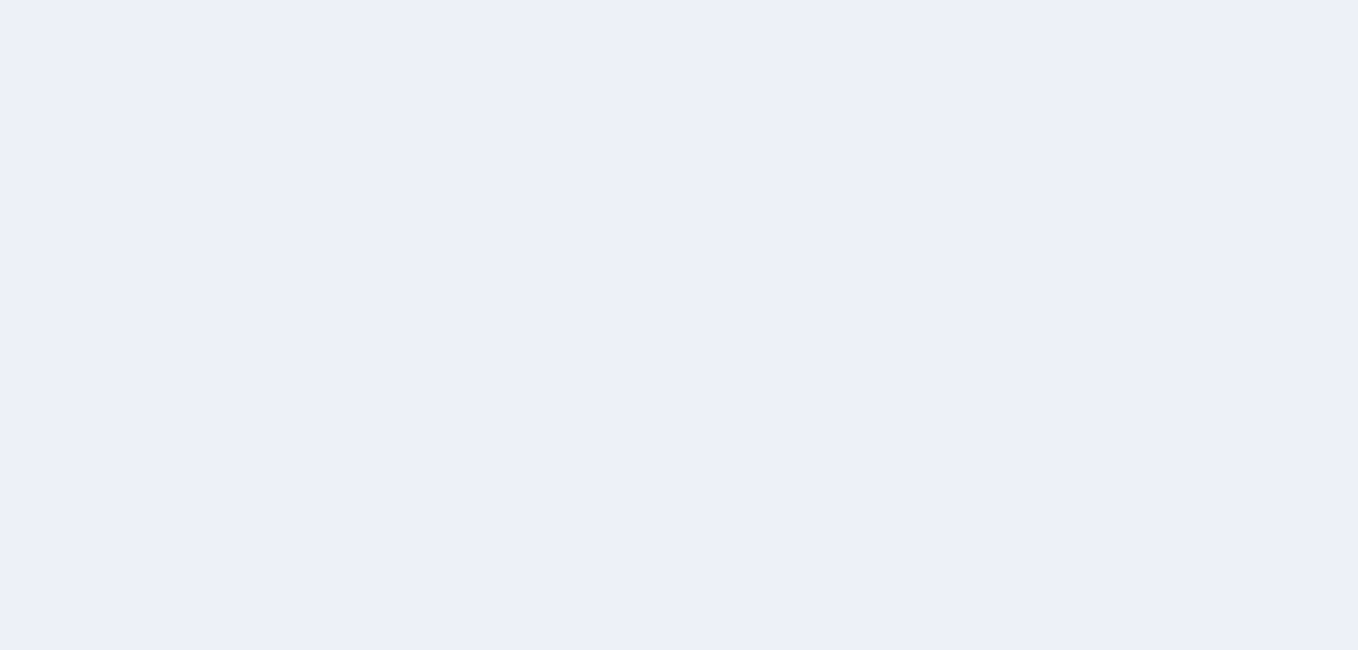 scroll, scrollTop: 0, scrollLeft: 0, axis: both 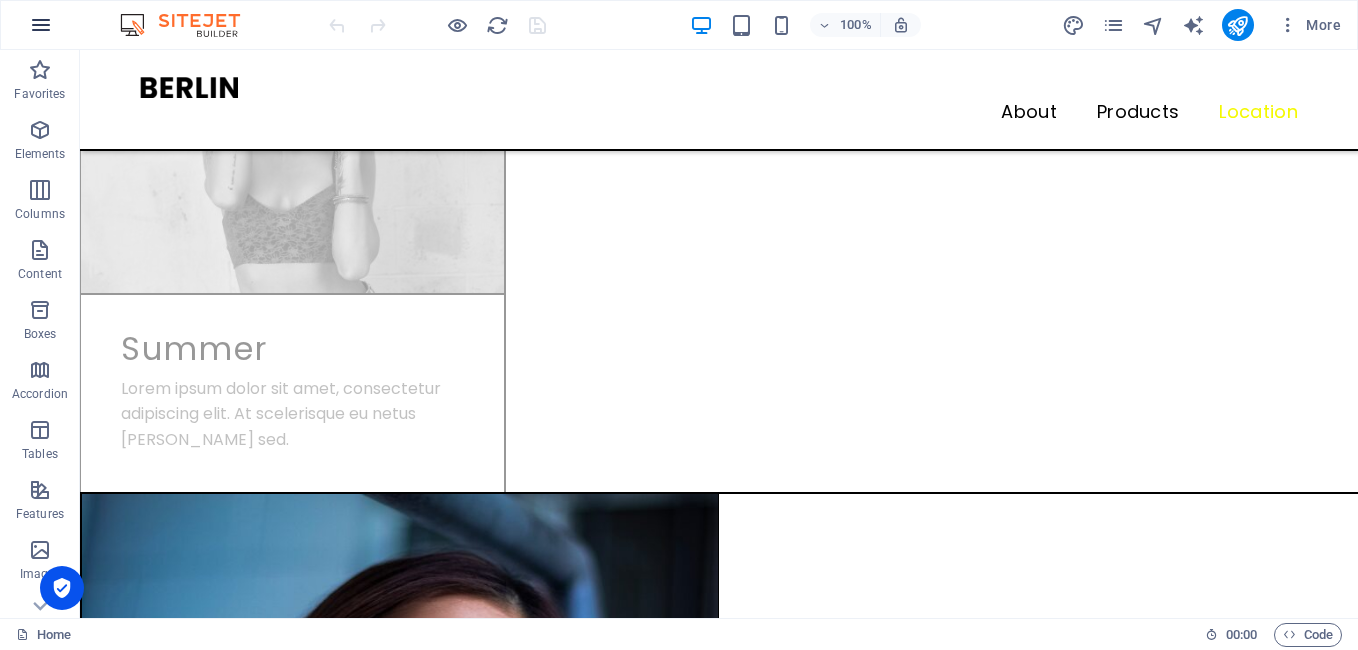 click at bounding box center [41, 25] 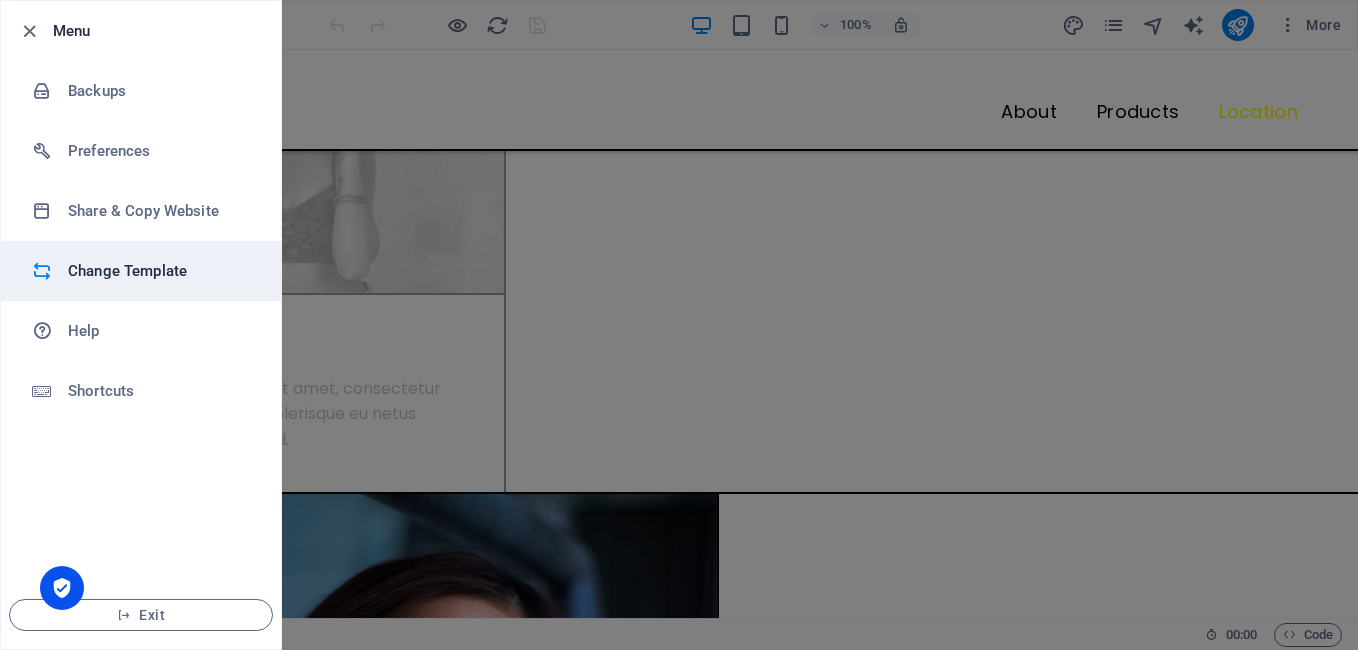 click on "Change Template" at bounding box center [160, 271] 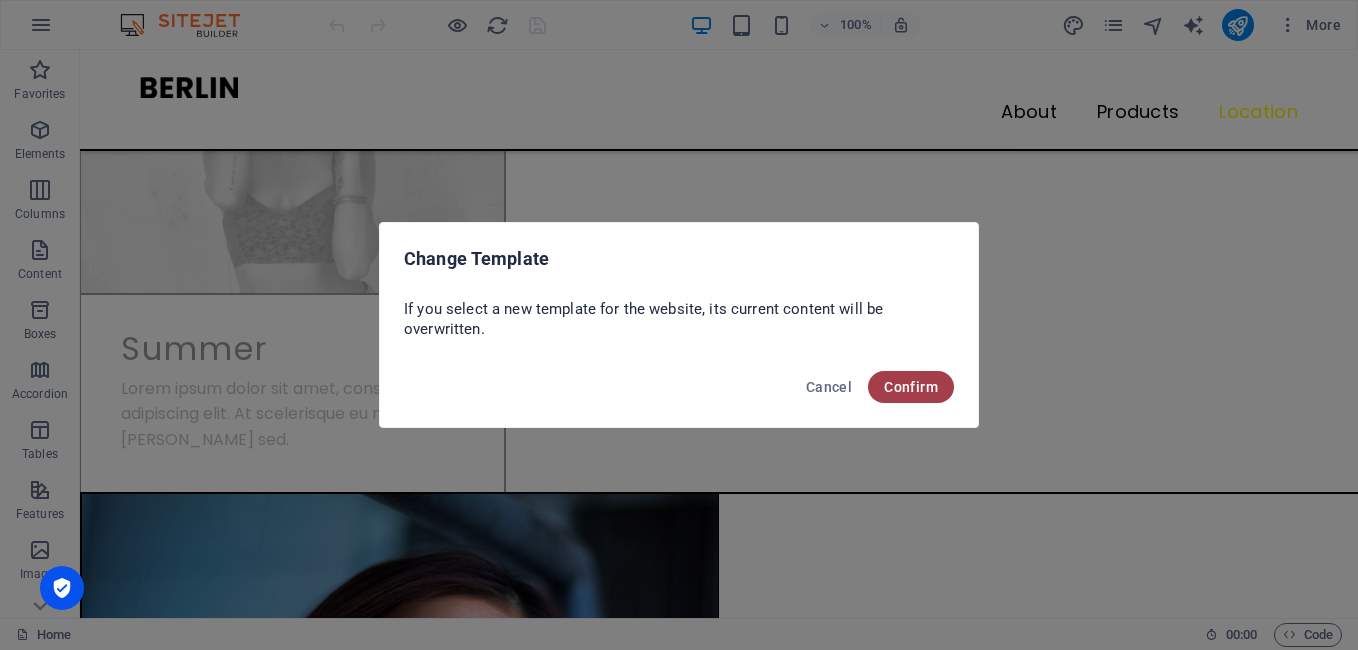 click on "Confirm" at bounding box center [911, 387] 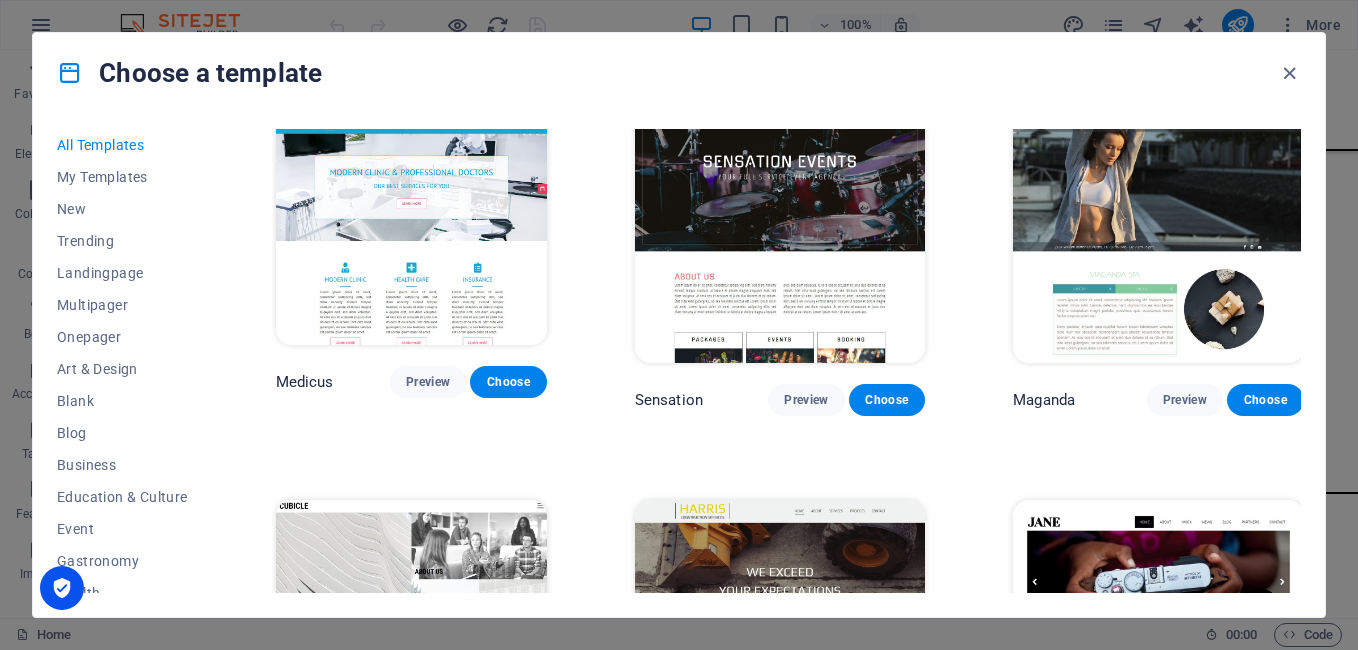 scroll, scrollTop: 17036, scrollLeft: 0, axis: vertical 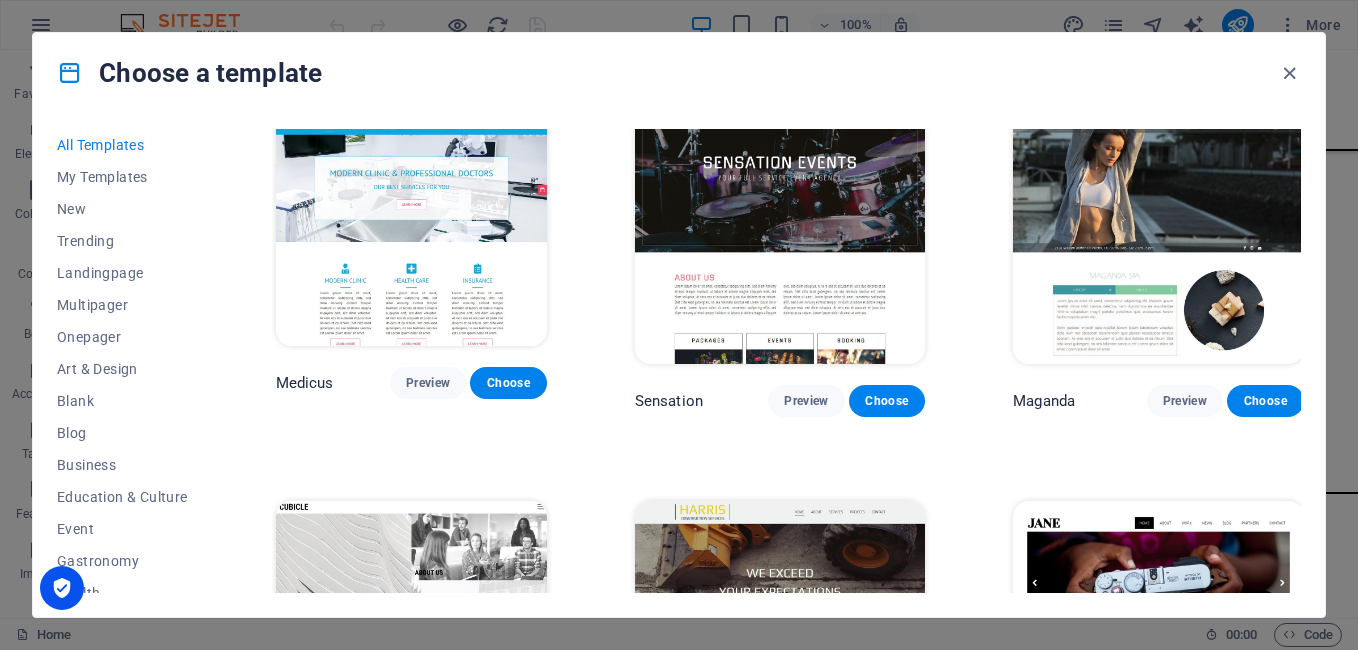 click on "Preview" at bounding box center (428, 787) 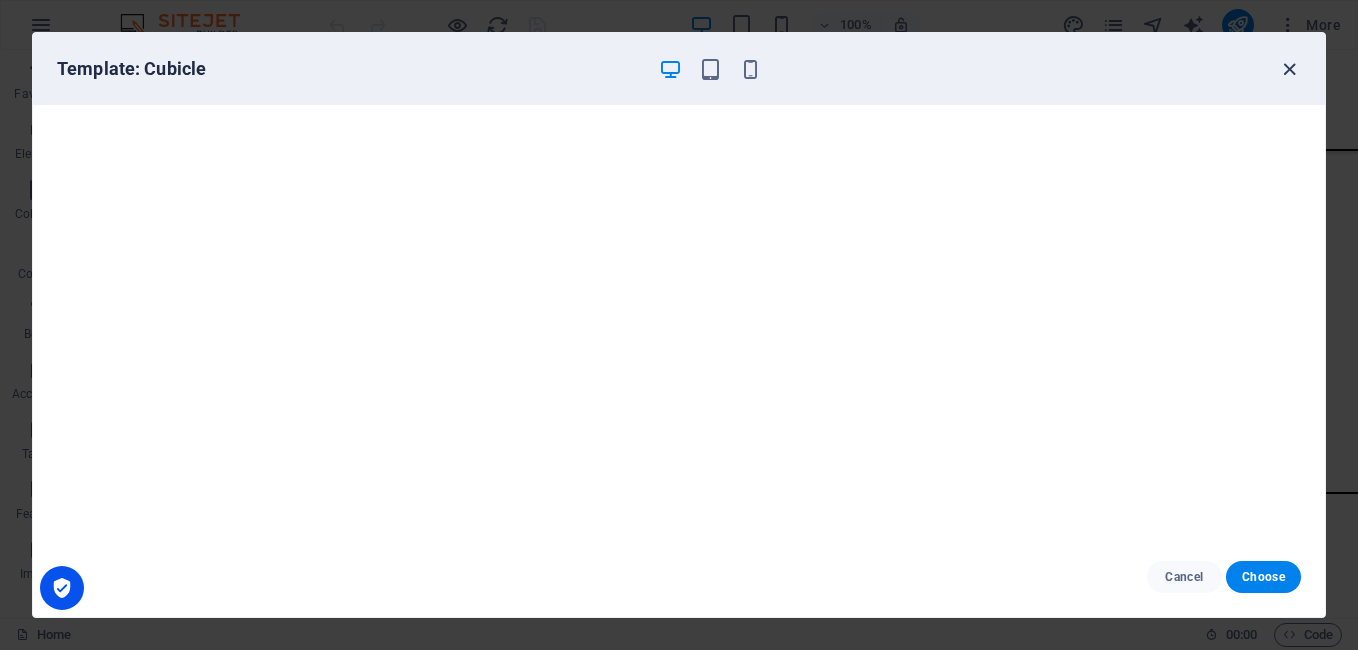 click at bounding box center [1289, 69] 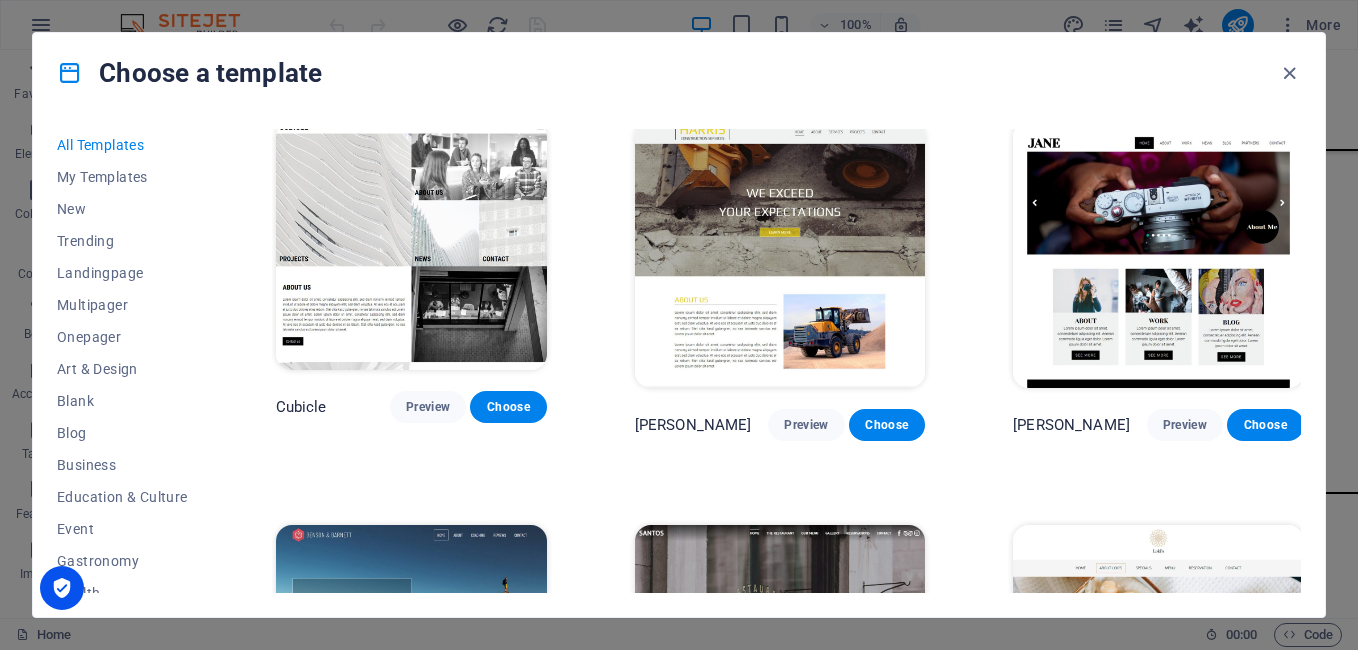 scroll, scrollTop: 17379, scrollLeft: 0, axis: vertical 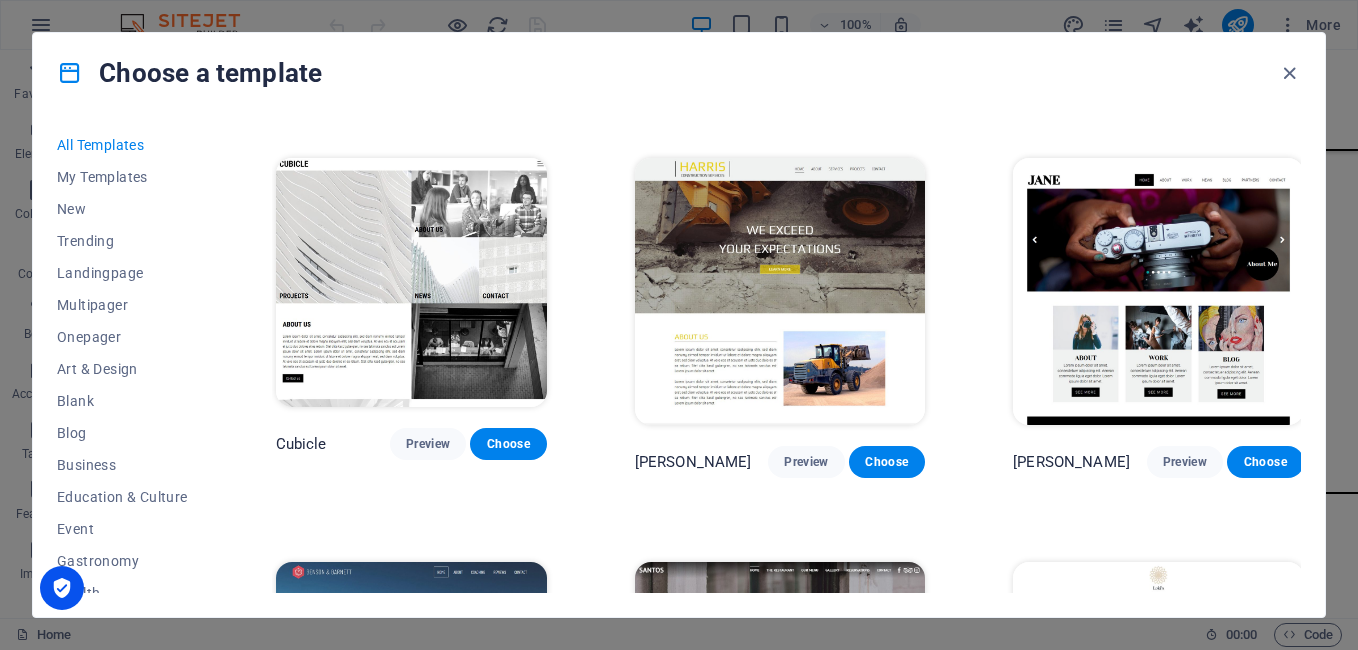 click on "Preview" at bounding box center [430, 853] 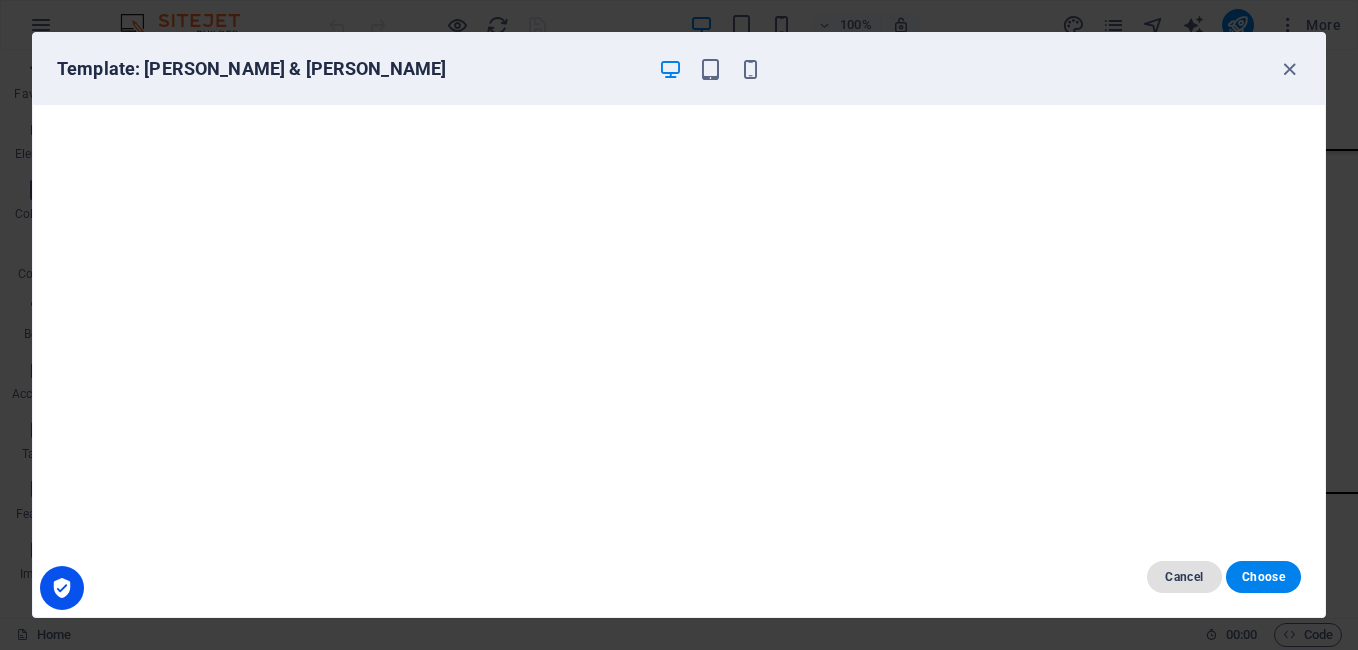 click on "Cancel" at bounding box center (1184, 577) 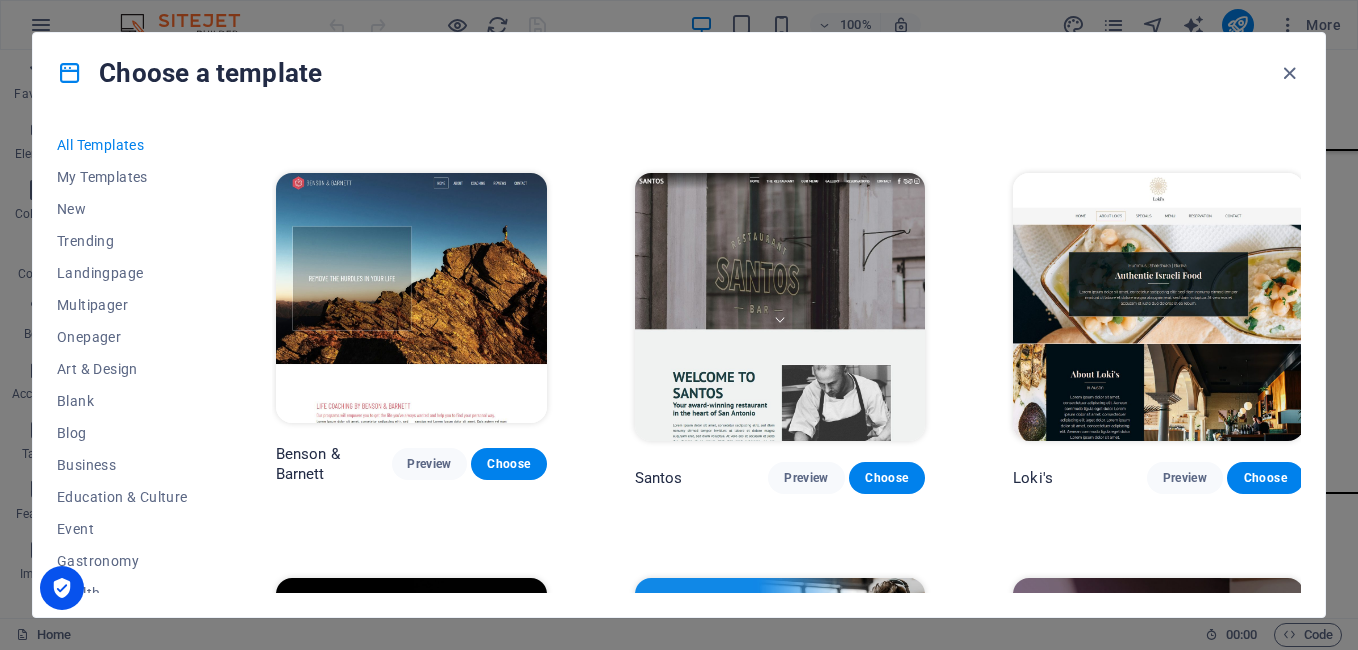 scroll, scrollTop: 17769, scrollLeft: 0, axis: vertical 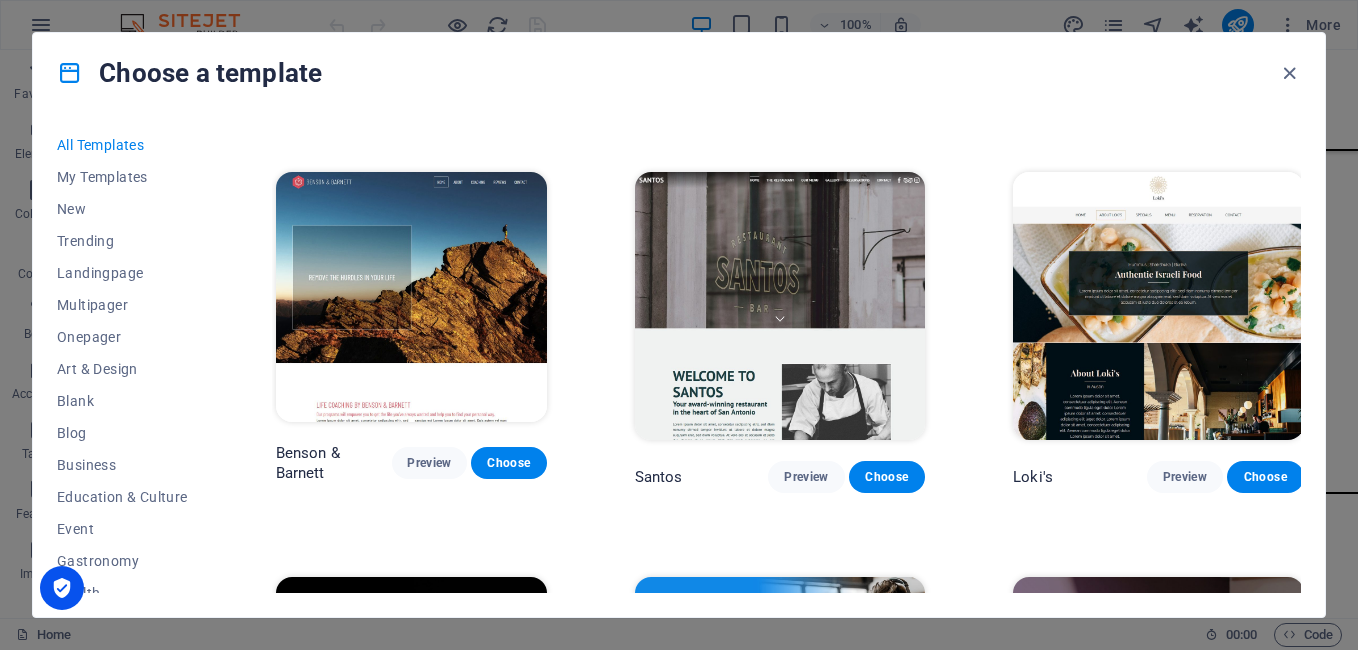 click on "Preview" at bounding box center [1185, 881] 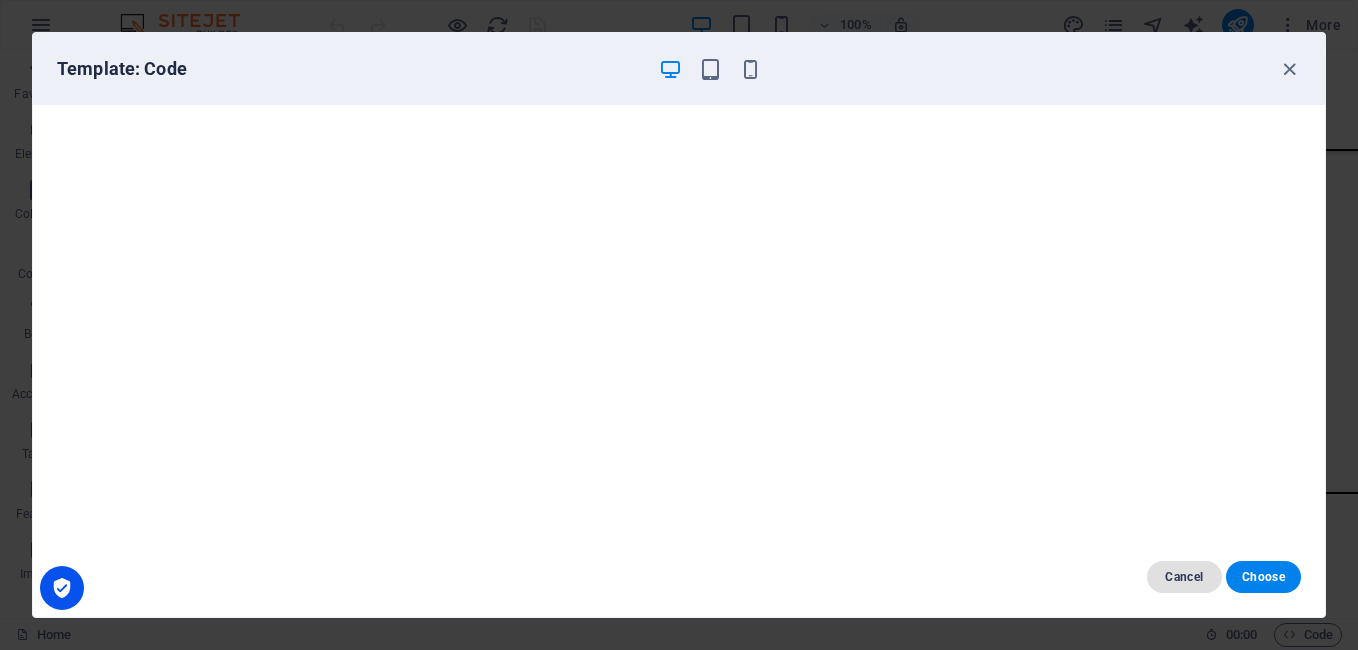 click on "Cancel" at bounding box center (1184, 577) 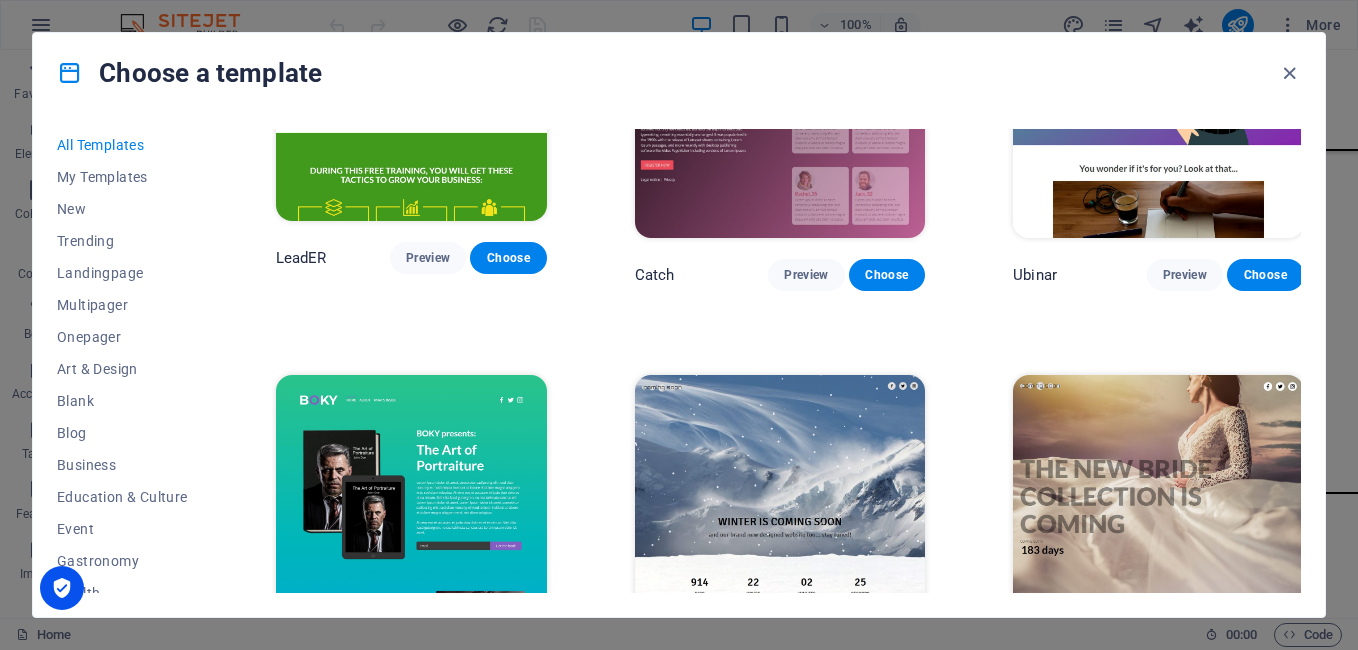 scroll, scrollTop: 20808, scrollLeft: 0, axis: vertical 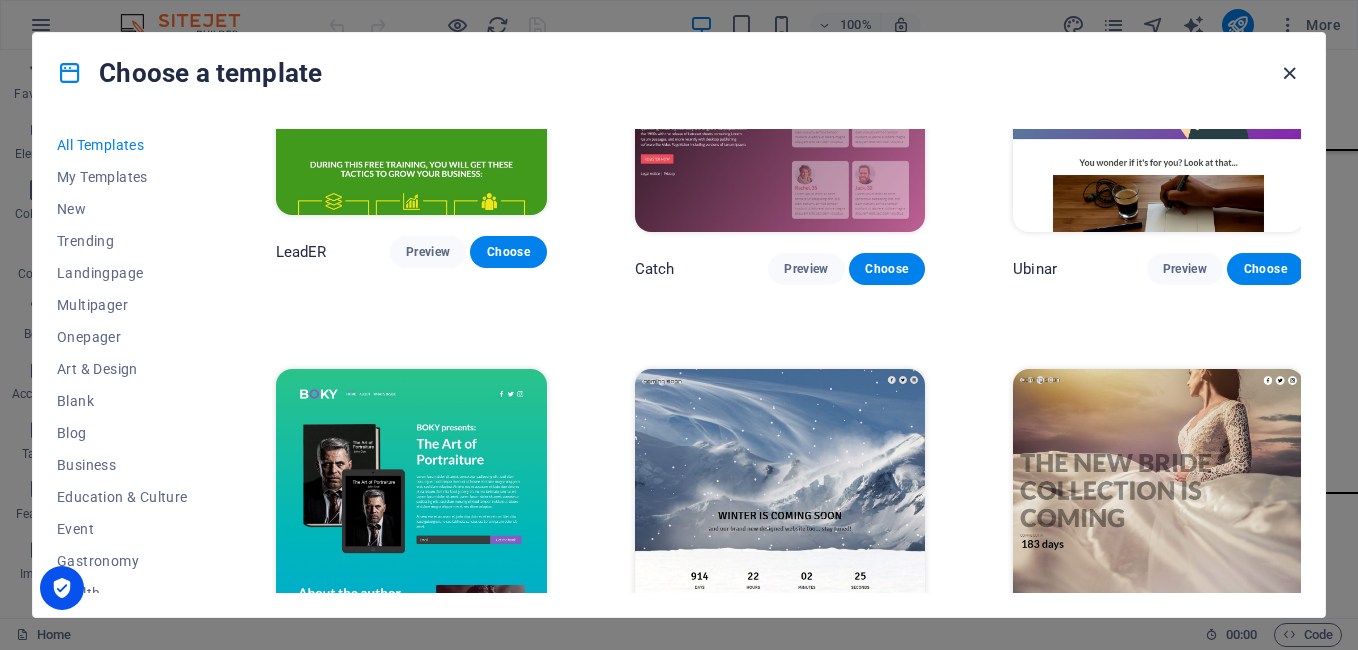 click at bounding box center (1289, 73) 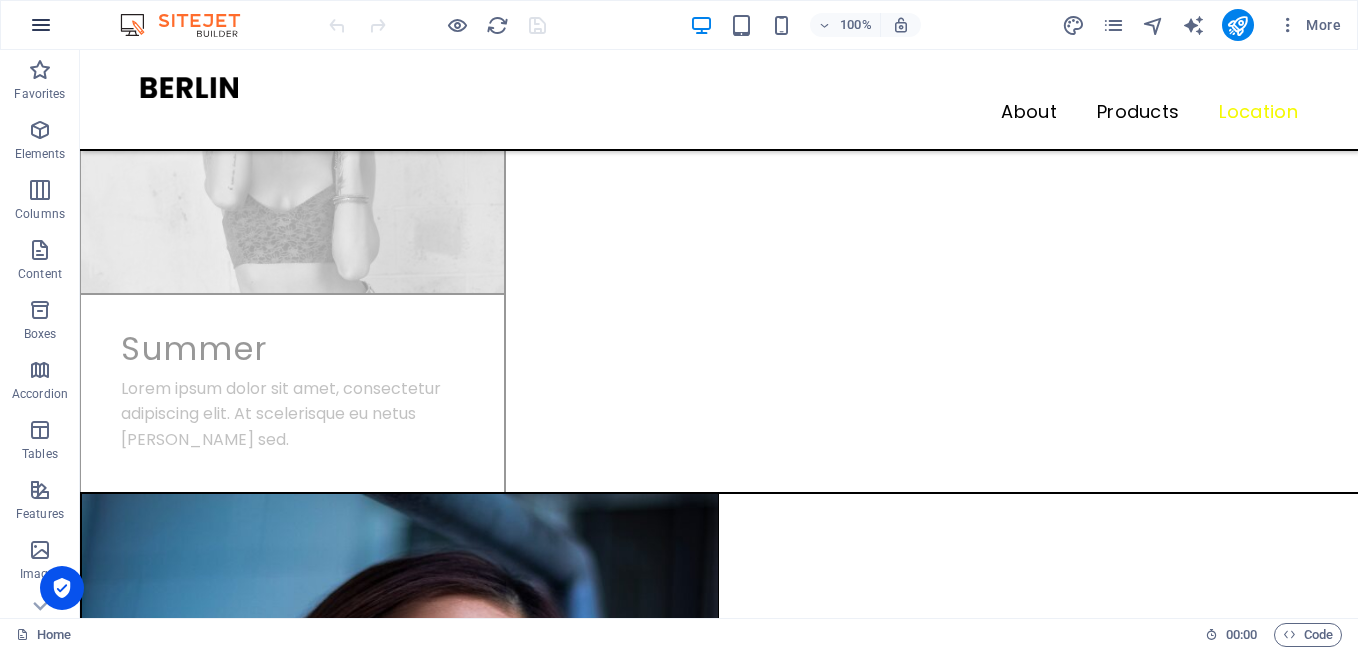 click at bounding box center (41, 25) 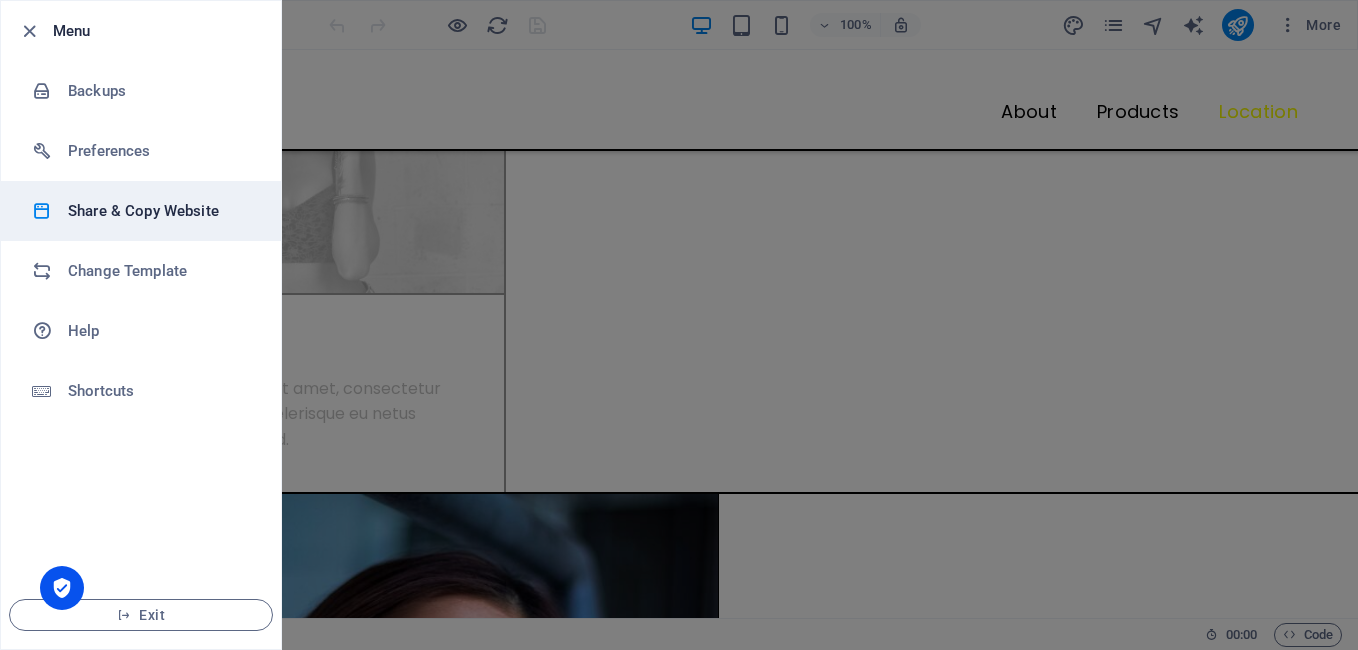 click on "Share & Copy Website" at bounding box center (160, 211) 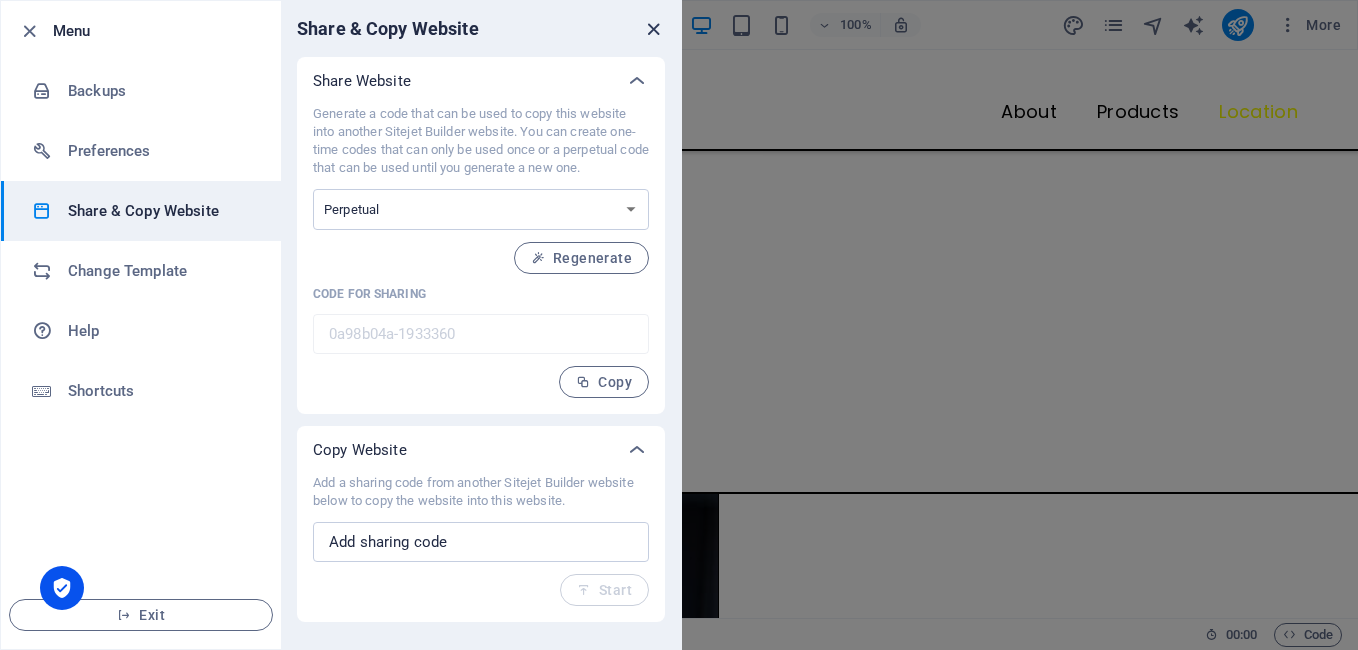click at bounding box center [653, 29] 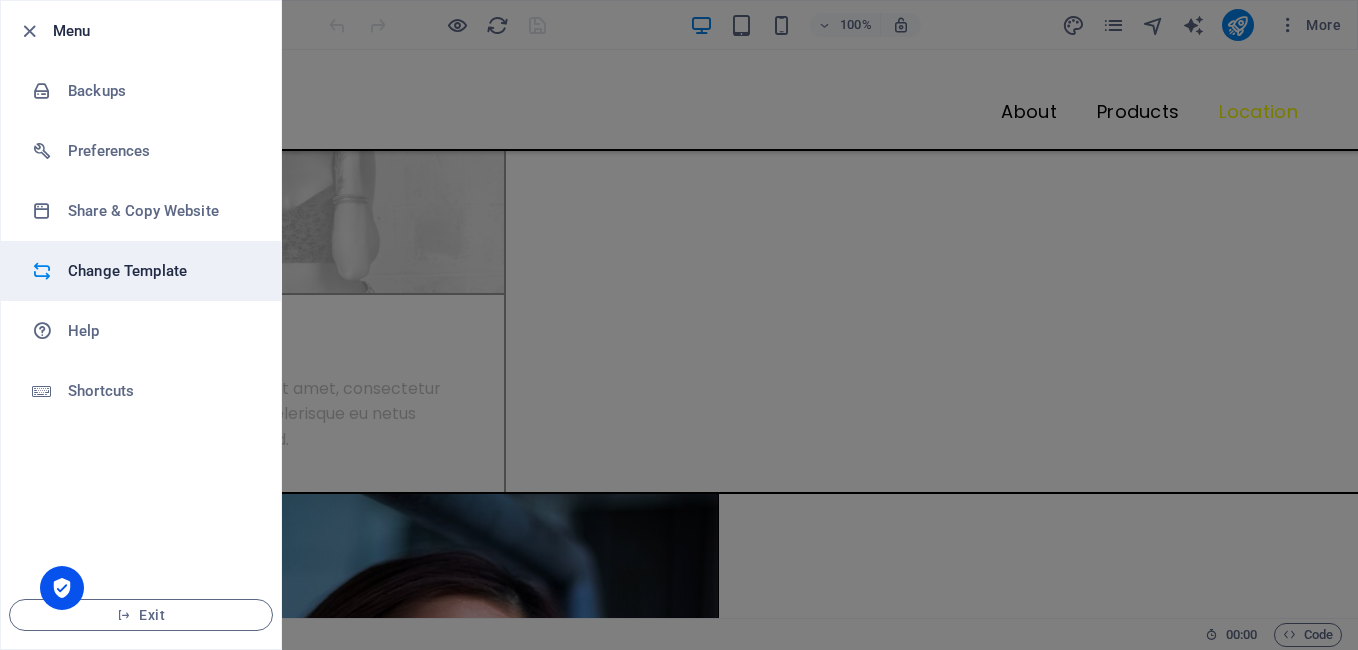 click on "Change Template" at bounding box center [160, 271] 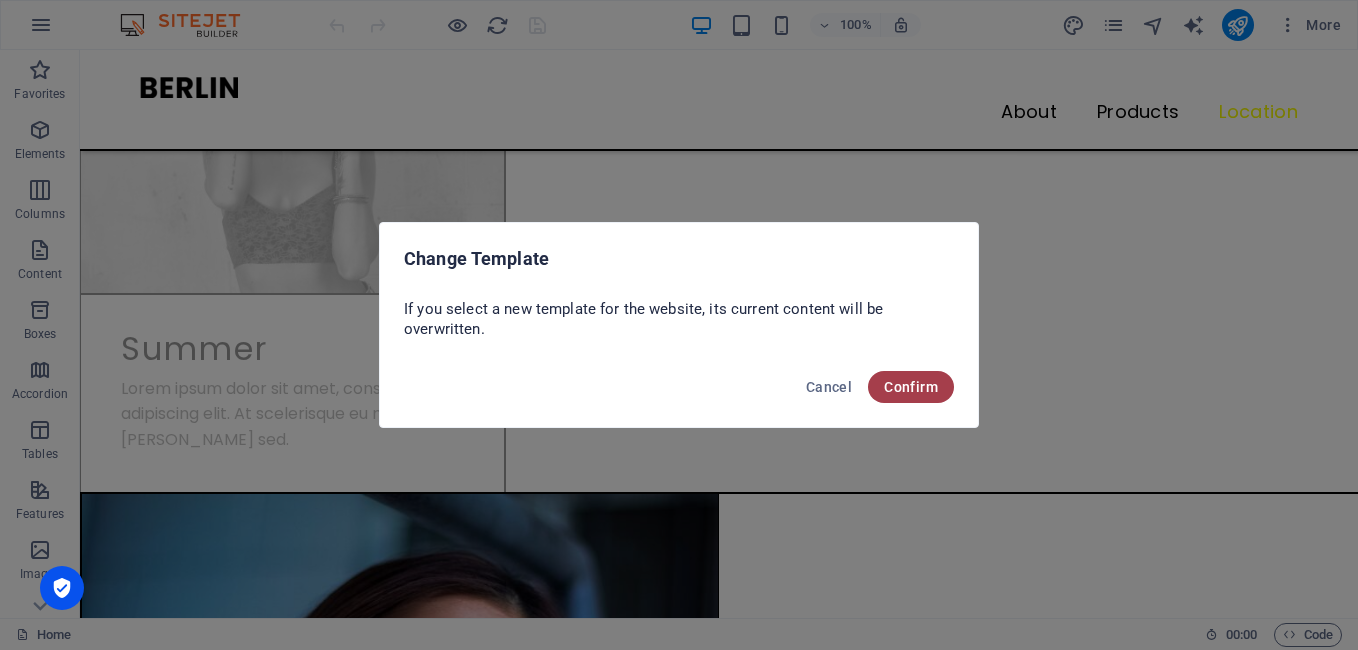 click on "Confirm" at bounding box center (911, 387) 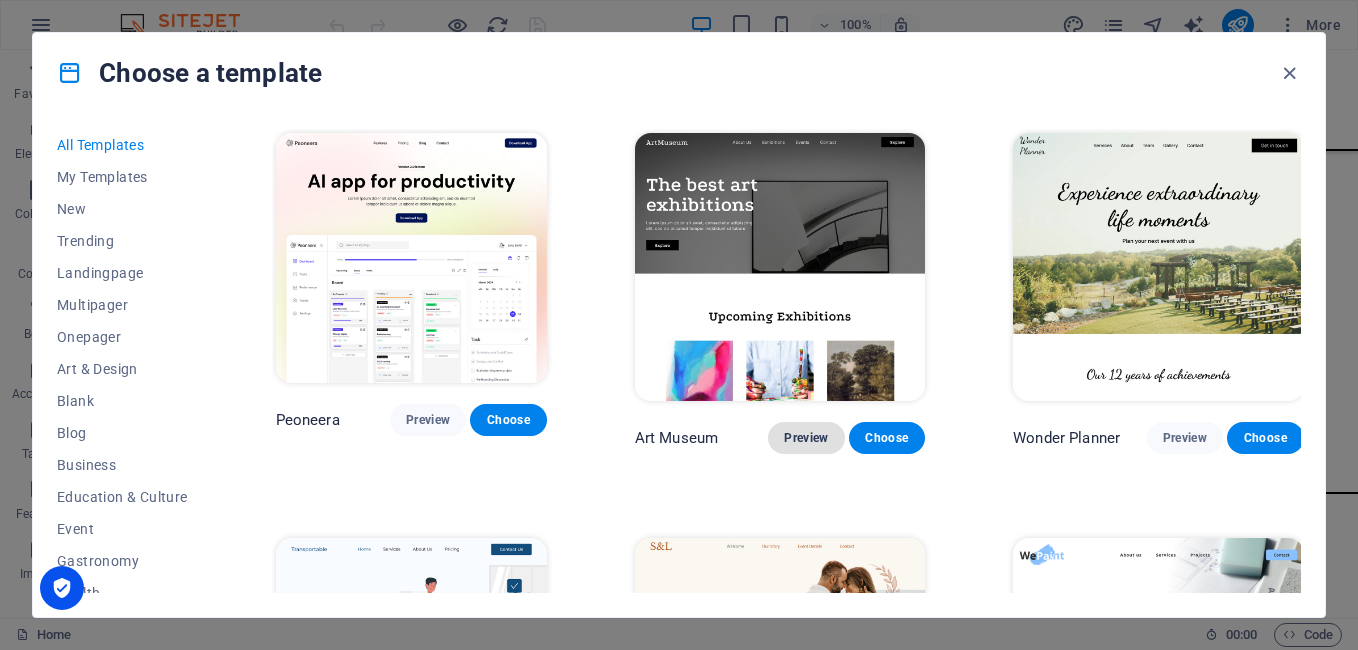 click on "Preview" at bounding box center [806, 438] 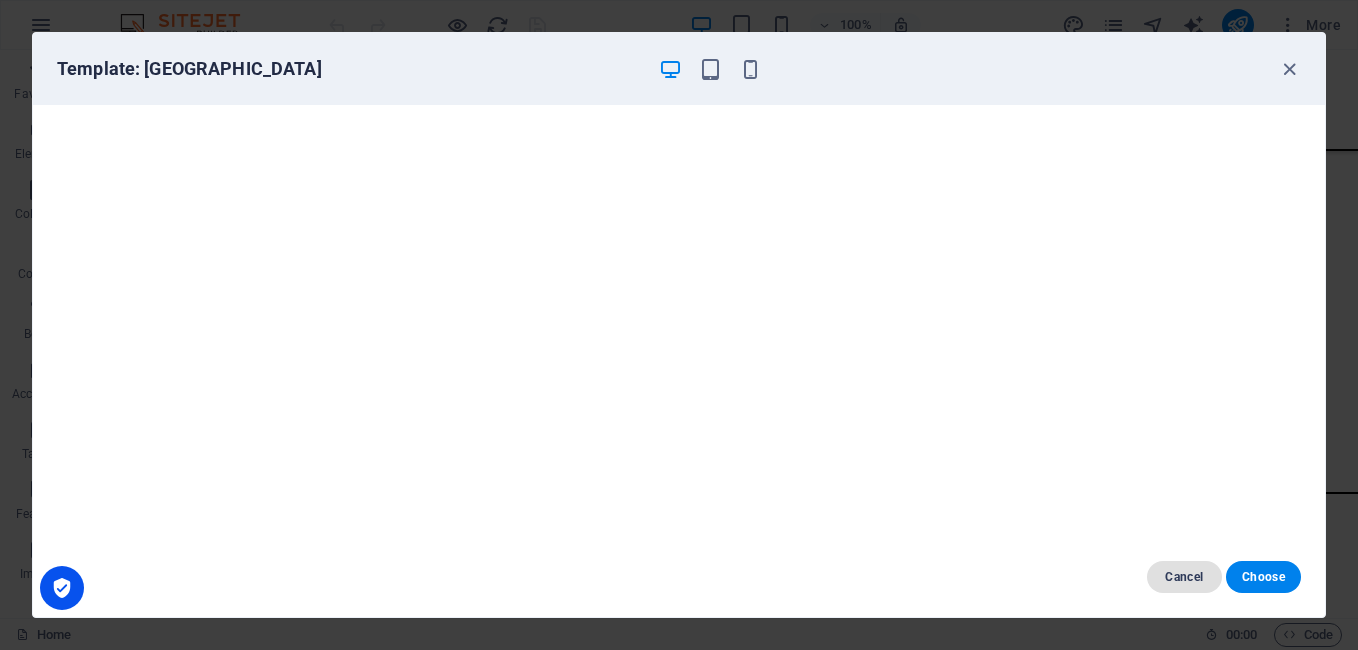 click on "Cancel" at bounding box center [1184, 577] 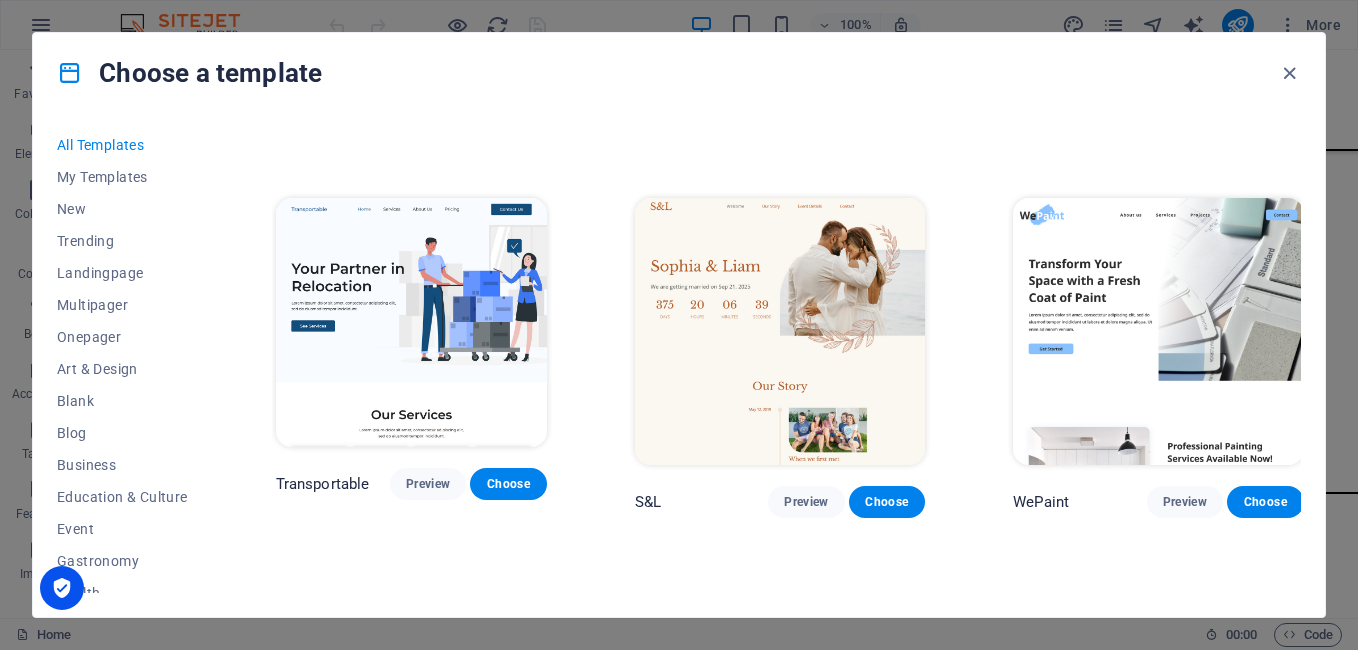 scroll, scrollTop: 341, scrollLeft: 0, axis: vertical 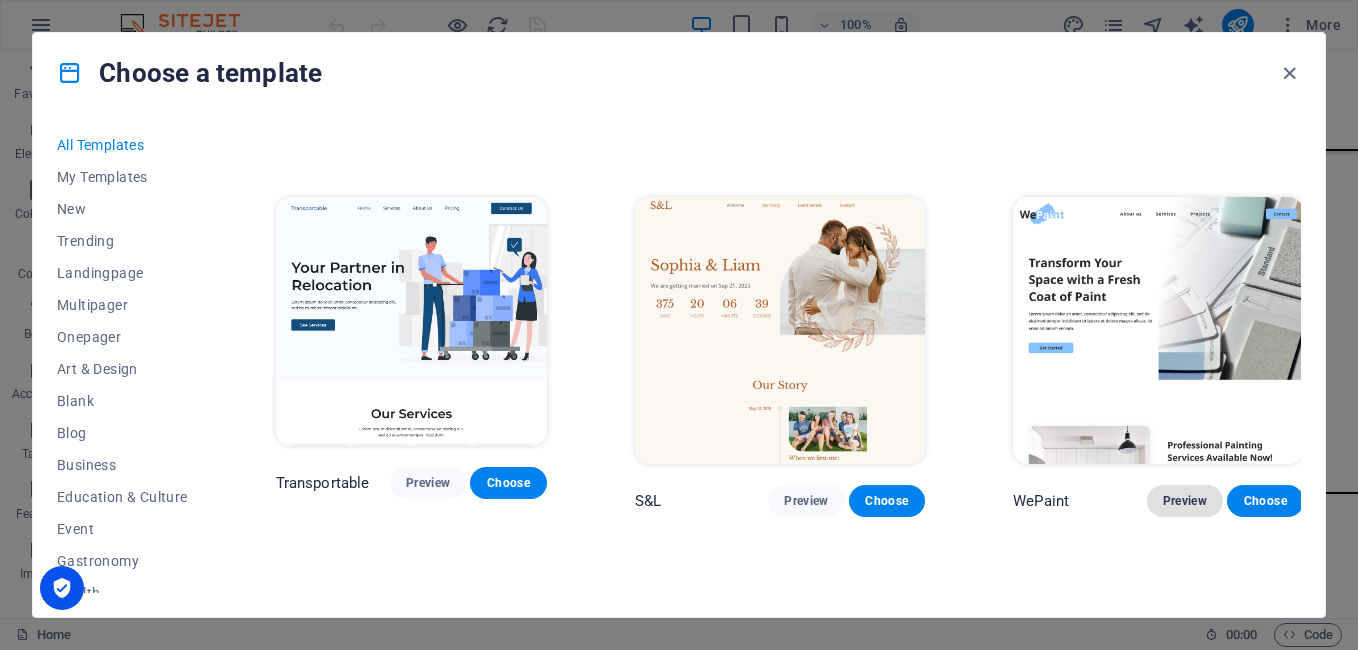 click on "Preview" at bounding box center (1185, 501) 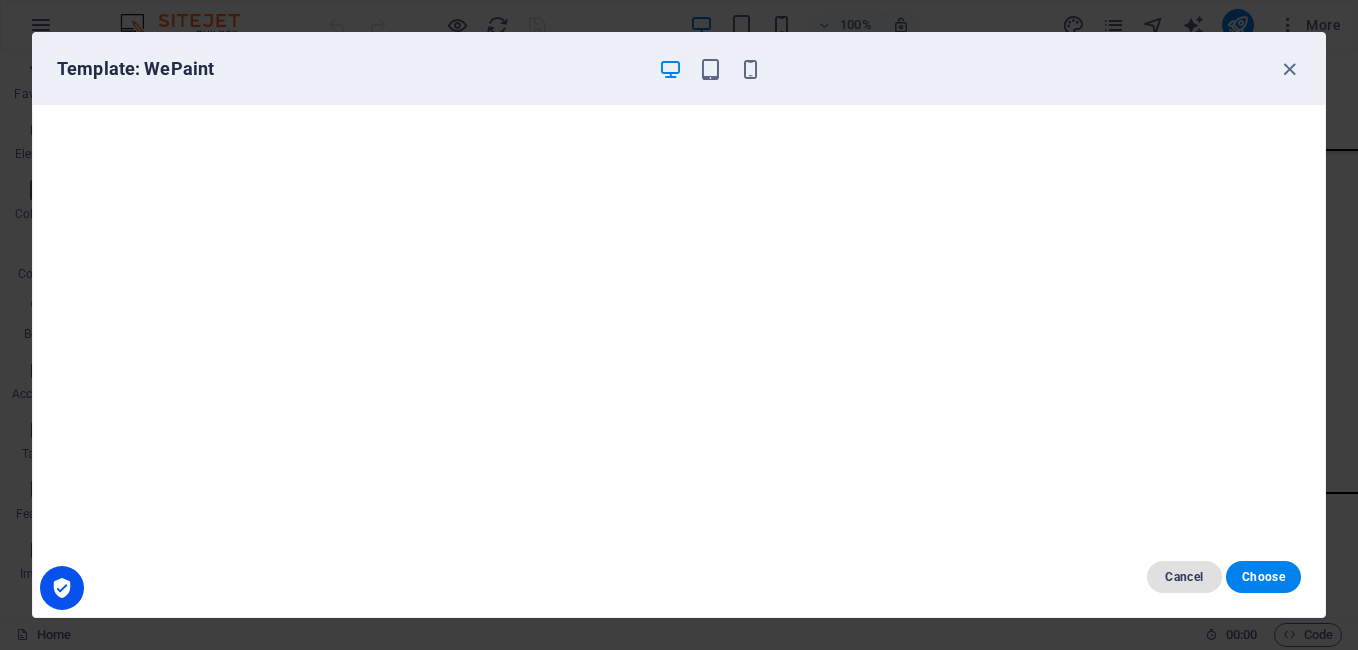 click on "Cancel" at bounding box center (1184, 577) 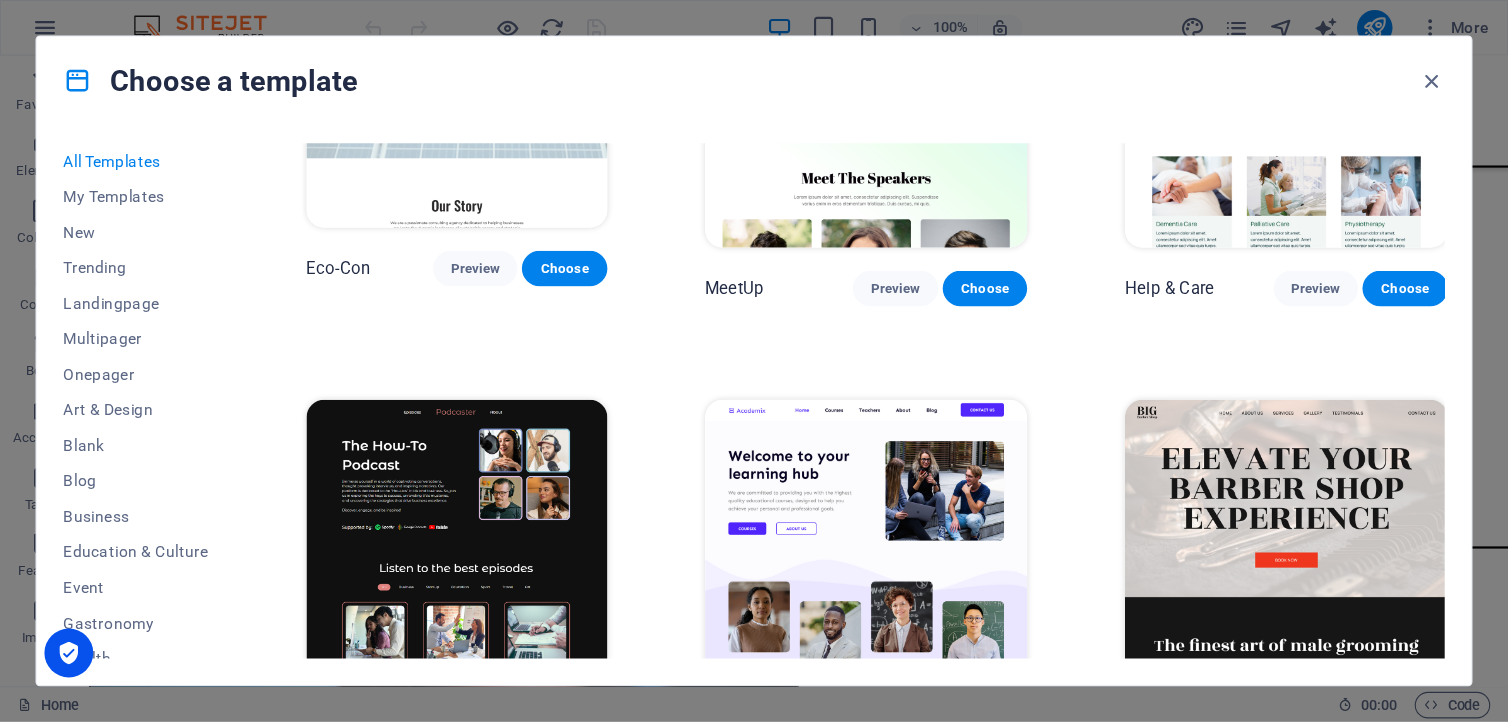 scroll, scrollTop: 1023, scrollLeft: 0, axis: vertical 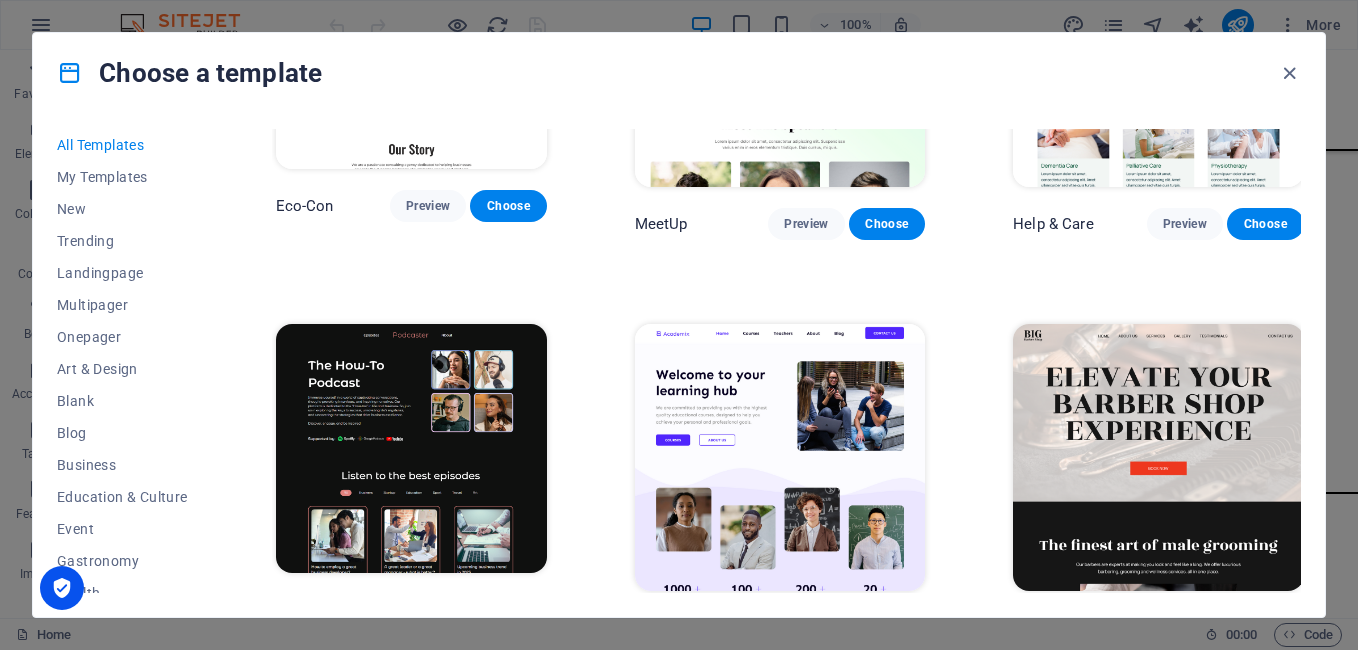 type 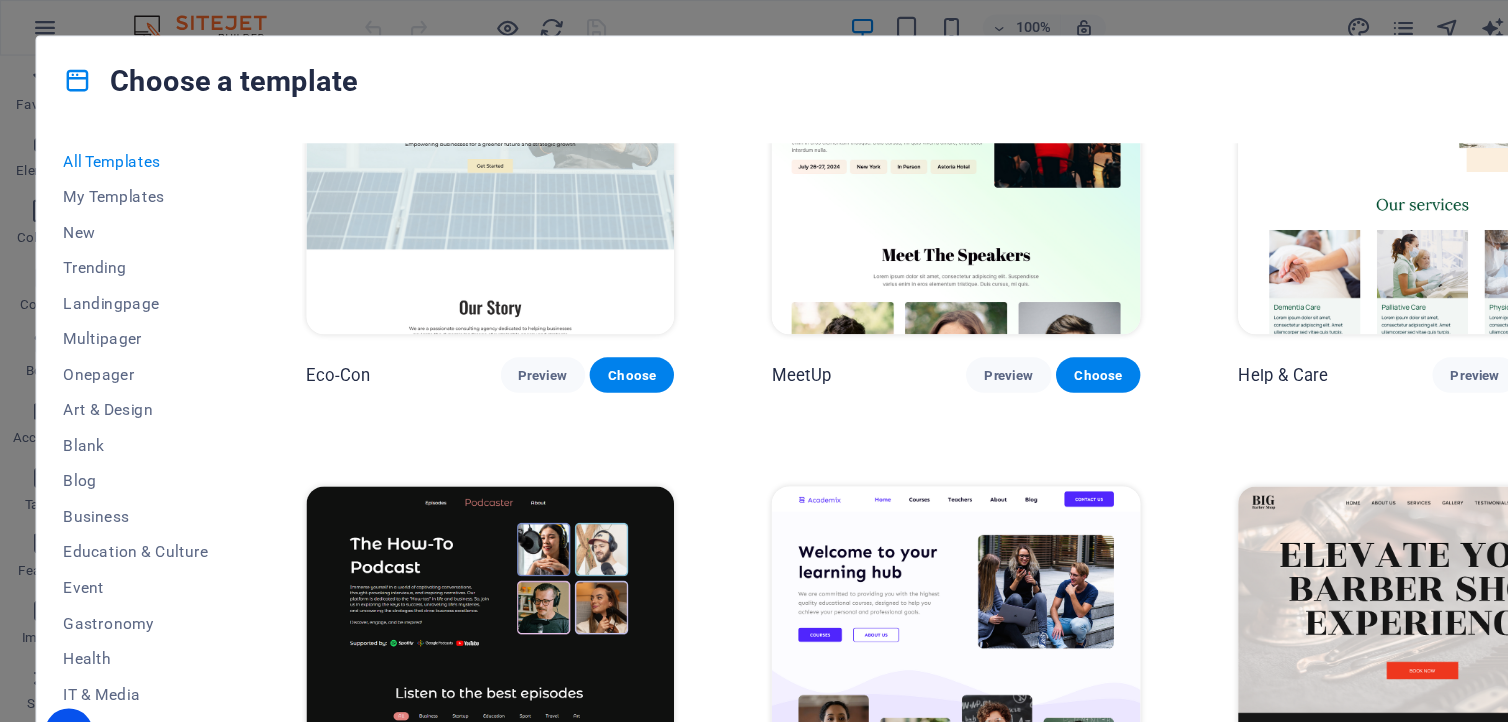 scroll, scrollTop: 5038, scrollLeft: 0, axis: vertical 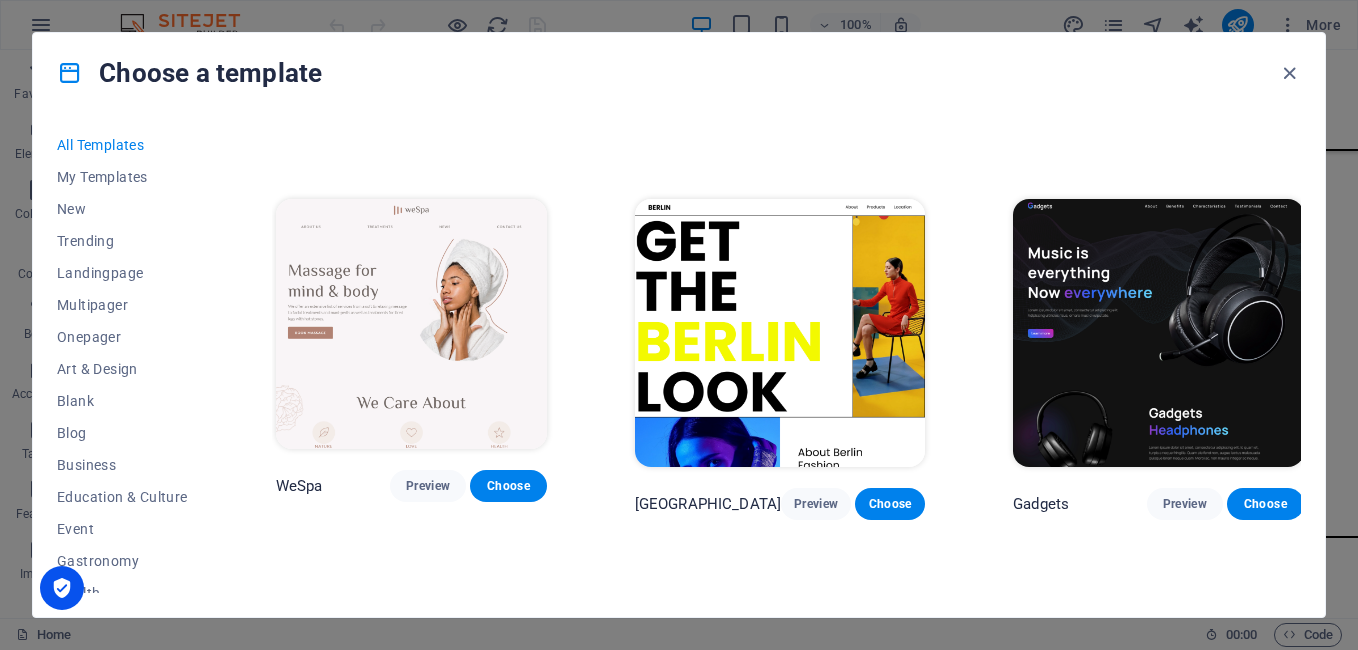 click on "Preview Choose" at bounding box center [853, 504] 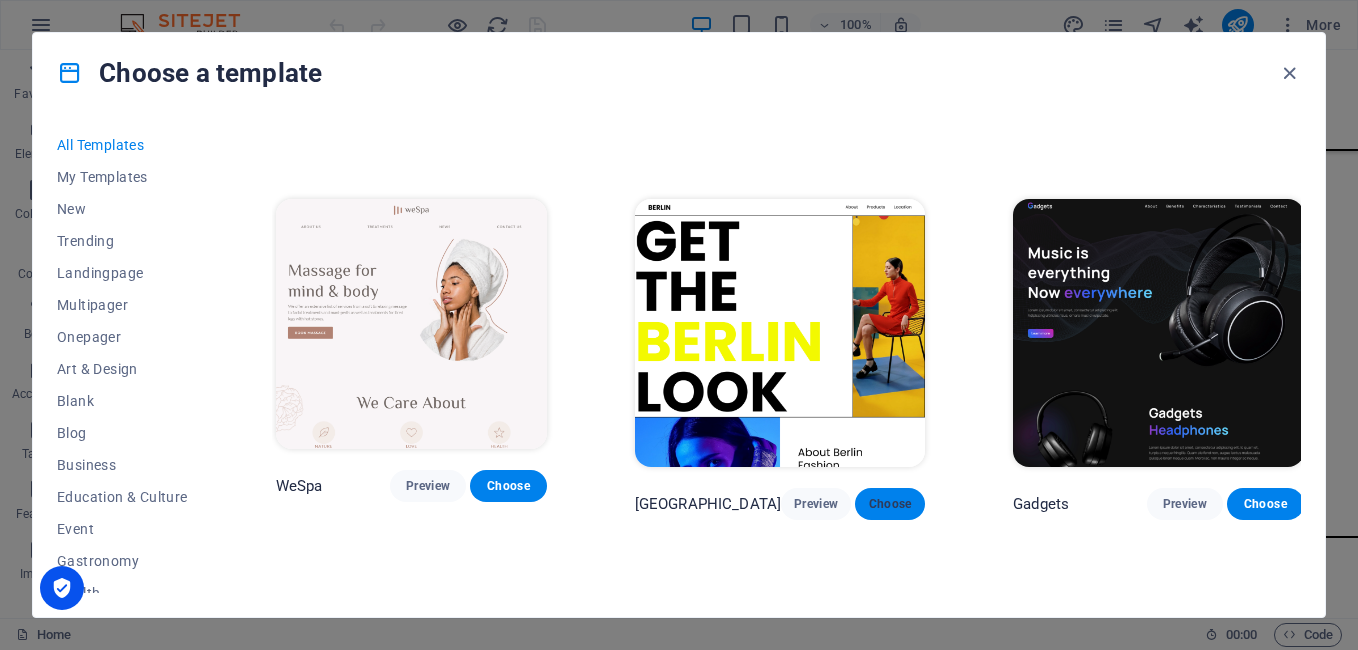click on "Choose" at bounding box center [890, 504] 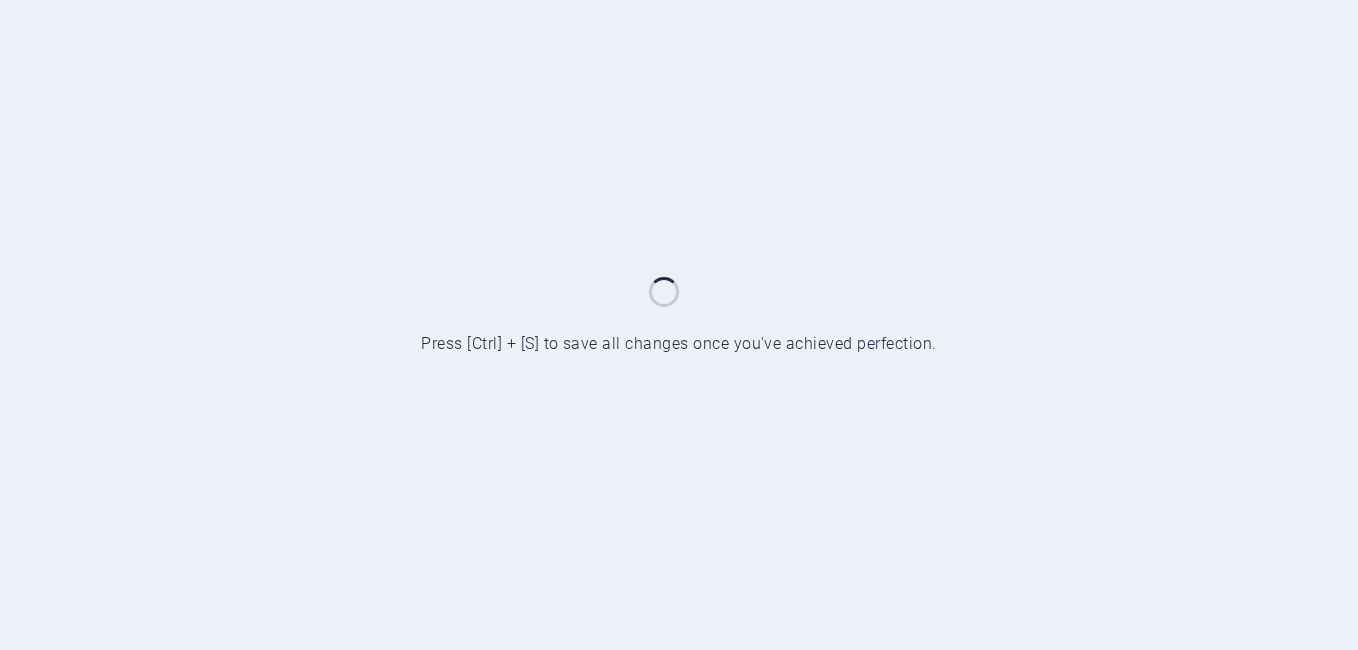 scroll, scrollTop: 0, scrollLeft: 0, axis: both 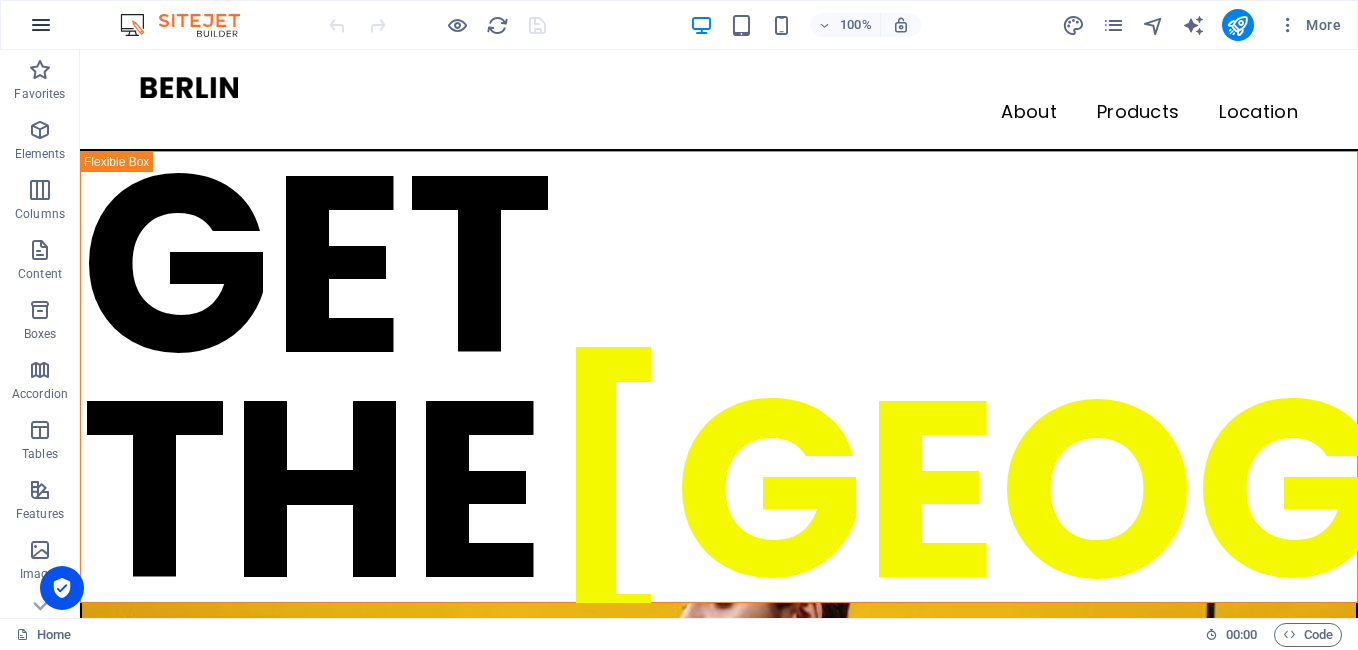 click at bounding box center [41, 25] 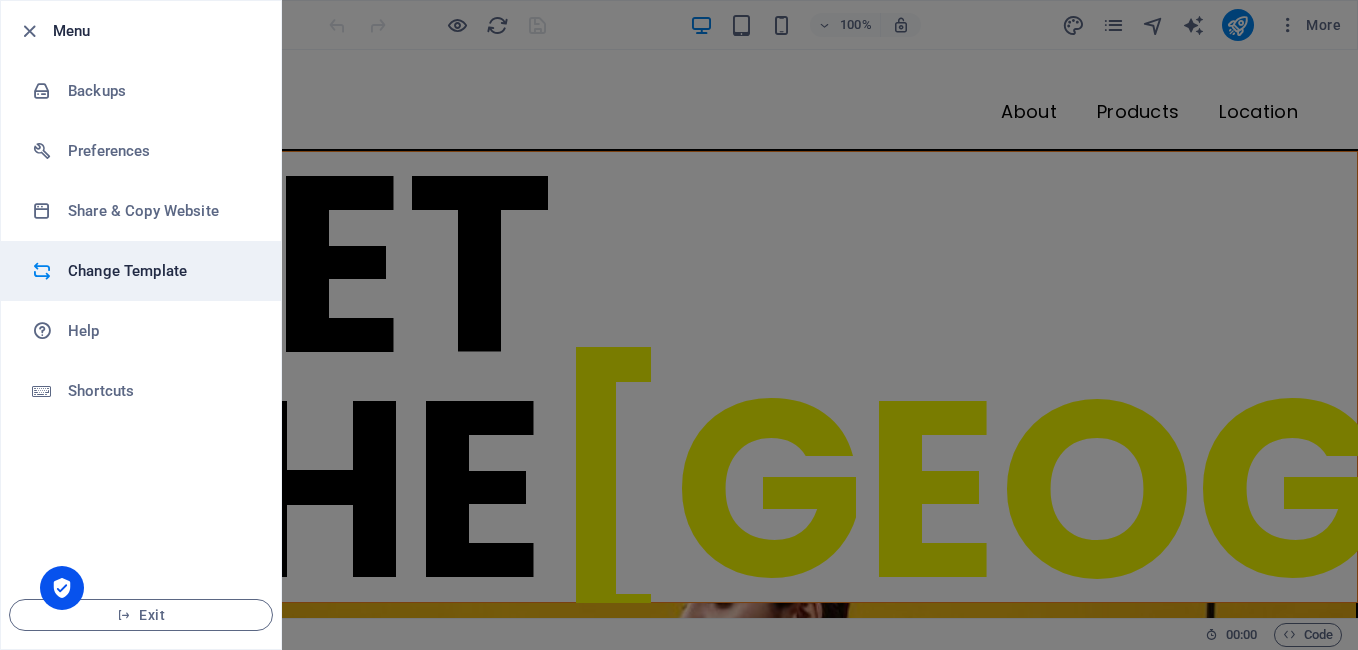 click on "Change Template" at bounding box center [160, 271] 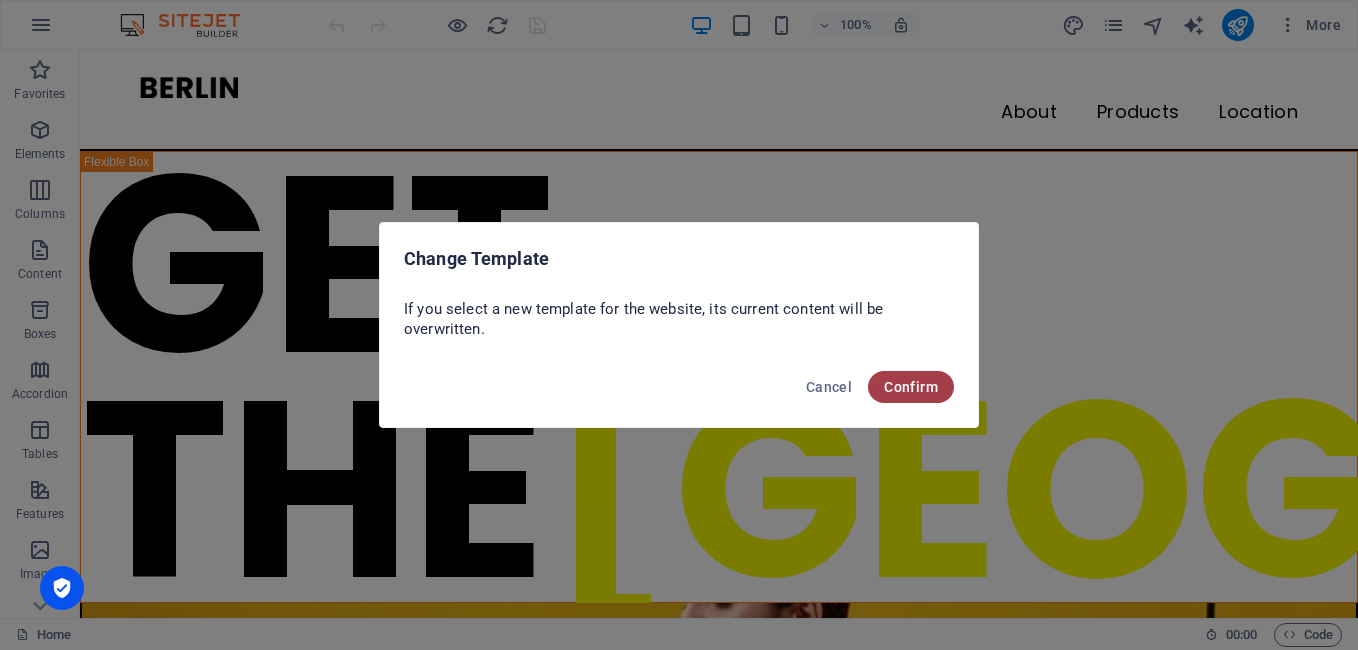 click on "Confirm" at bounding box center [911, 387] 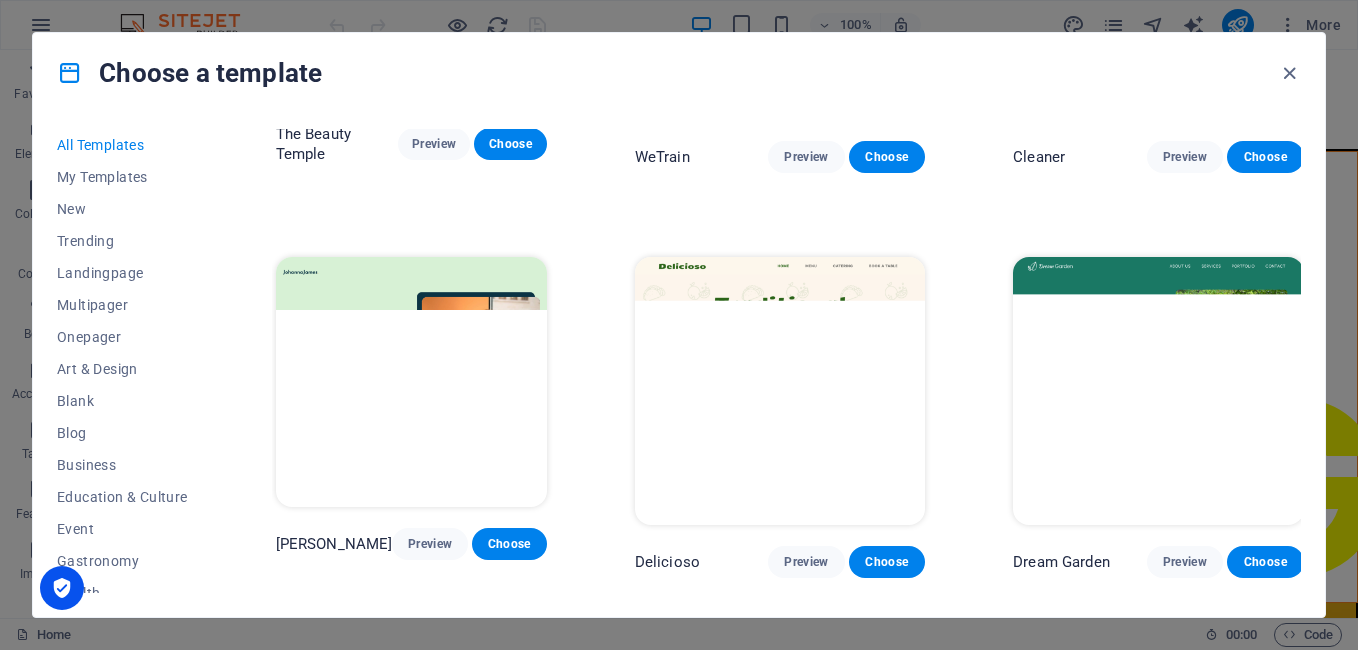 scroll, scrollTop: 2363, scrollLeft: 0, axis: vertical 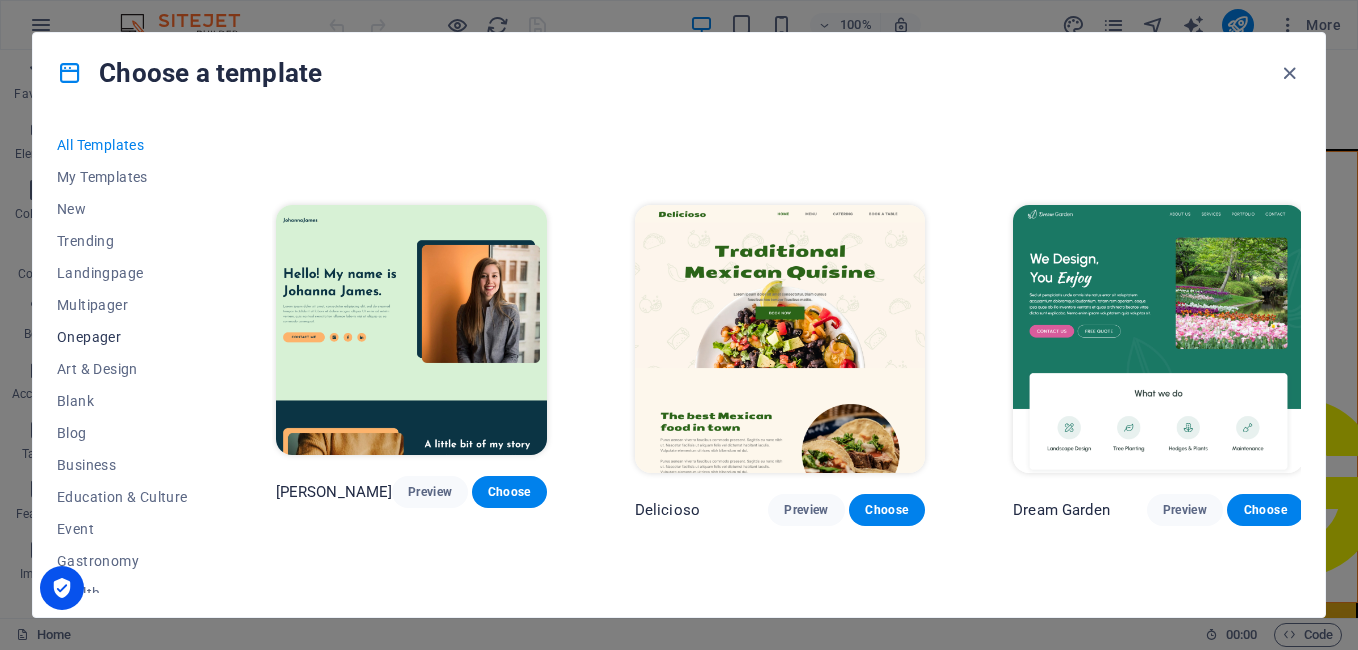 click on "Onepager" at bounding box center [122, 337] 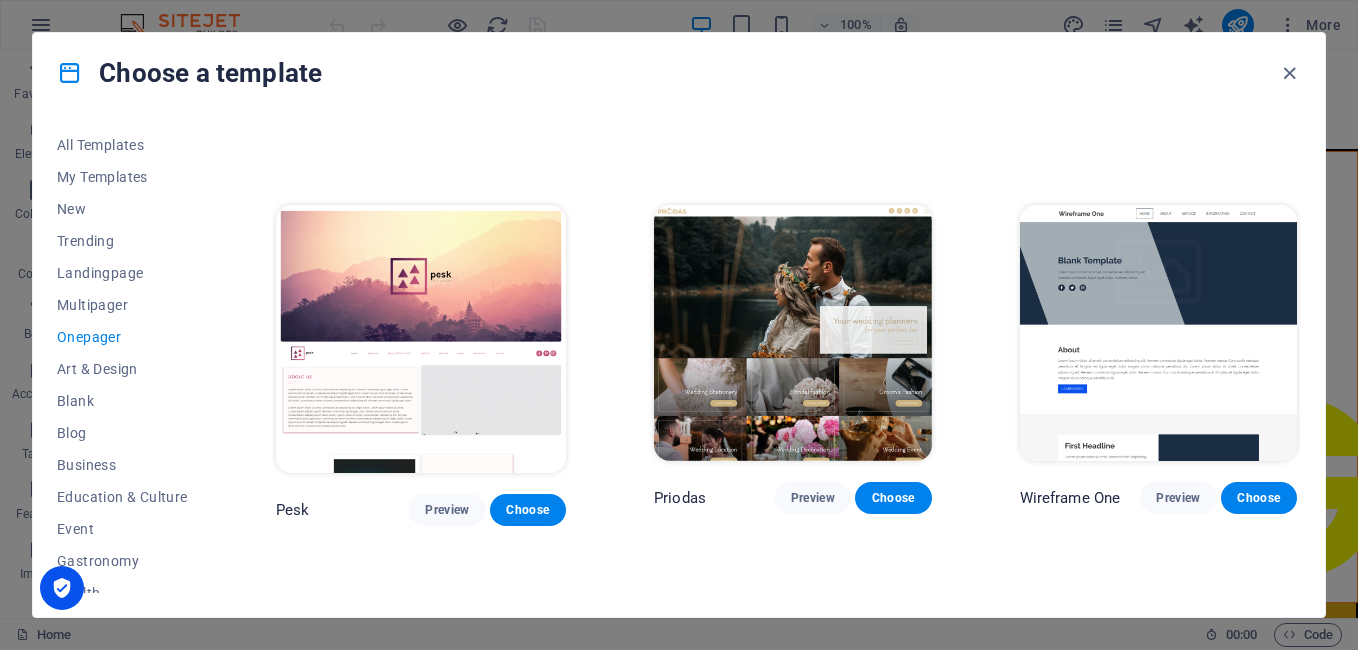 scroll, scrollTop: 1172, scrollLeft: 0, axis: vertical 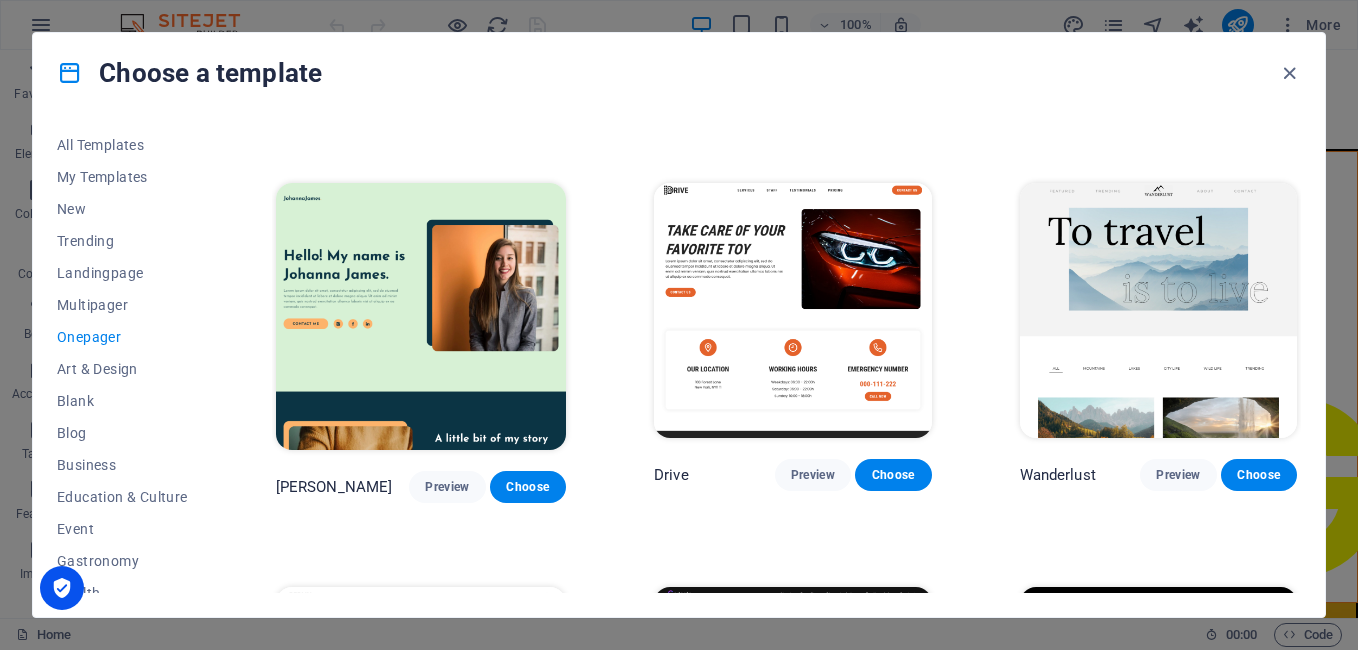 click on "Onepager" at bounding box center [122, 337] 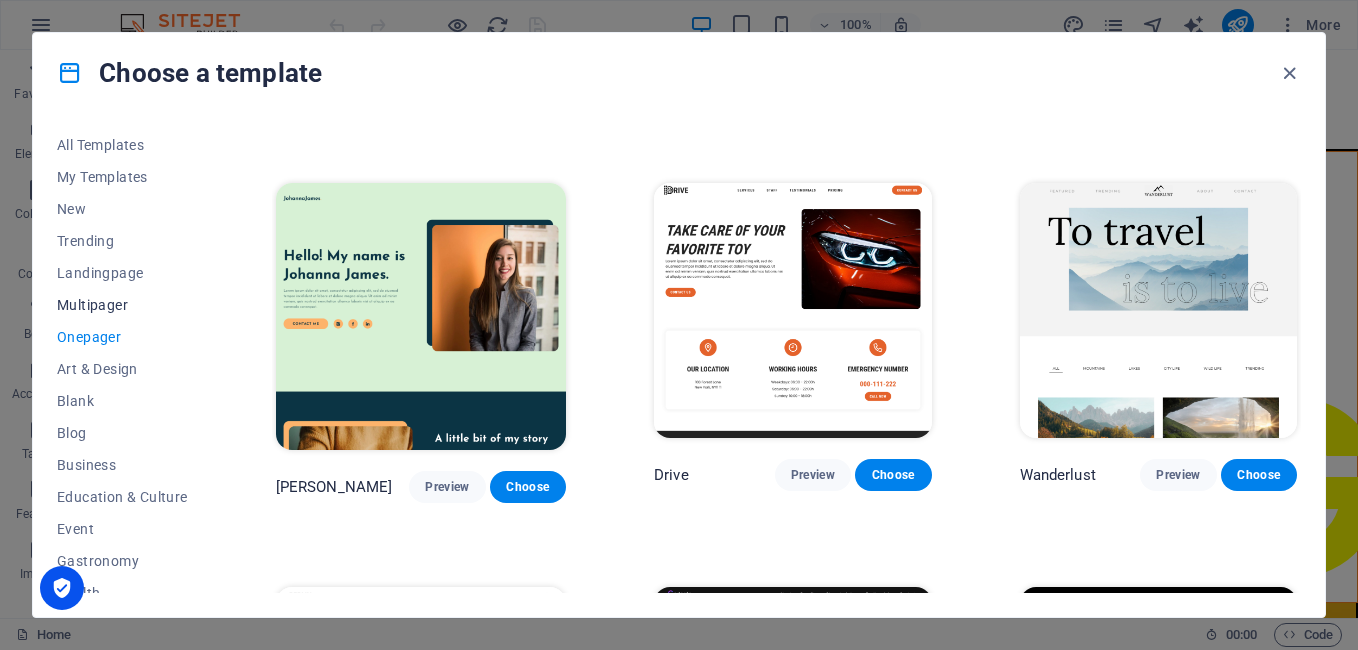click on "Multipager" at bounding box center [122, 305] 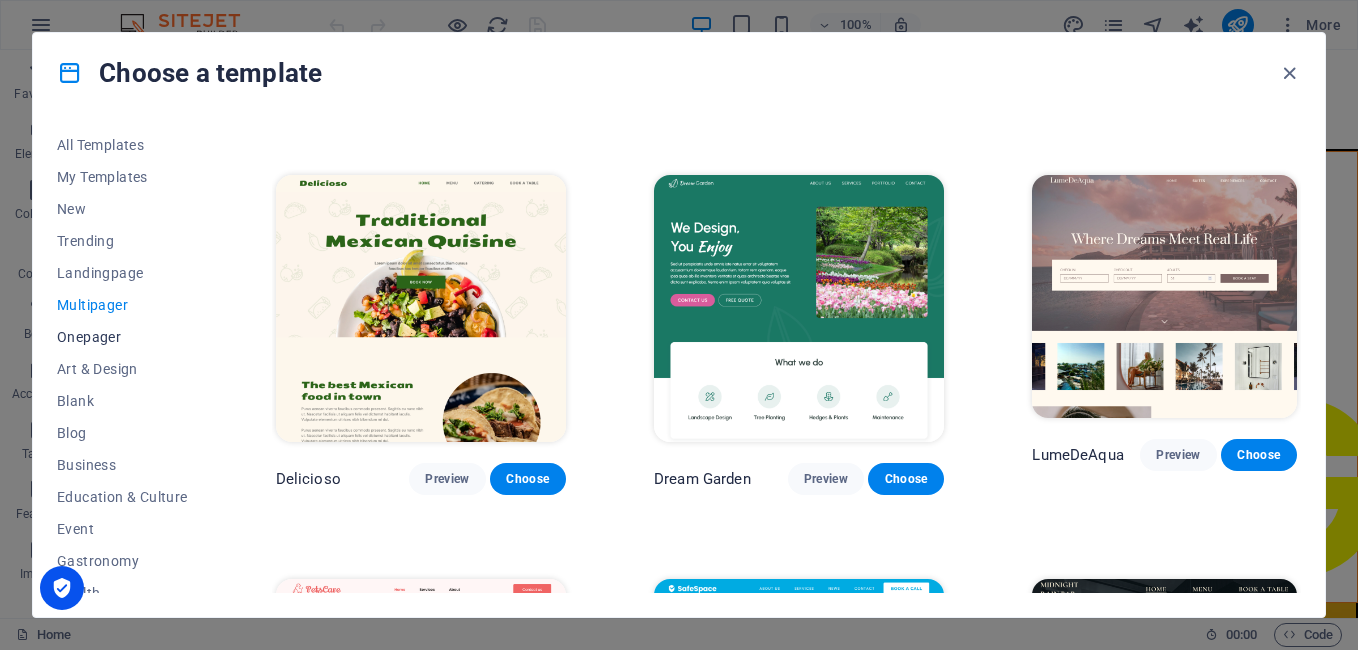 click on "Onepager" at bounding box center (122, 337) 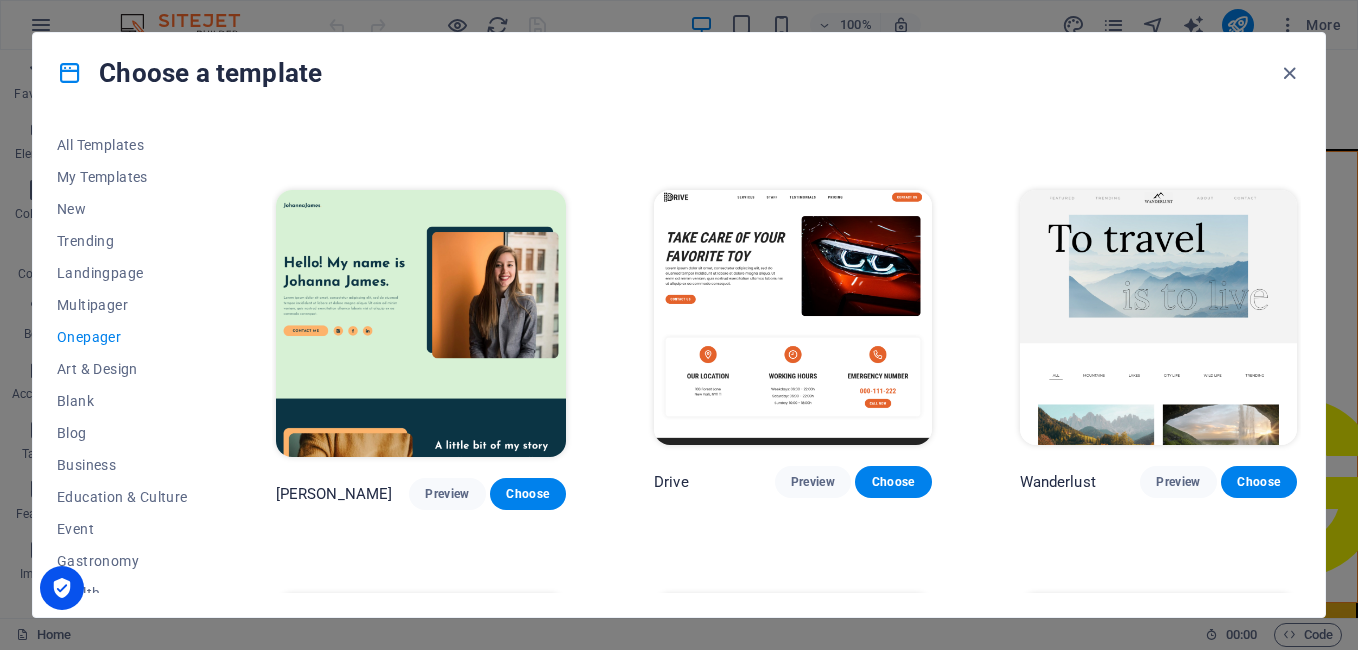 scroll, scrollTop: 1180, scrollLeft: 0, axis: vertical 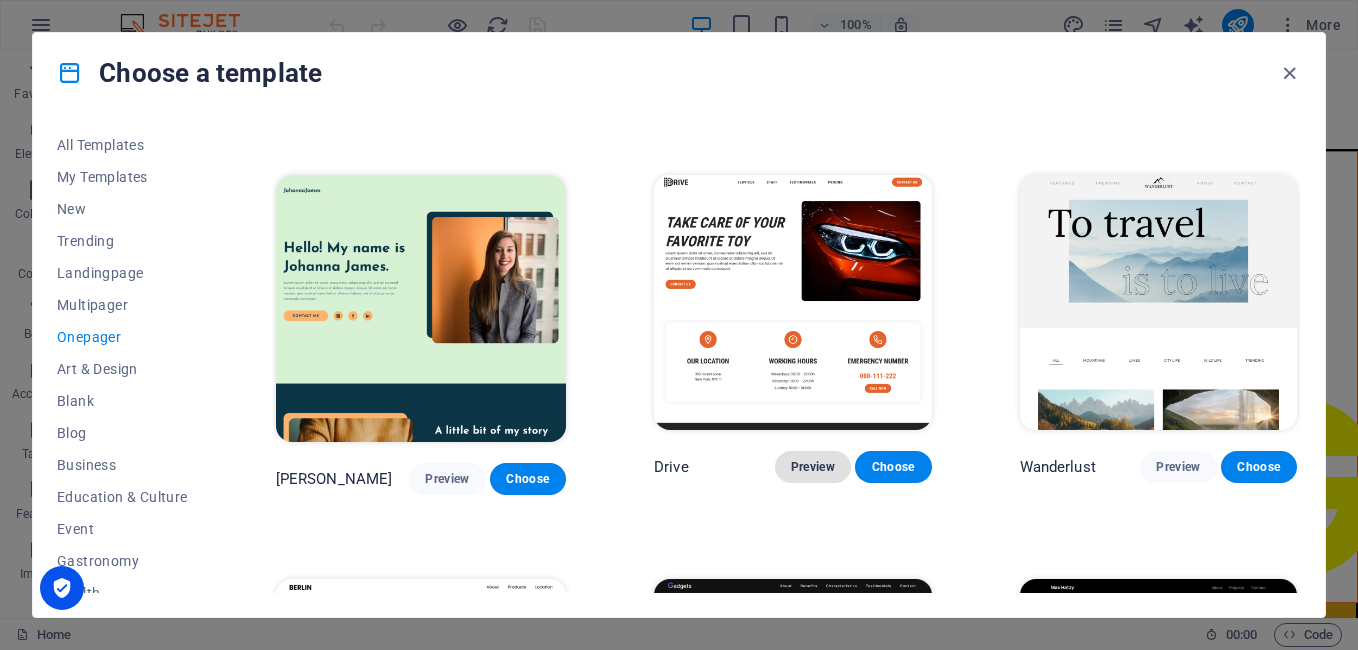click on "Preview" at bounding box center [813, 467] 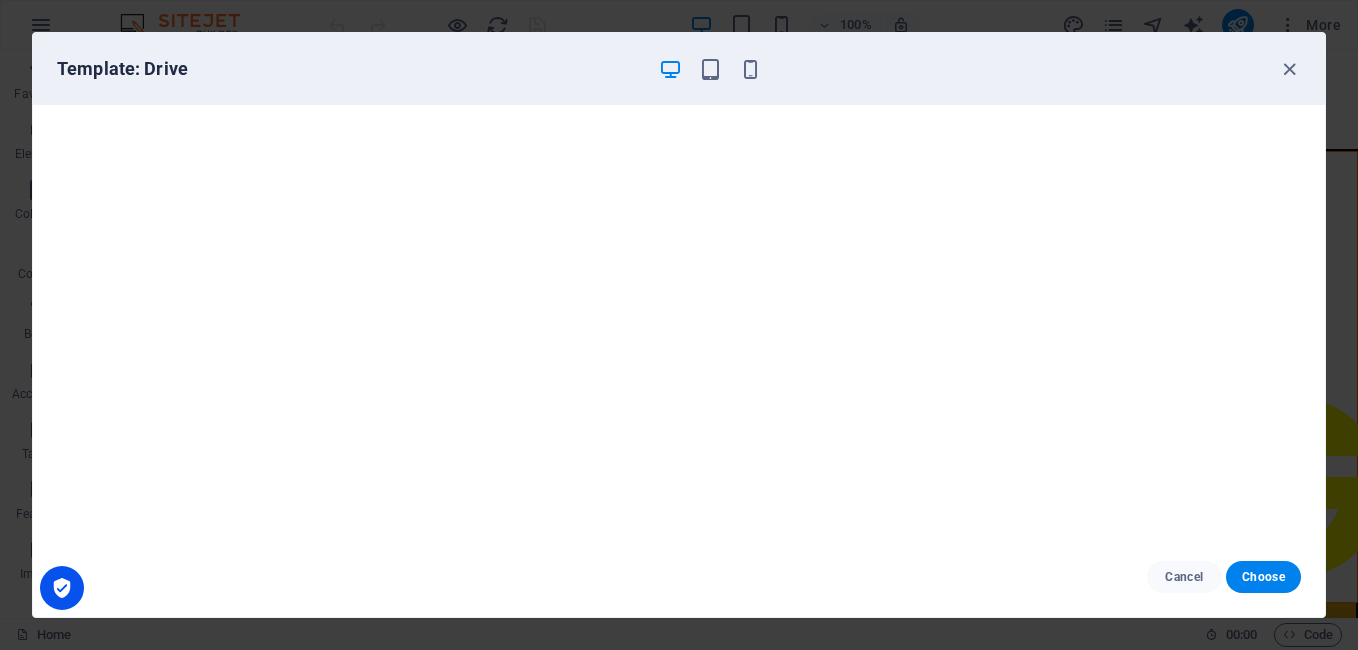scroll, scrollTop: 5, scrollLeft: 0, axis: vertical 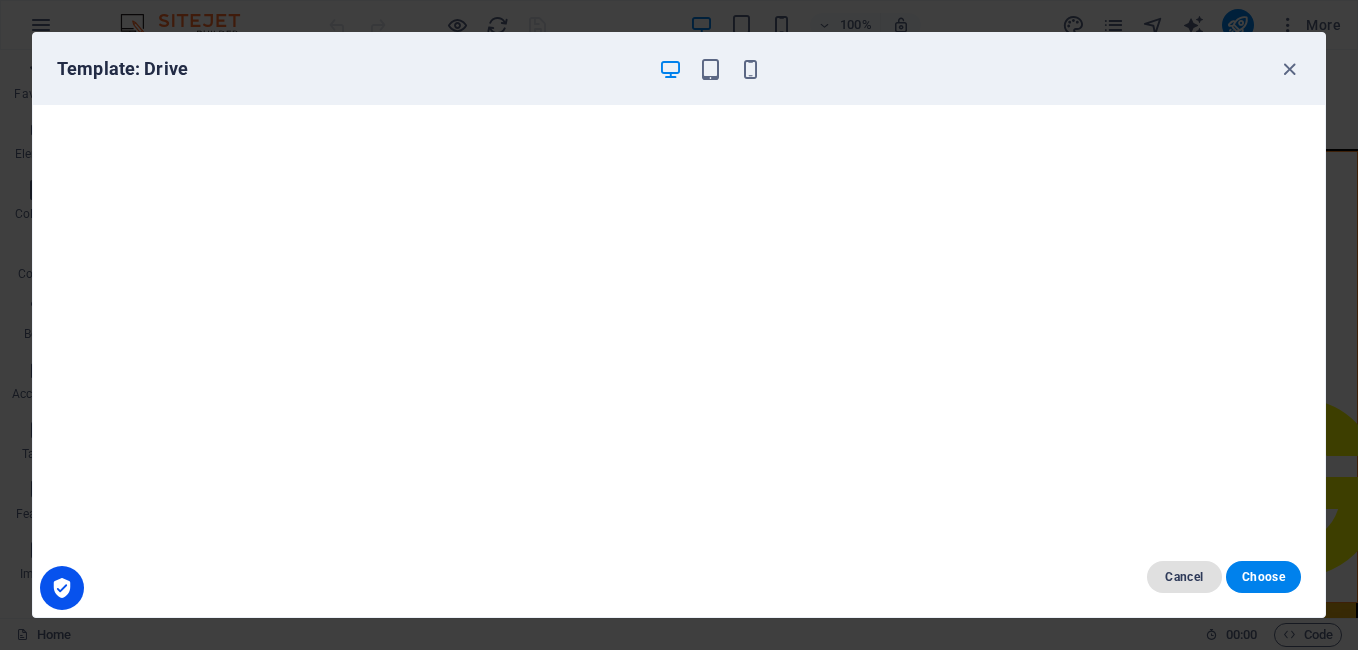 click on "Cancel" at bounding box center (1184, 577) 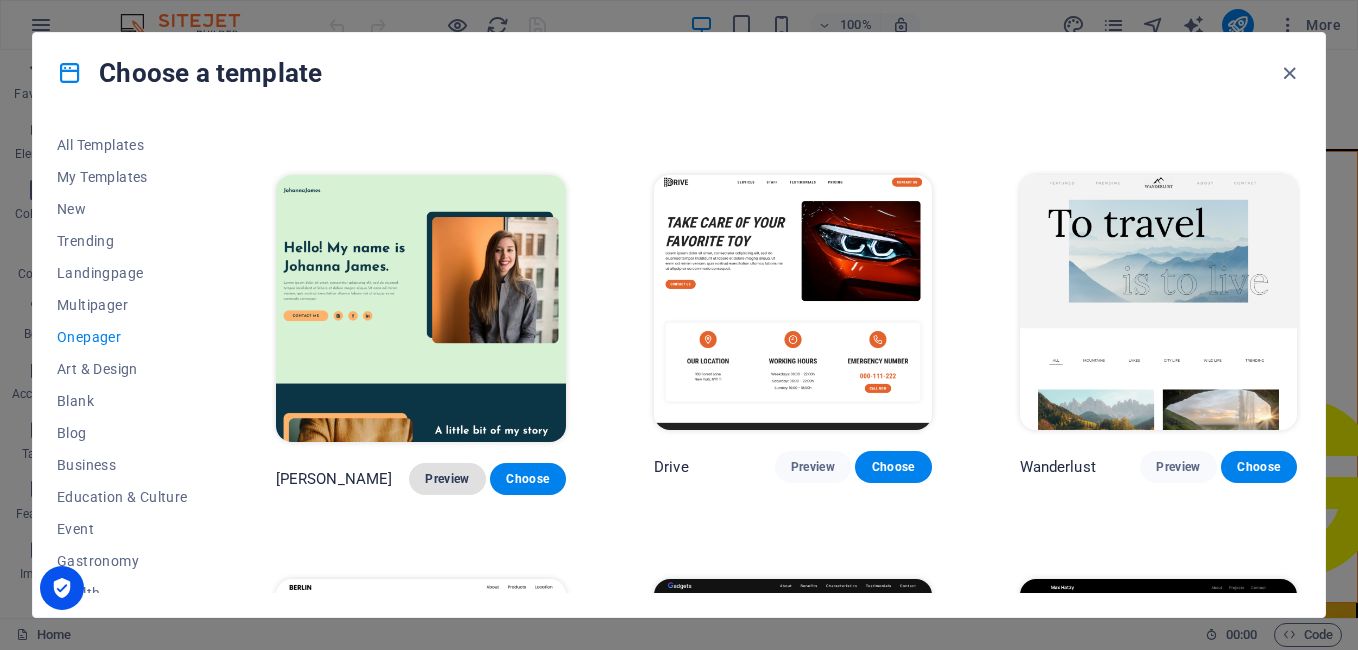 click on "Preview" at bounding box center [447, 479] 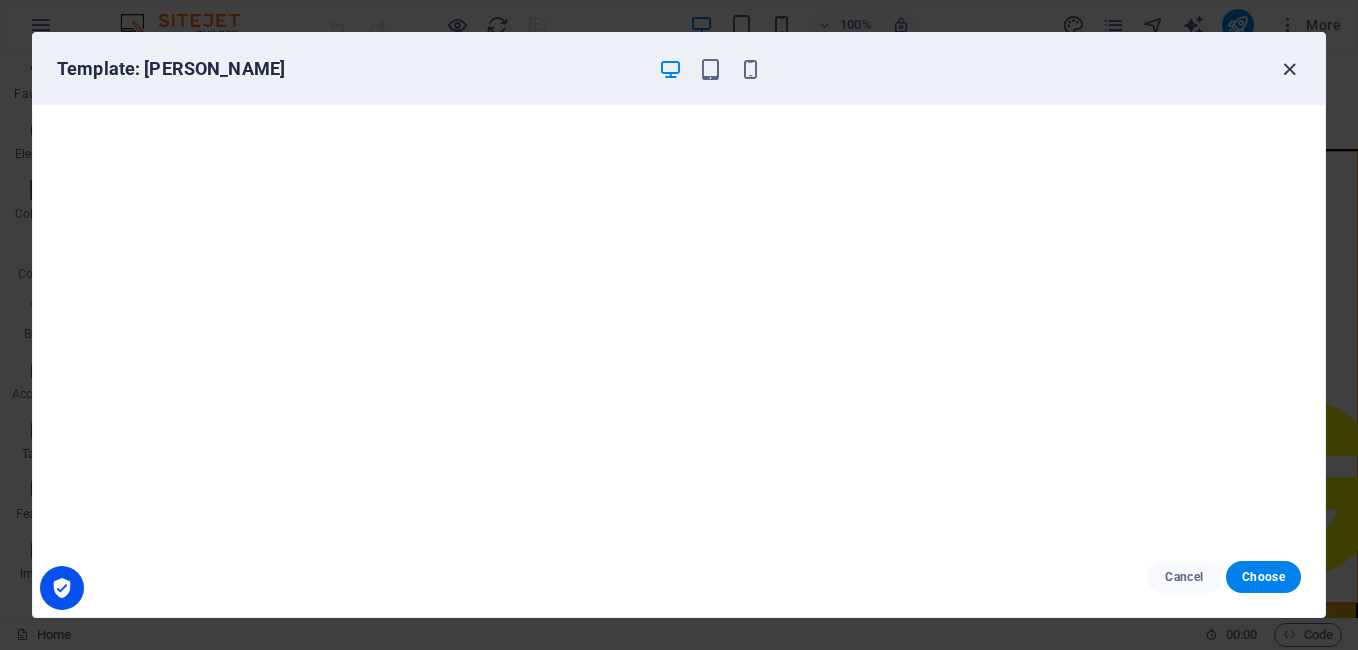 click at bounding box center (1289, 69) 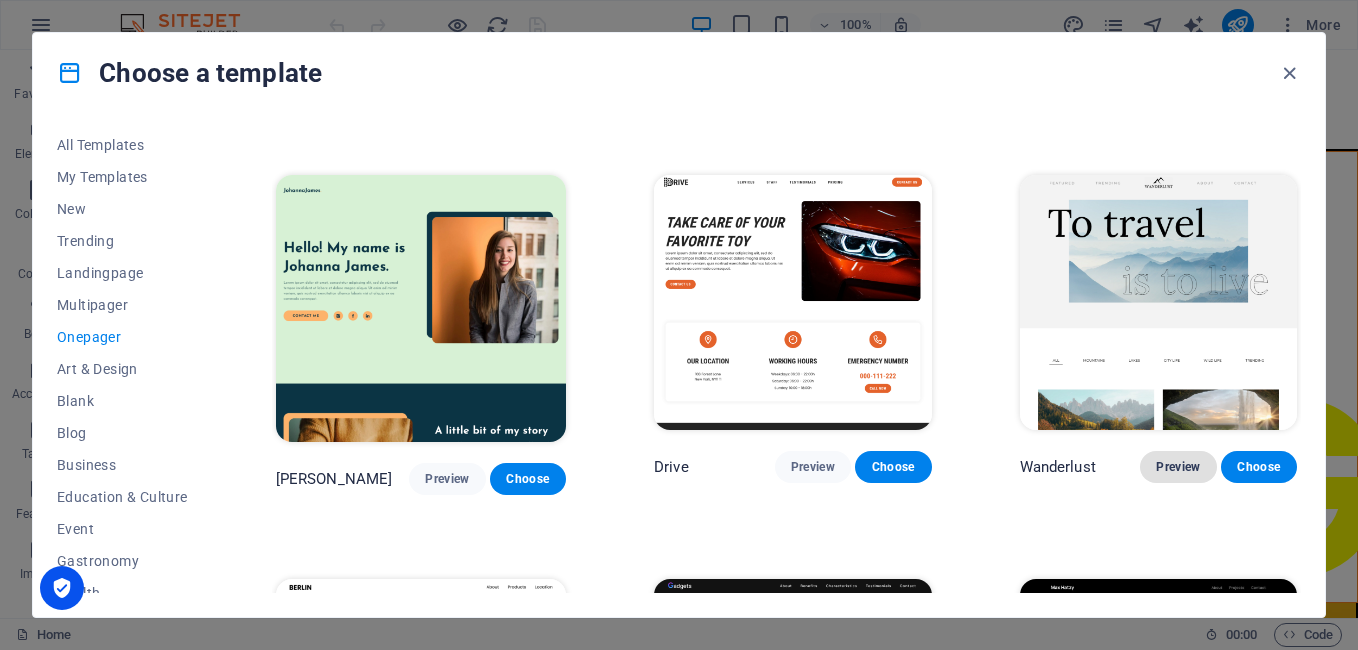 click on "Preview" at bounding box center (1178, 467) 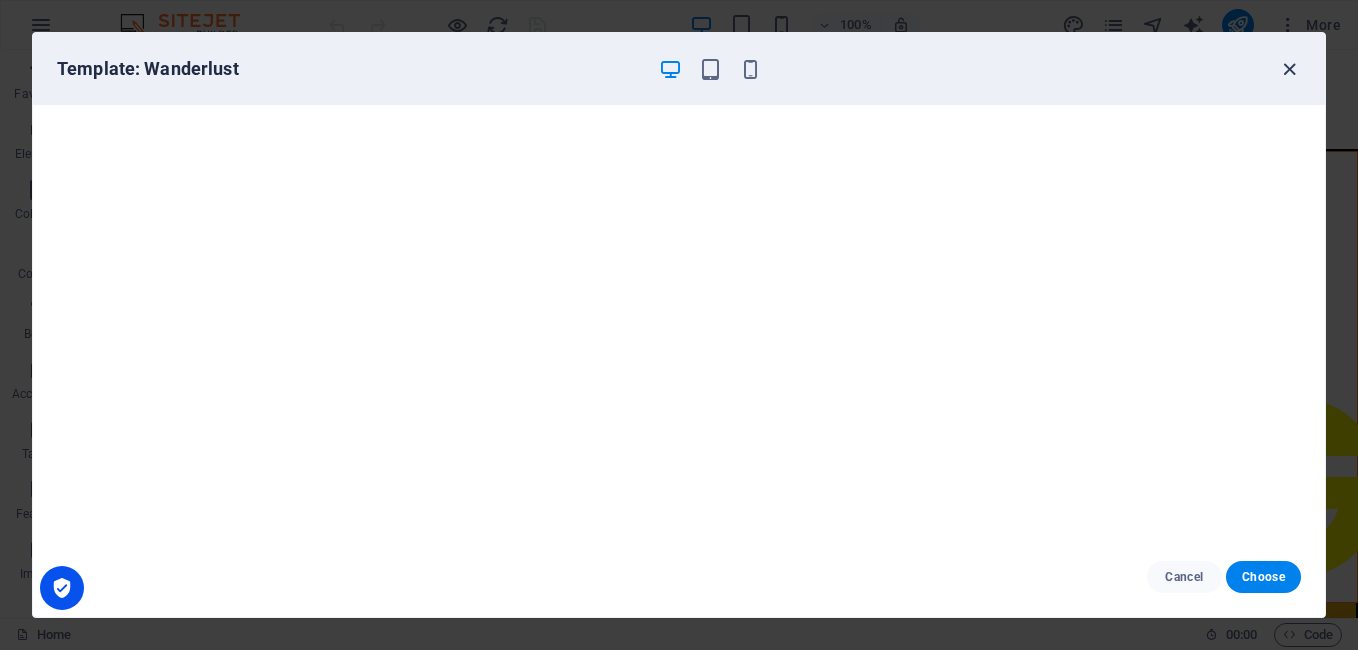 click at bounding box center [1289, 69] 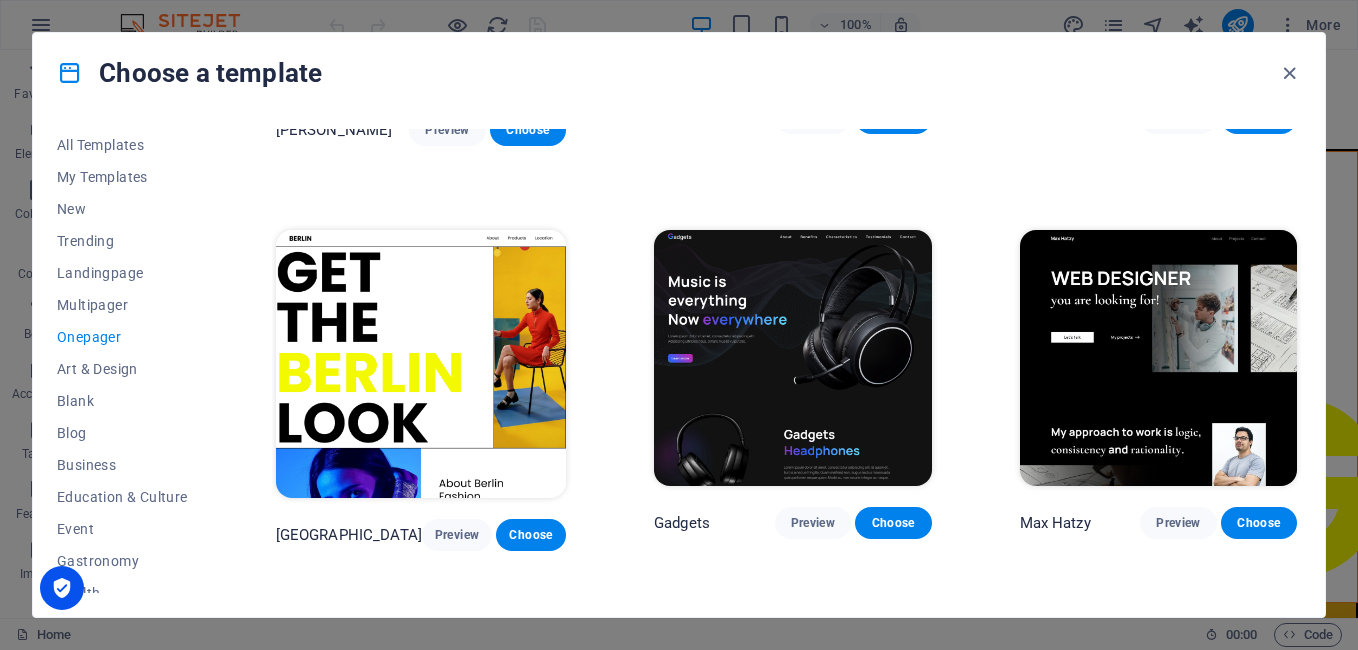 scroll, scrollTop: 1527, scrollLeft: 0, axis: vertical 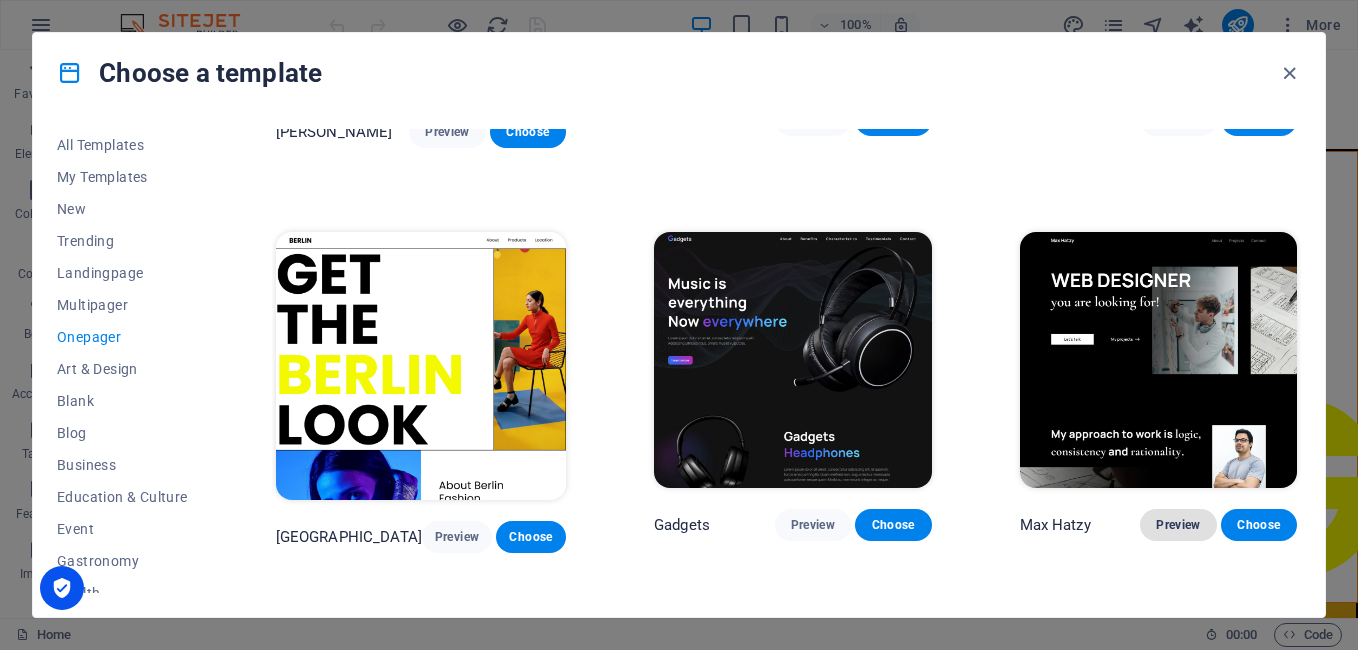 click on "Preview" at bounding box center [1178, 525] 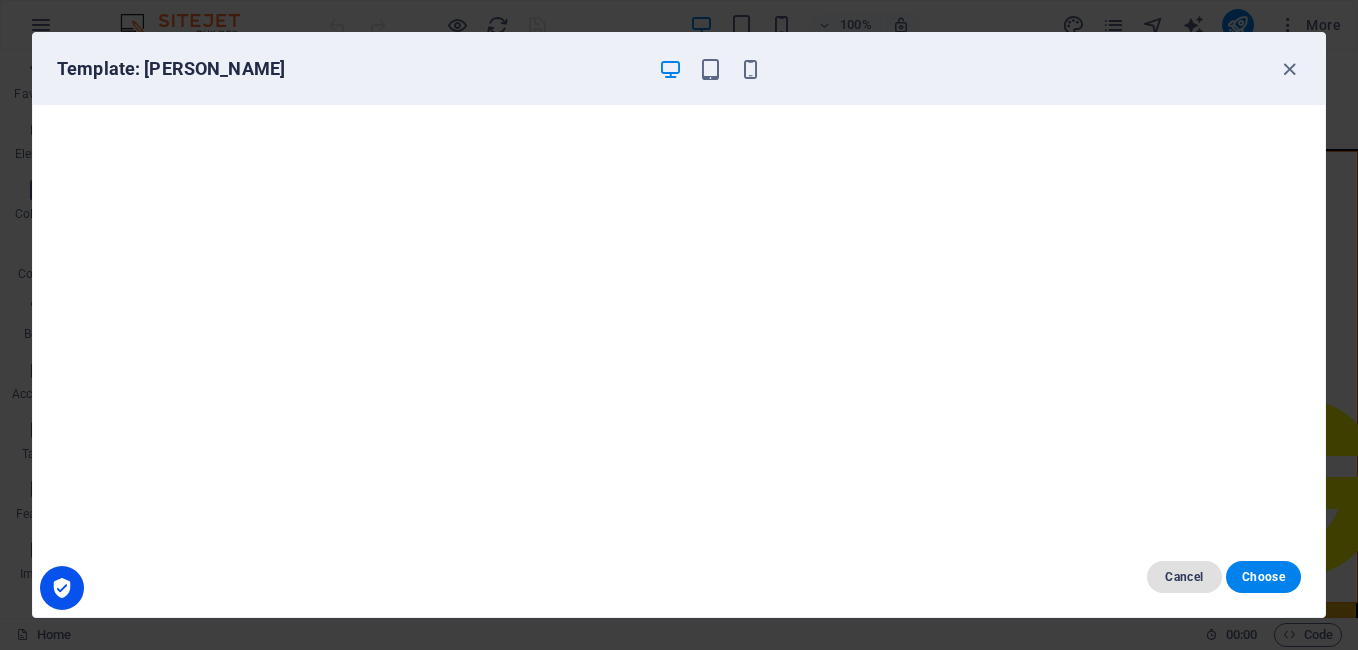 click on "Cancel" at bounding box center (1184, 577) 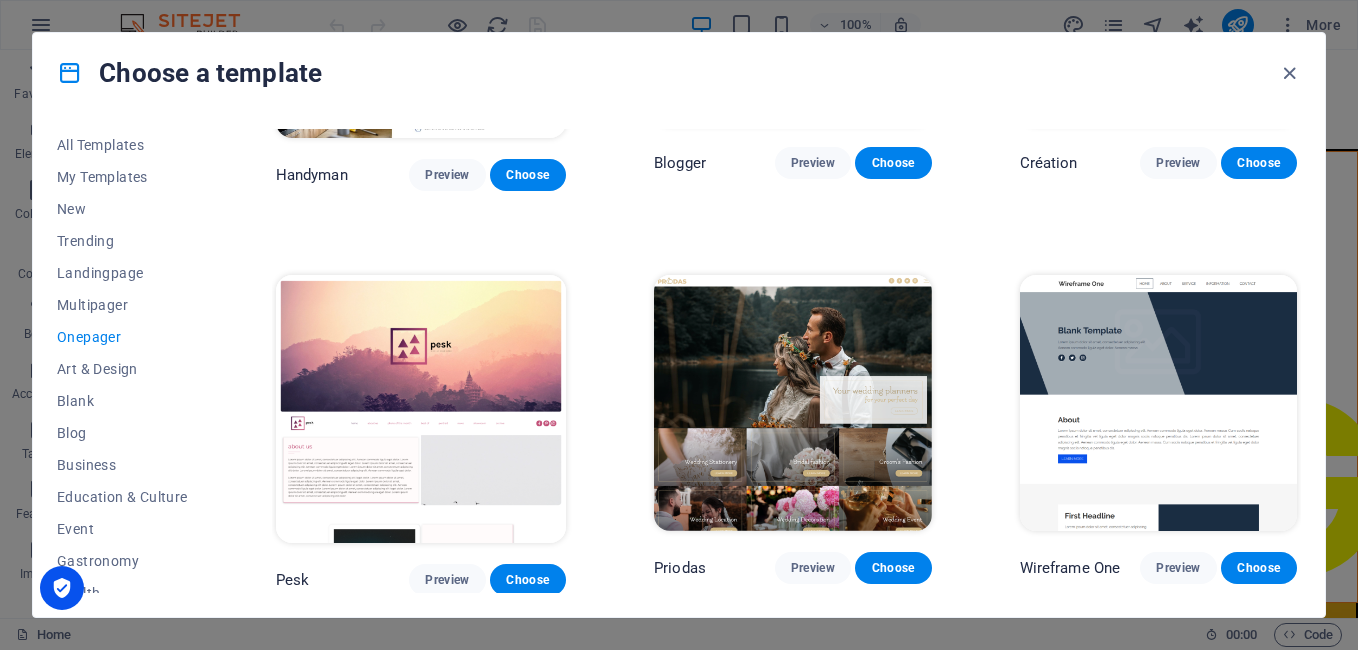 scroll, scrollTop: 2288, scrollLeft: 0, axis: vertical 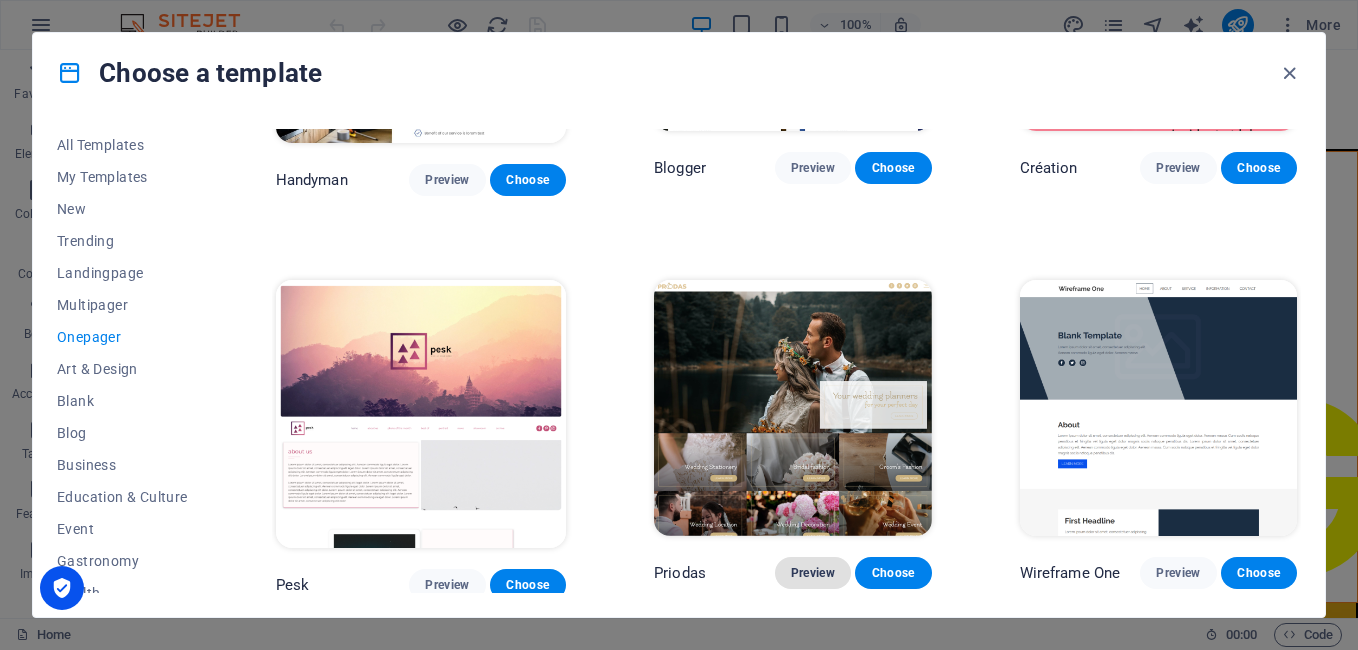 click on "Preview" at bounding box center [813, 573] 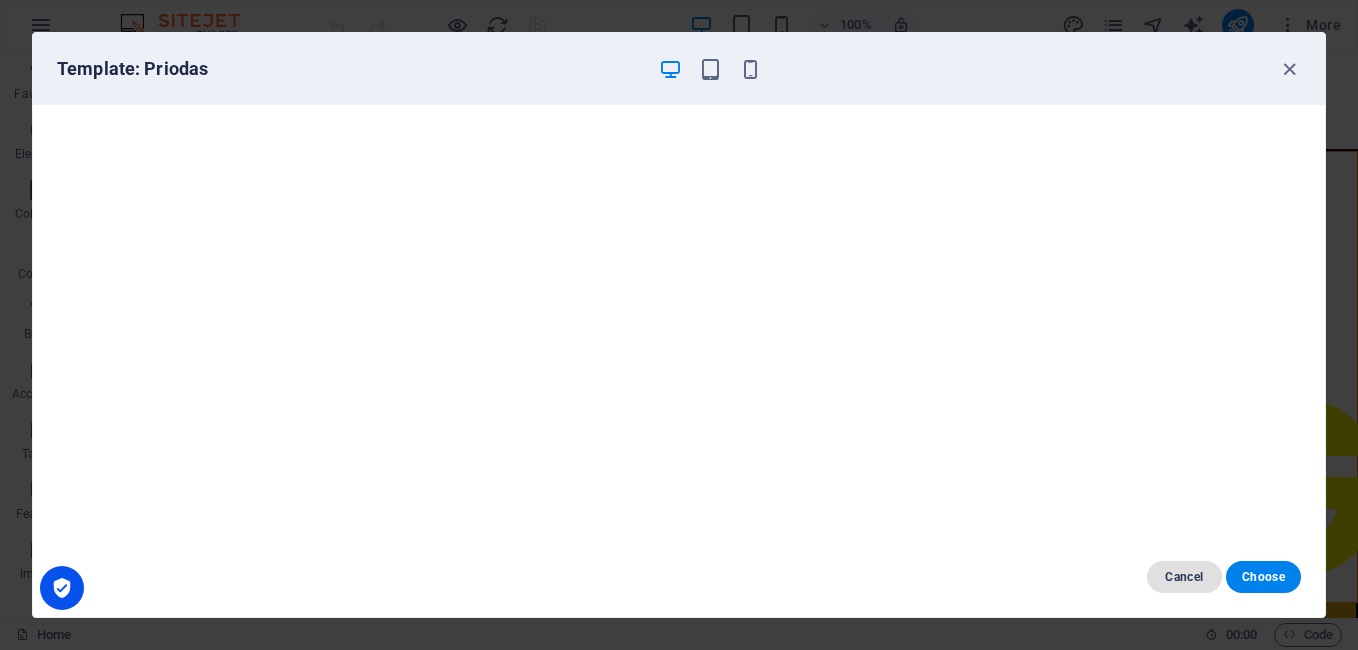 click on "Cancel" at bounding box center (1184, 577) 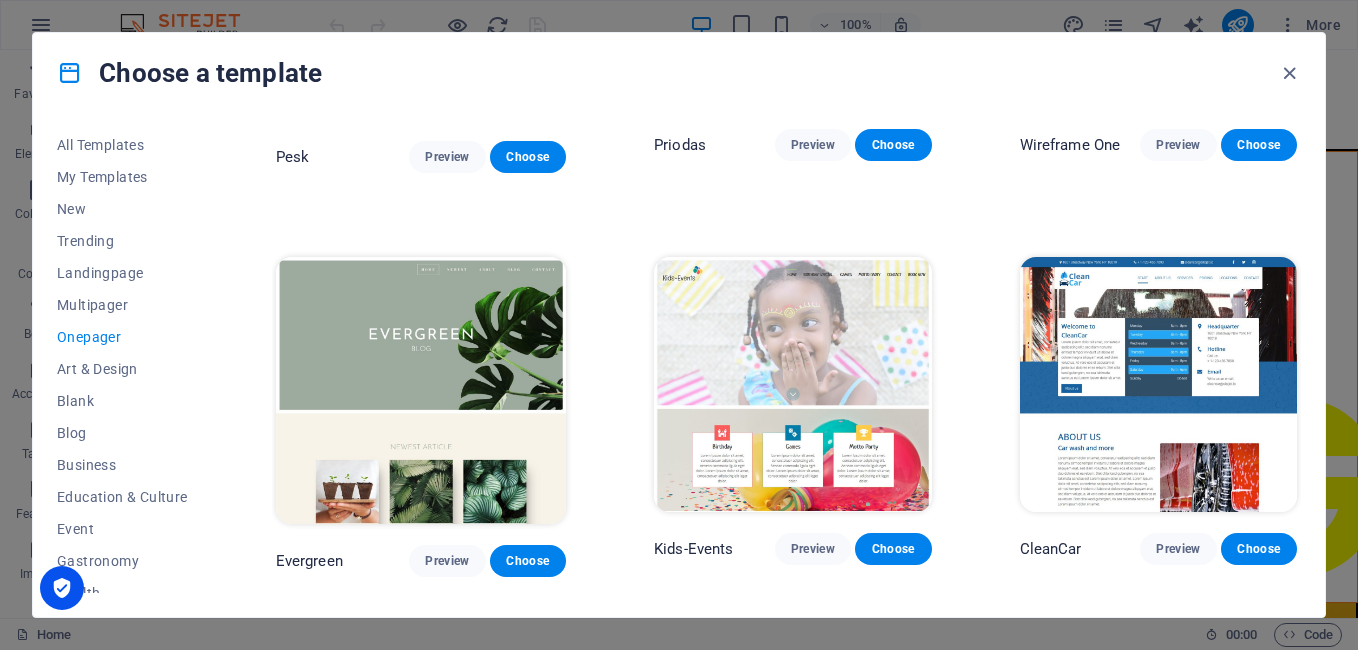 scroll, scrollTop: 2765, scrollLeft: 0, axis: vertical 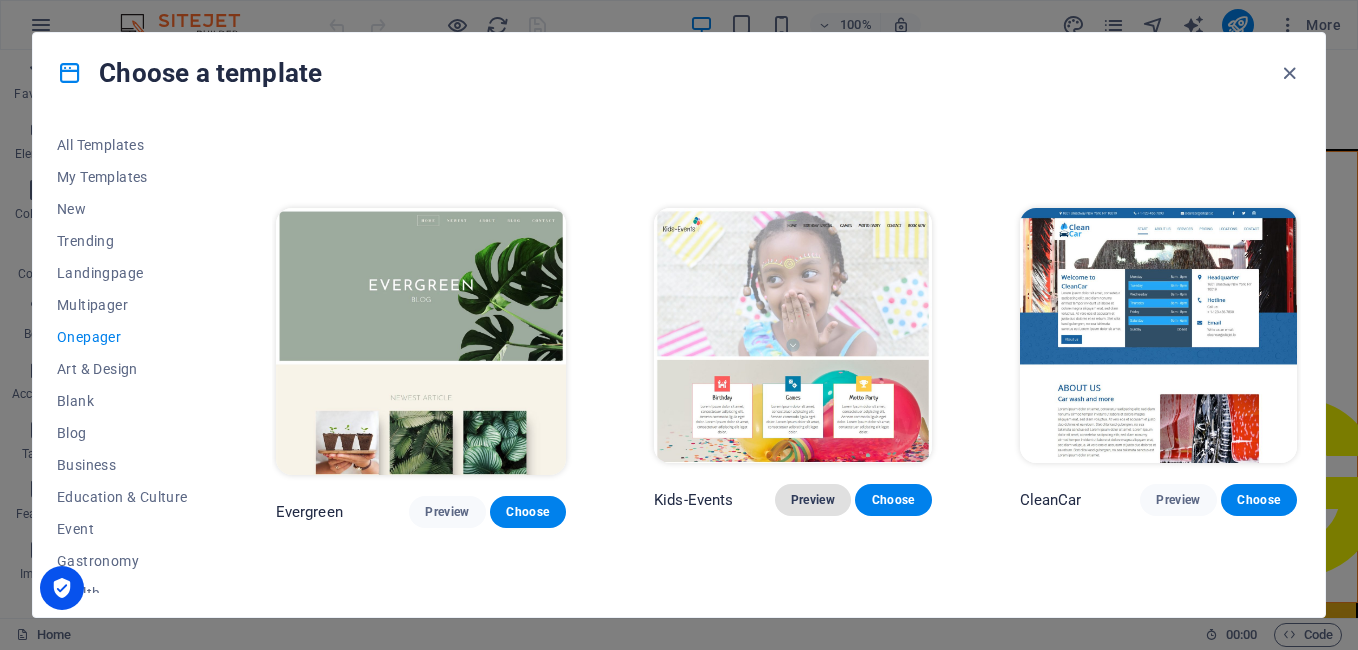 click on "Preview" at bounding box center (813, 500) 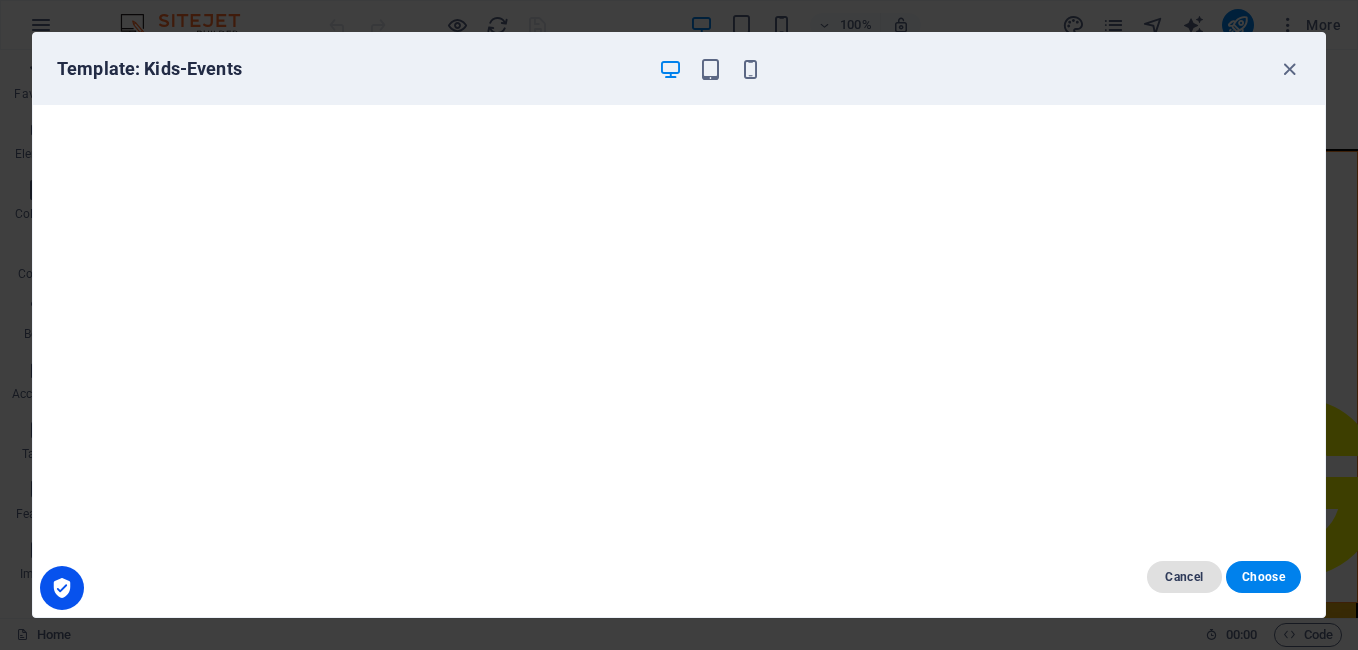 click on "Cancel" at bounding box center (1184, 577) 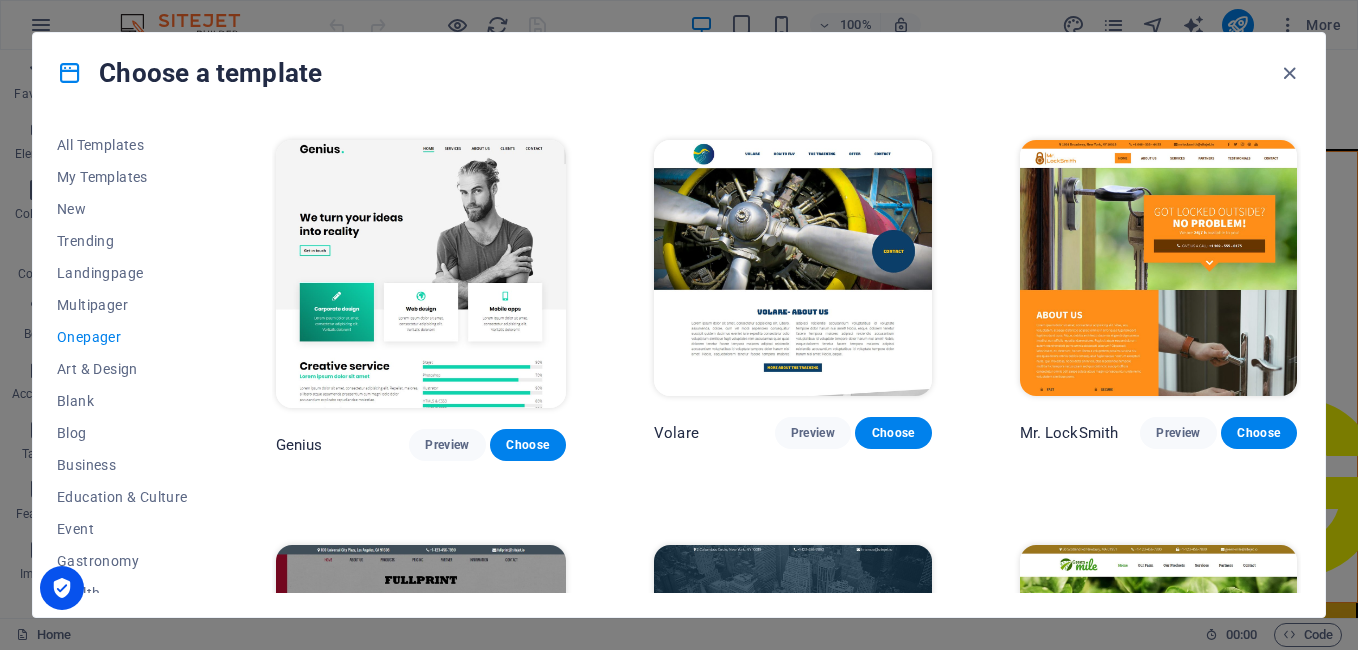 scroll, scrollTop: 4047, scrollLeft: 0, axis: vertical 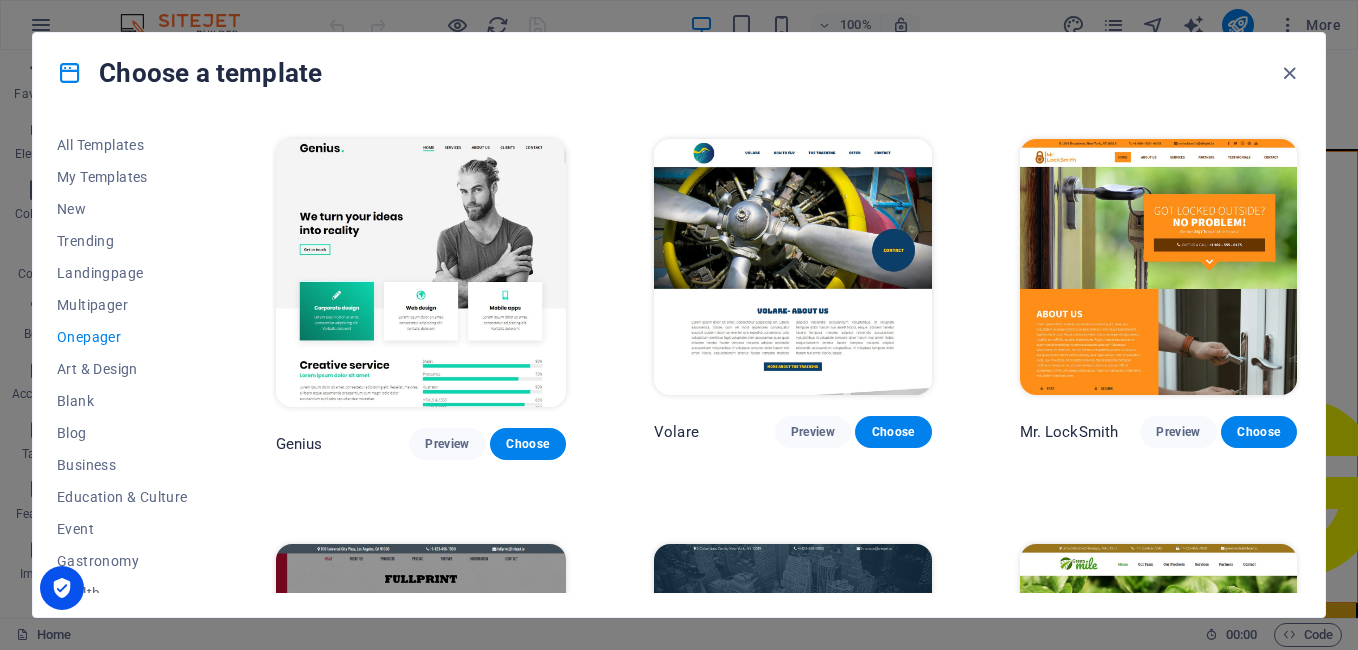 click on "Mr. LockSmith Preview Choose" at bounding box center (1159, 297) 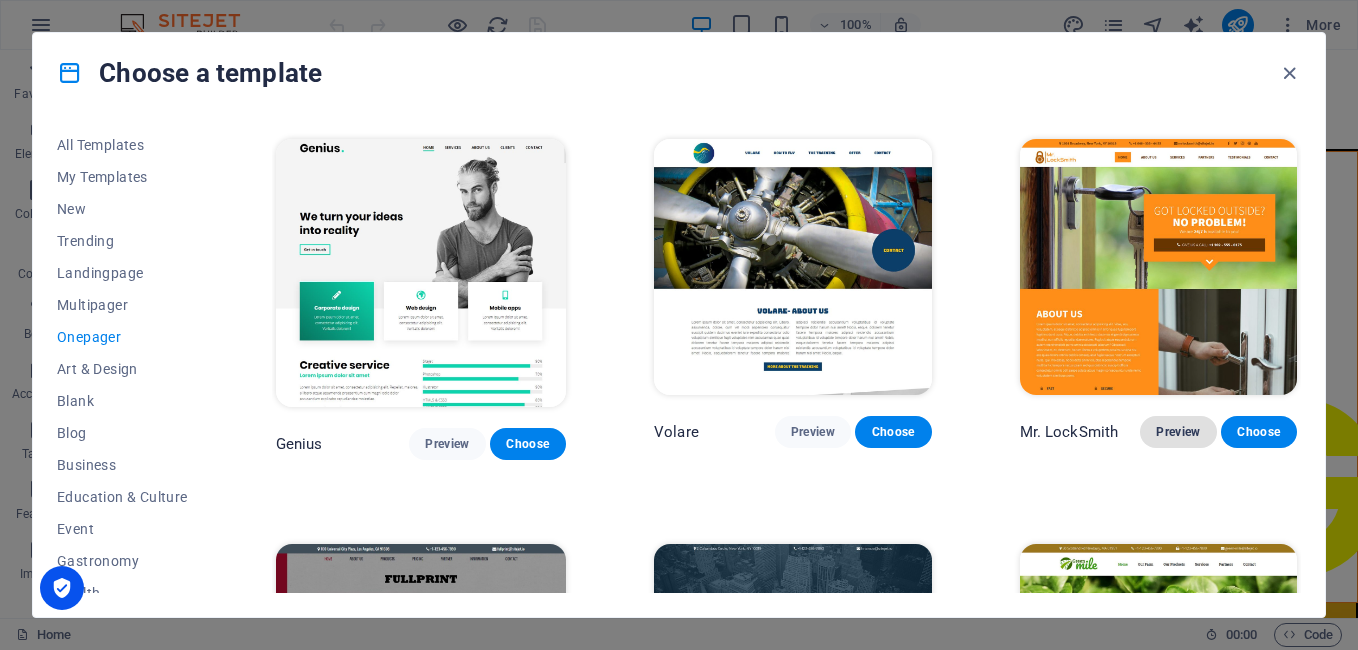 click on "Preview" at bounding box center [1178, 432] 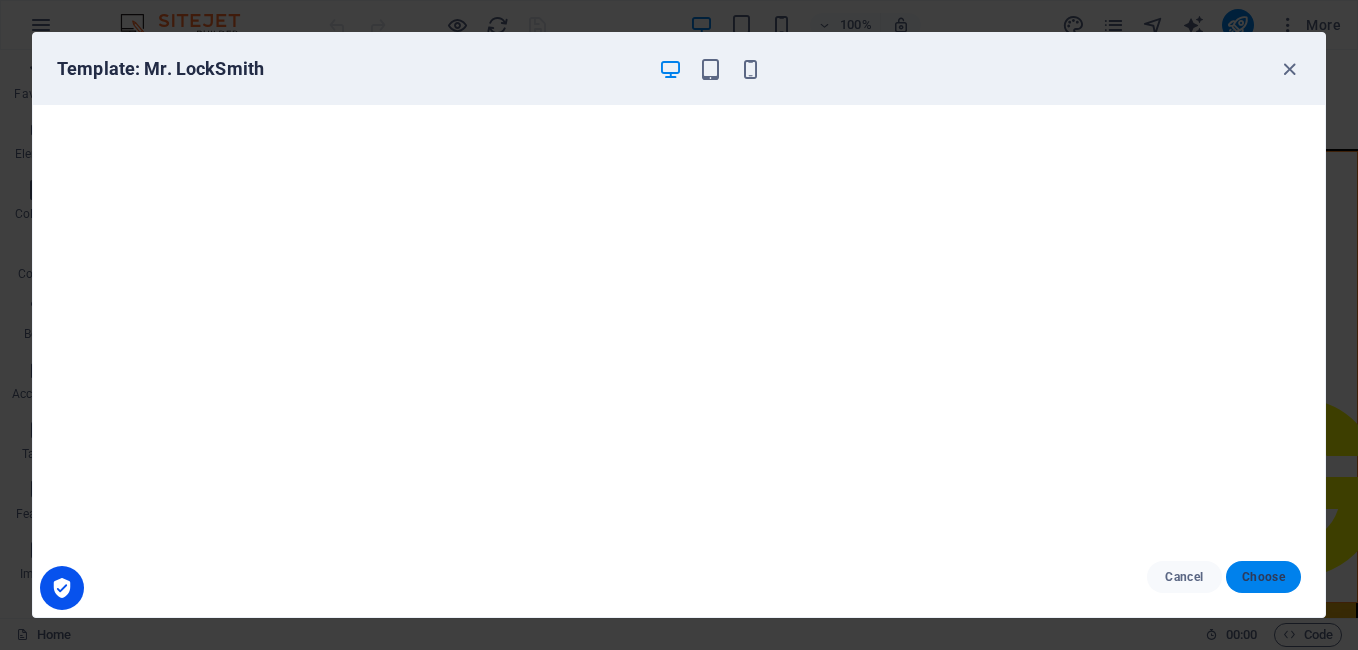 click on "Choose" at bounding box center (1263, 577) 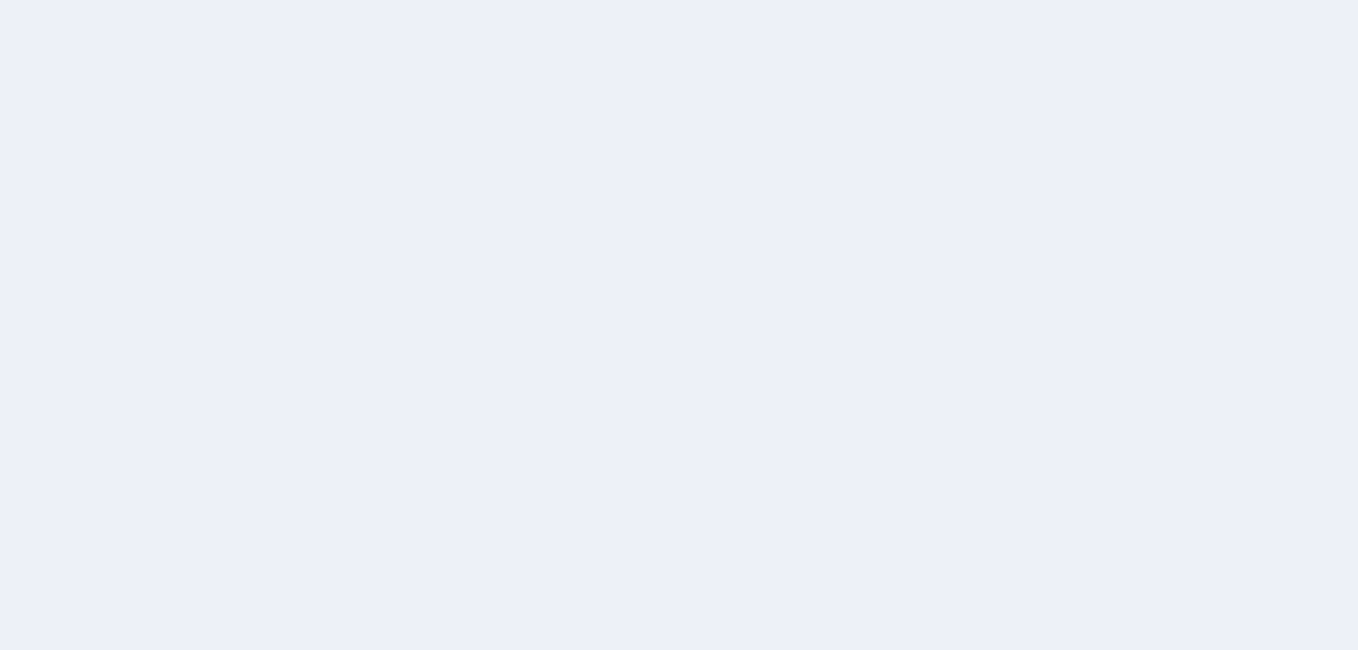 scroll, scrollTop: 0, scrollLeft: 0, axis: both 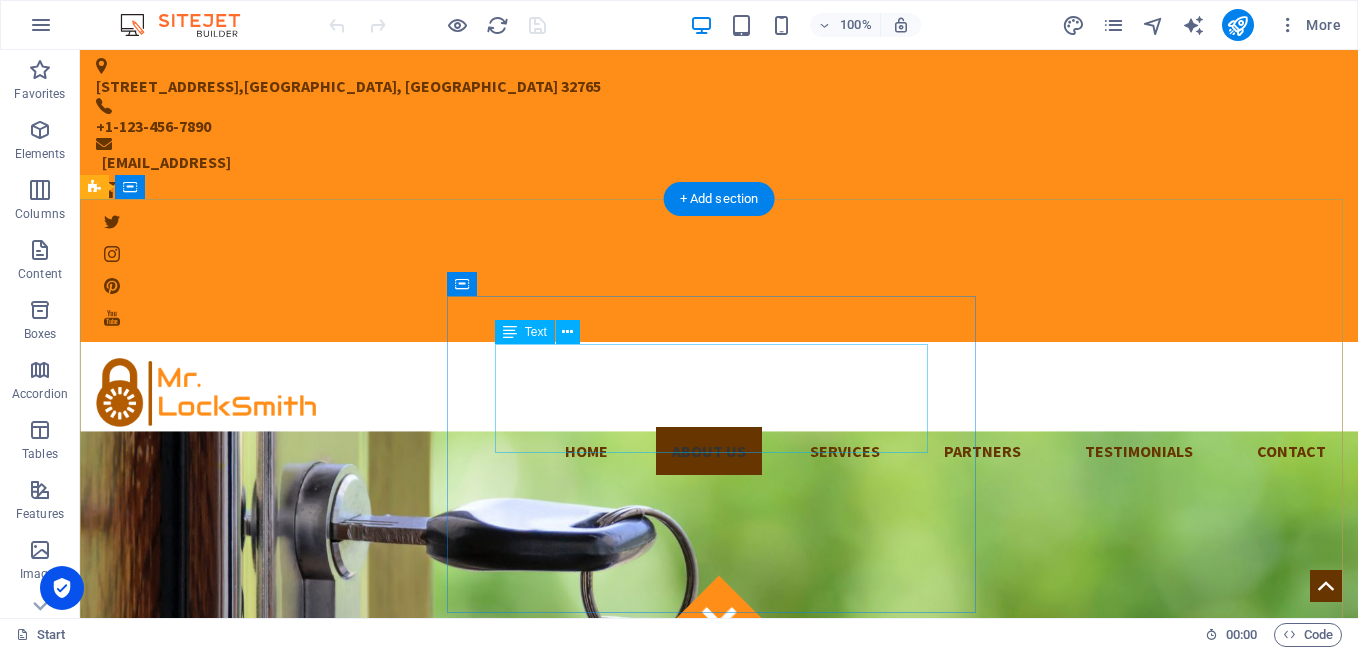 click on "Got locked outside? No Problem!" at bounding box center (719, 1207) 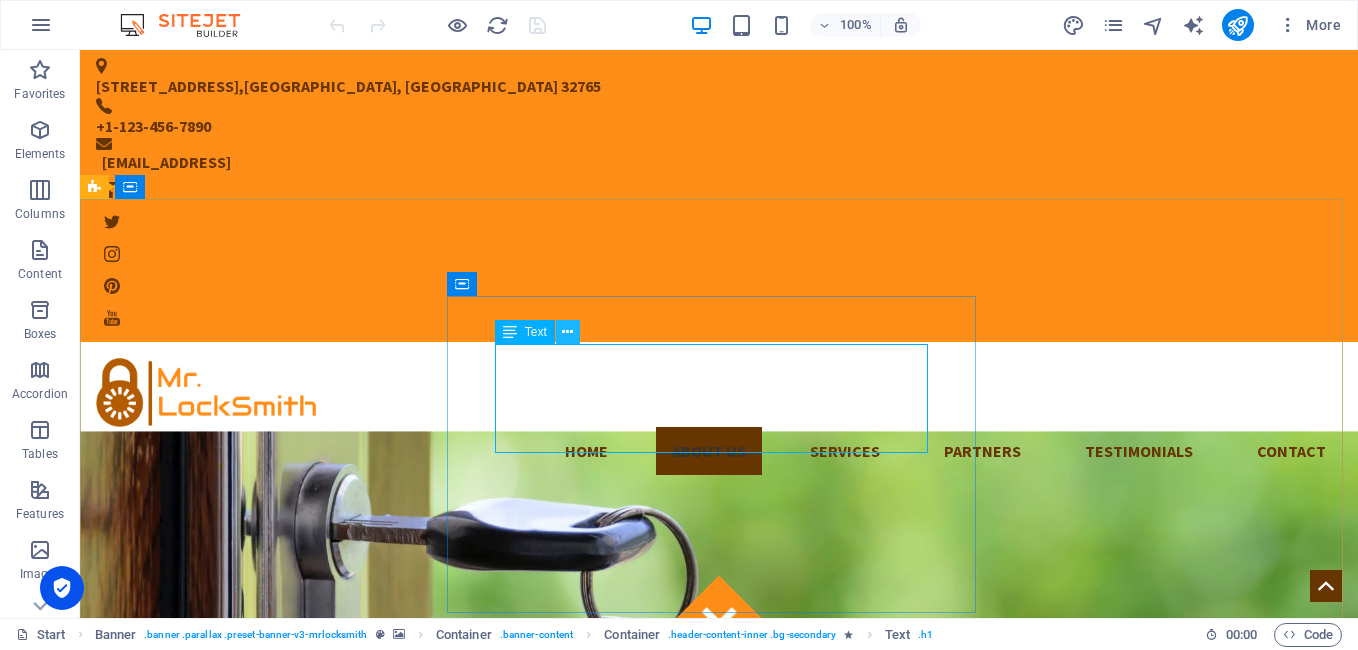 click at bounding box center (567, 332) 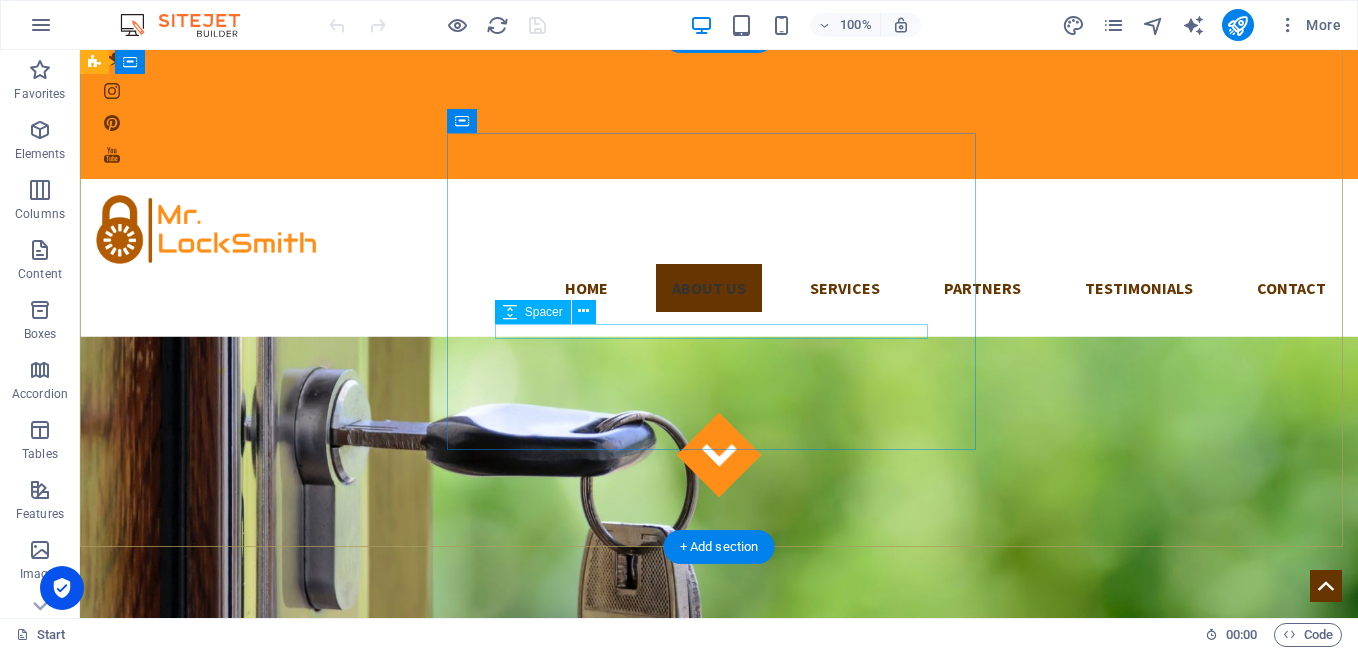 scroll, scrollTop: 147, scrollLeft: 0, axis: vertical 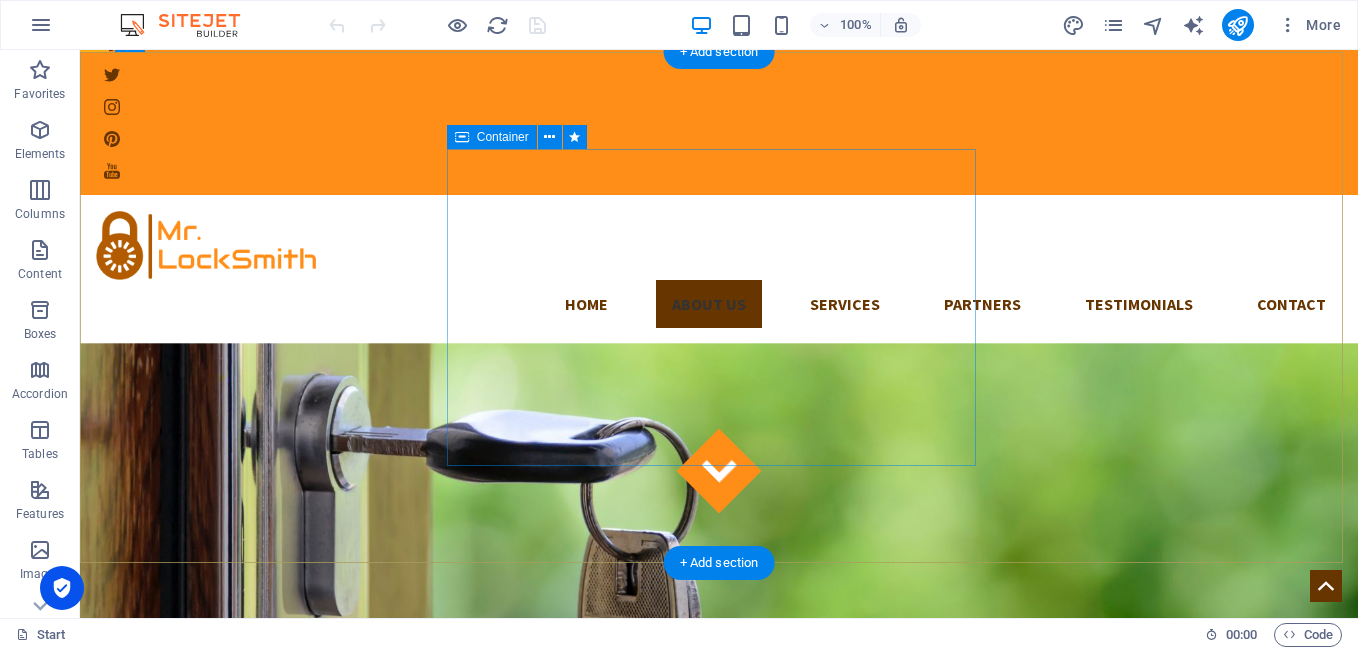 click on "Got locked outside? No Problem! We are  24/7 h  available to you!   Give us a call:" at bounding box center (719, 1116) 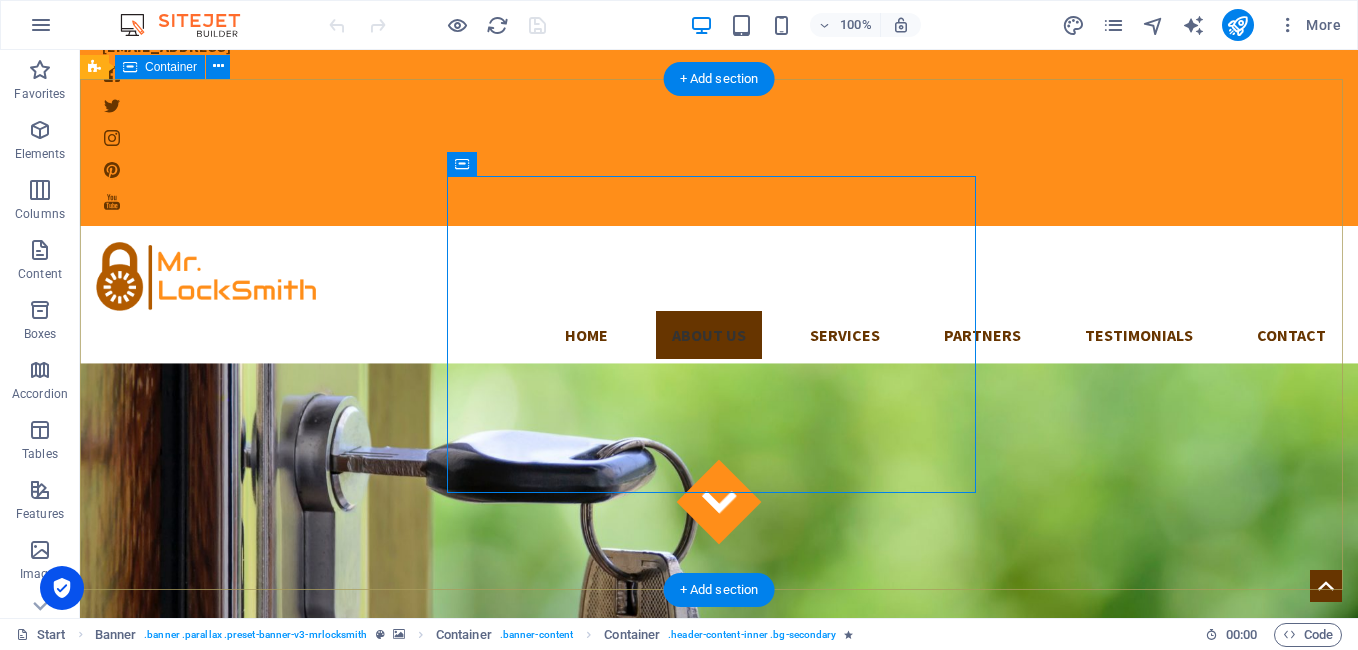 scroll, scrollTop: 120, scrollLeft: 0, axis: vertical 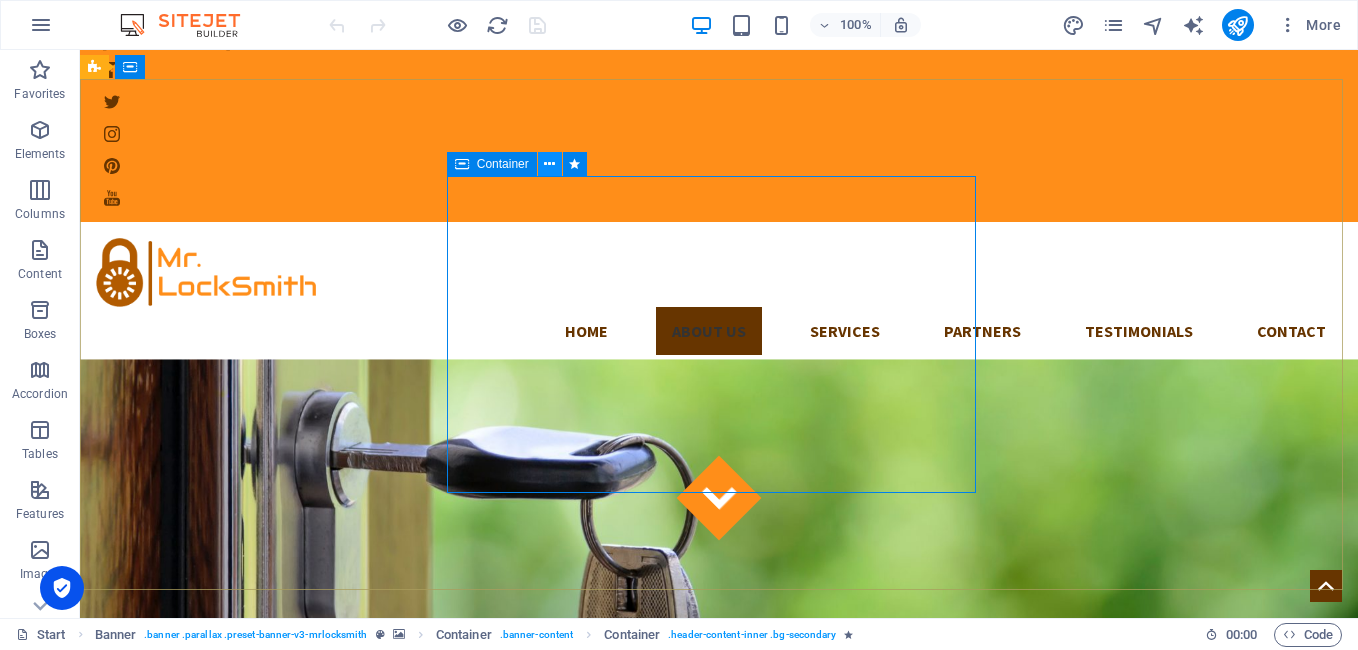 click at bounding box center (549, 164) 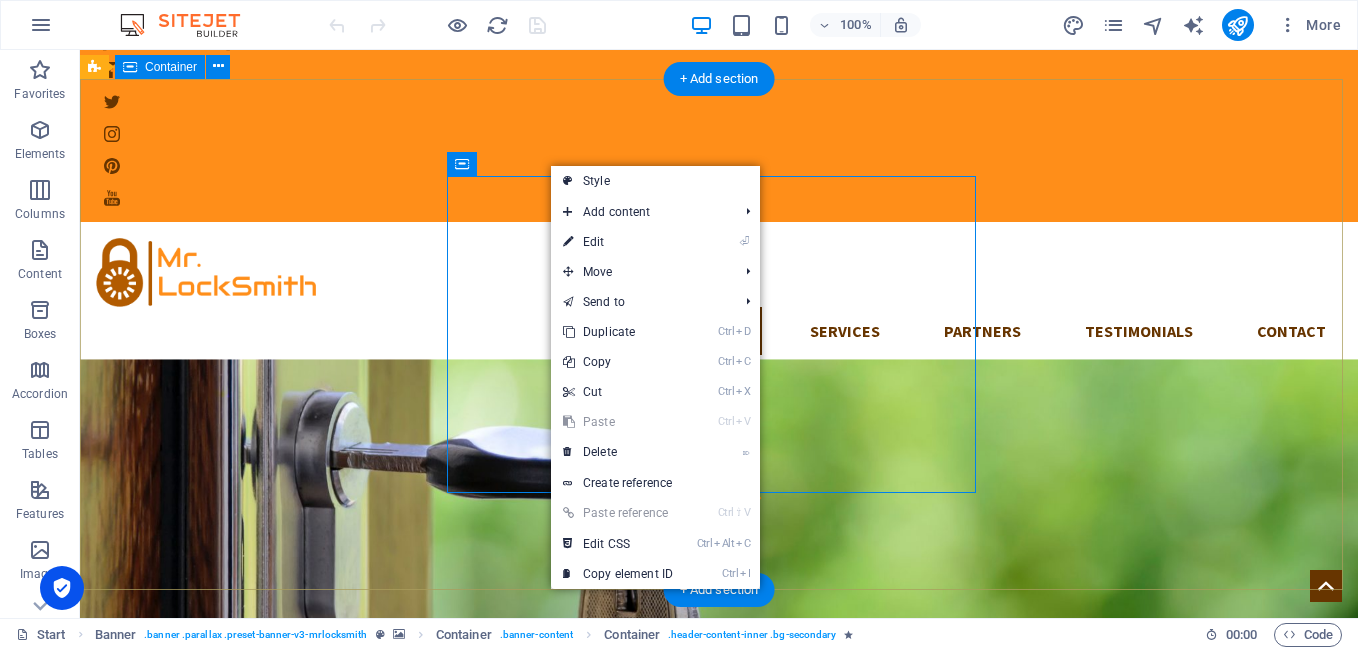 click on "Got locked outside? No Problem! We are  24/7 h  available to you!   Give us a call:" at bounding box center (719, 1143) 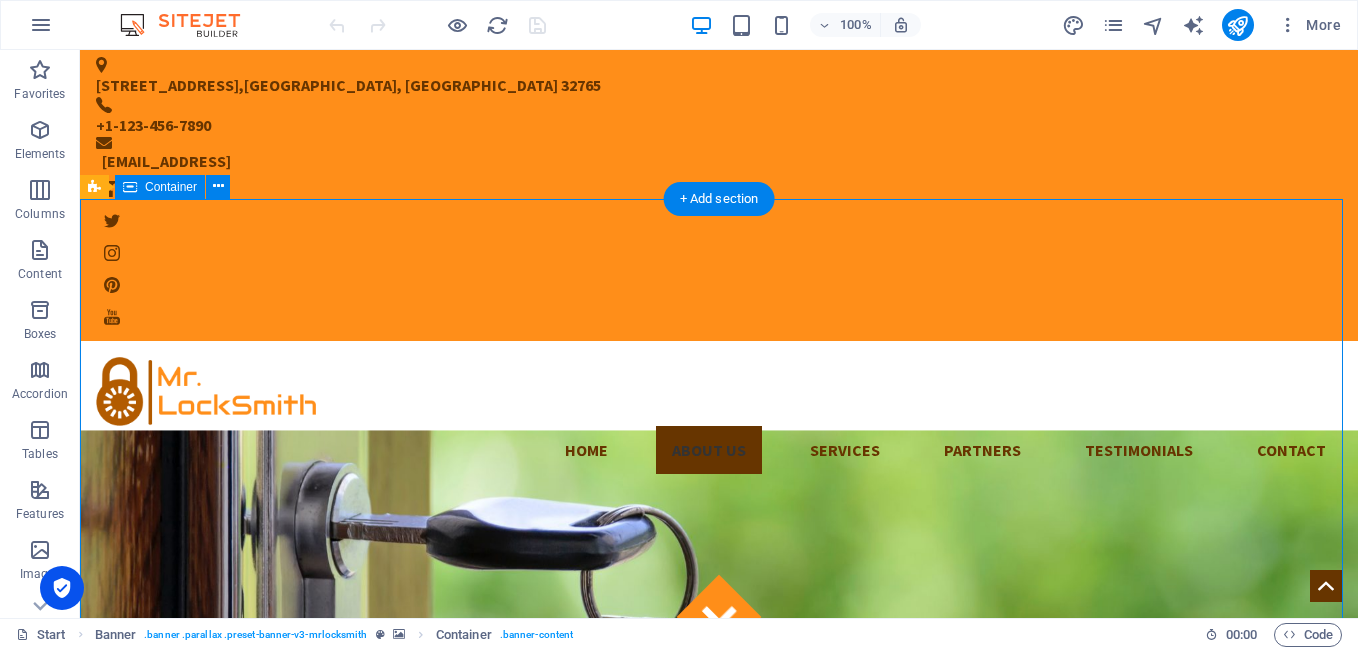 scroll, scrollTop: 0, scrollLeft: 0, axis: both 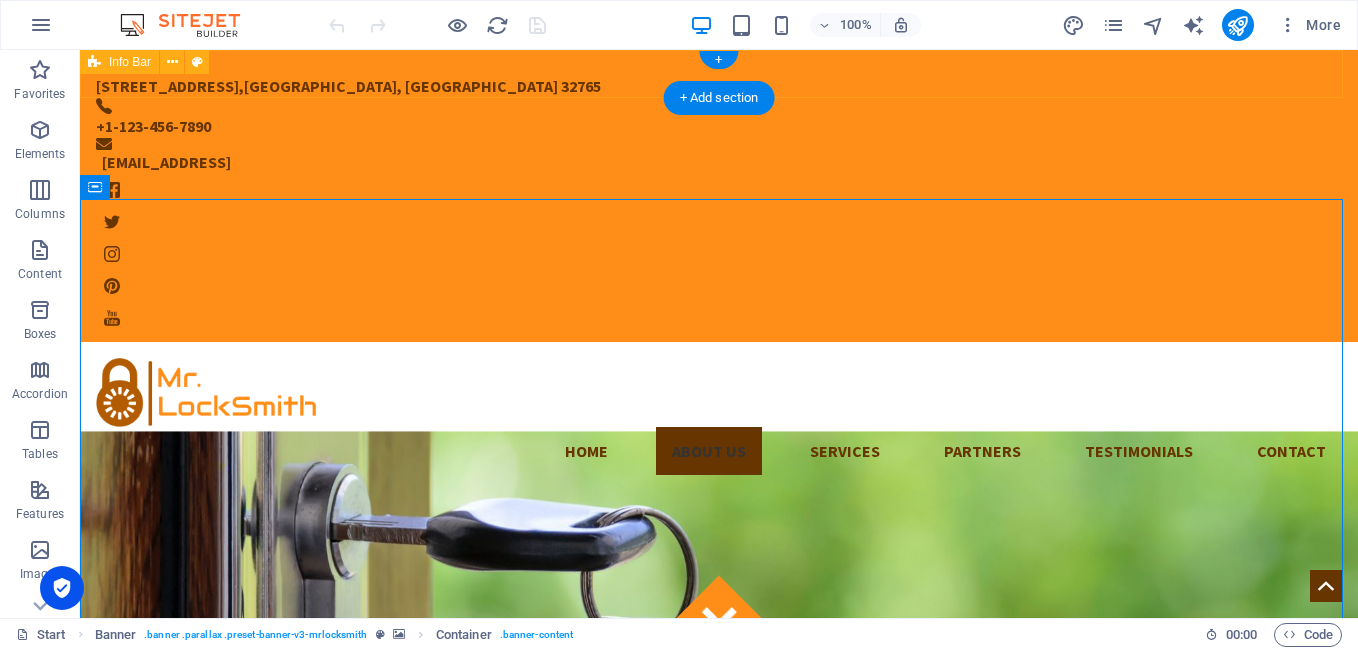 click on "353 N Central Ave ,  Oviedo, FL   32765 +1-123-456-7890 1df0d3351455392fa69b9cc070648d@cpanel.local" at bounding box center (719, 196) 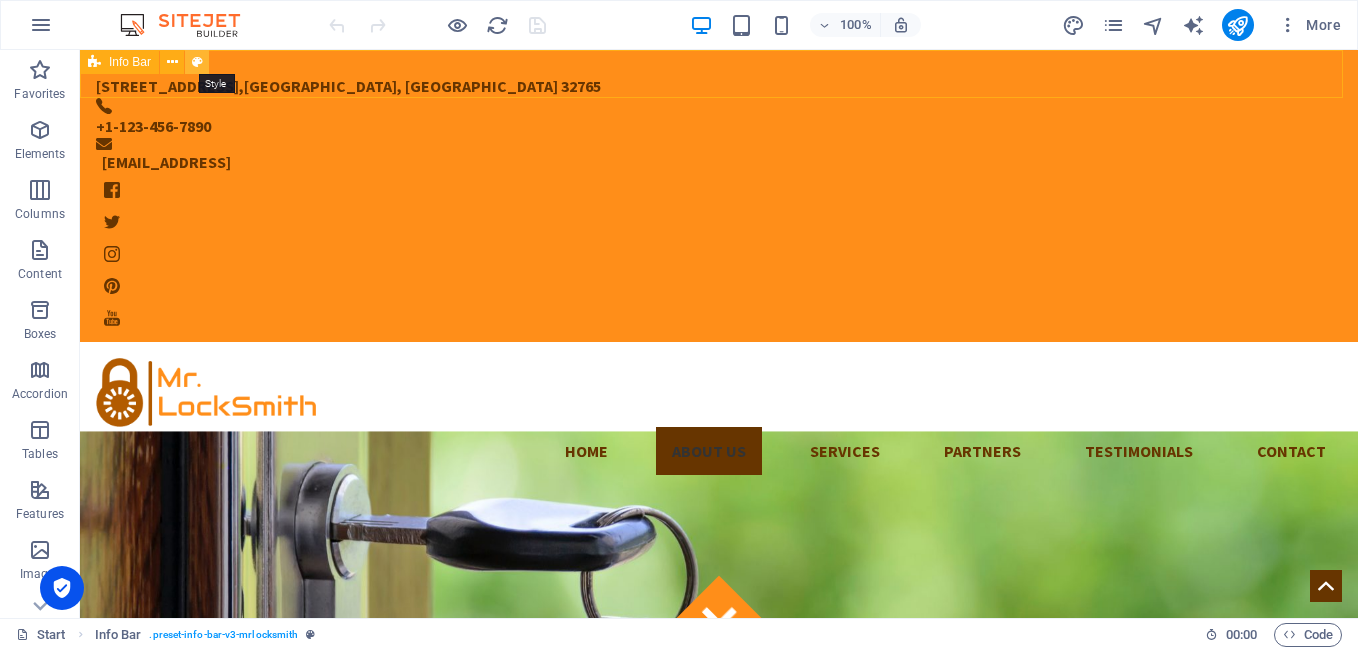 click at bounding box center [197, 62] 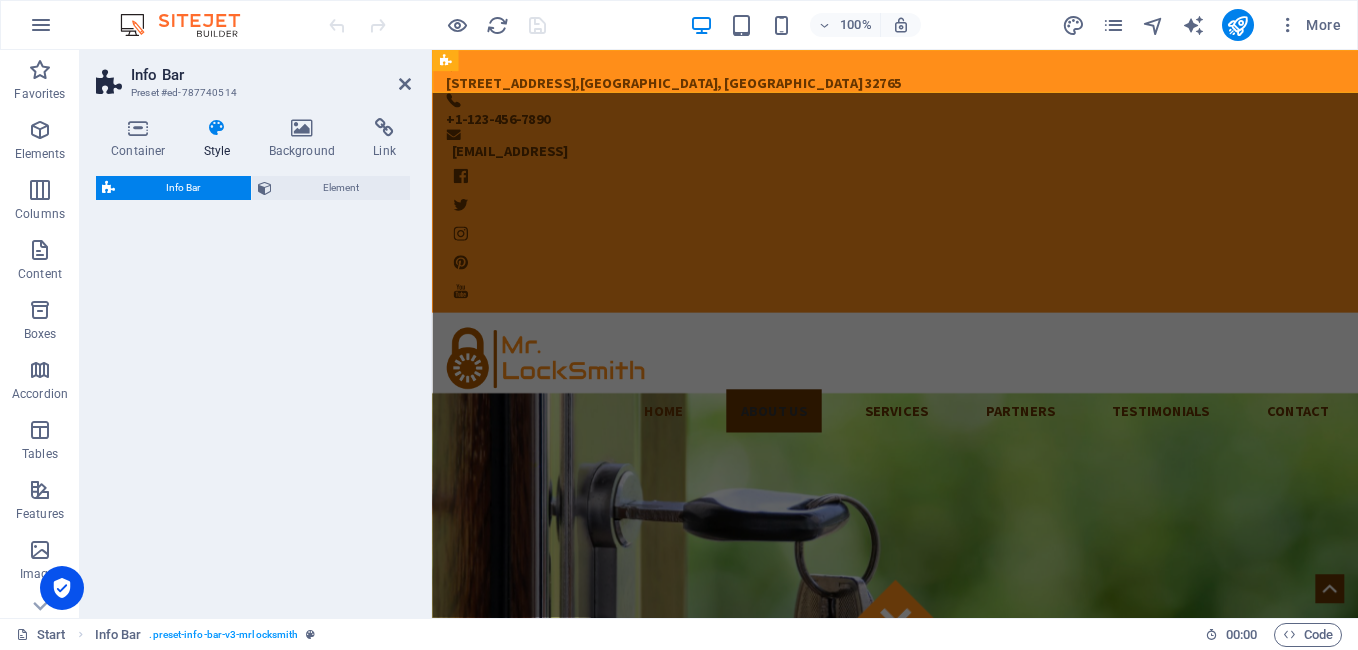 select on "rem" 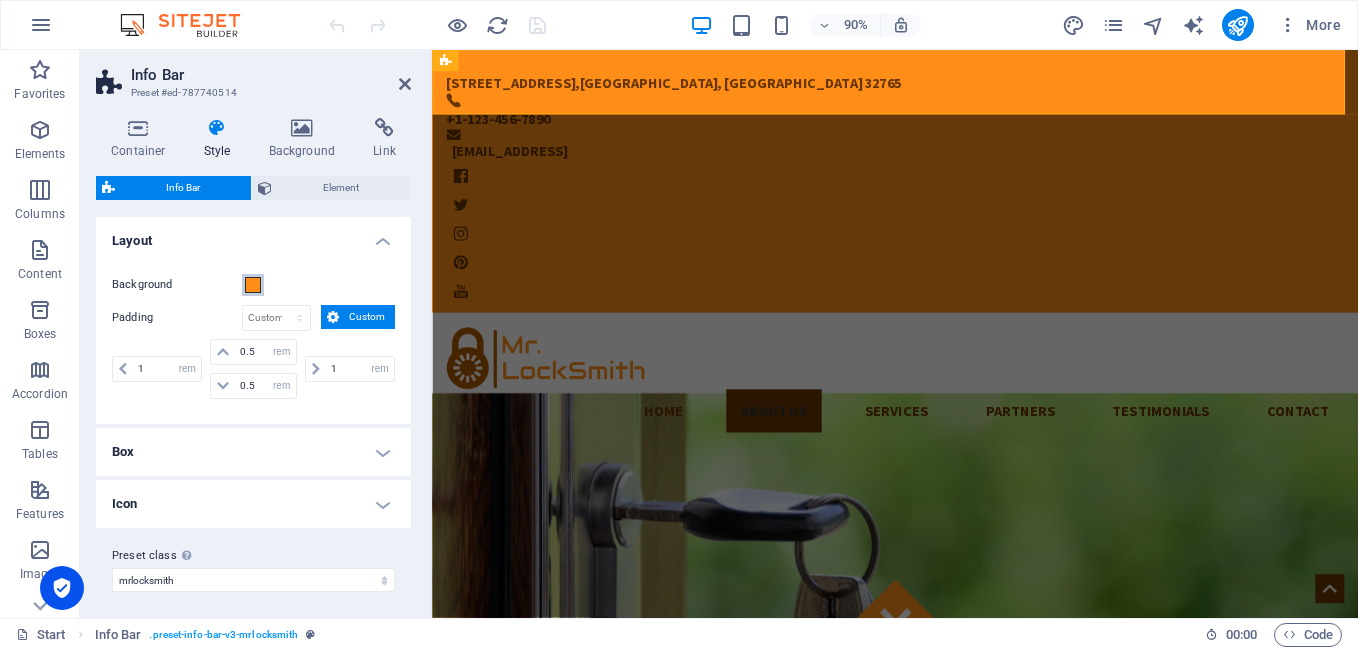 click at bounding box center [253, 285] 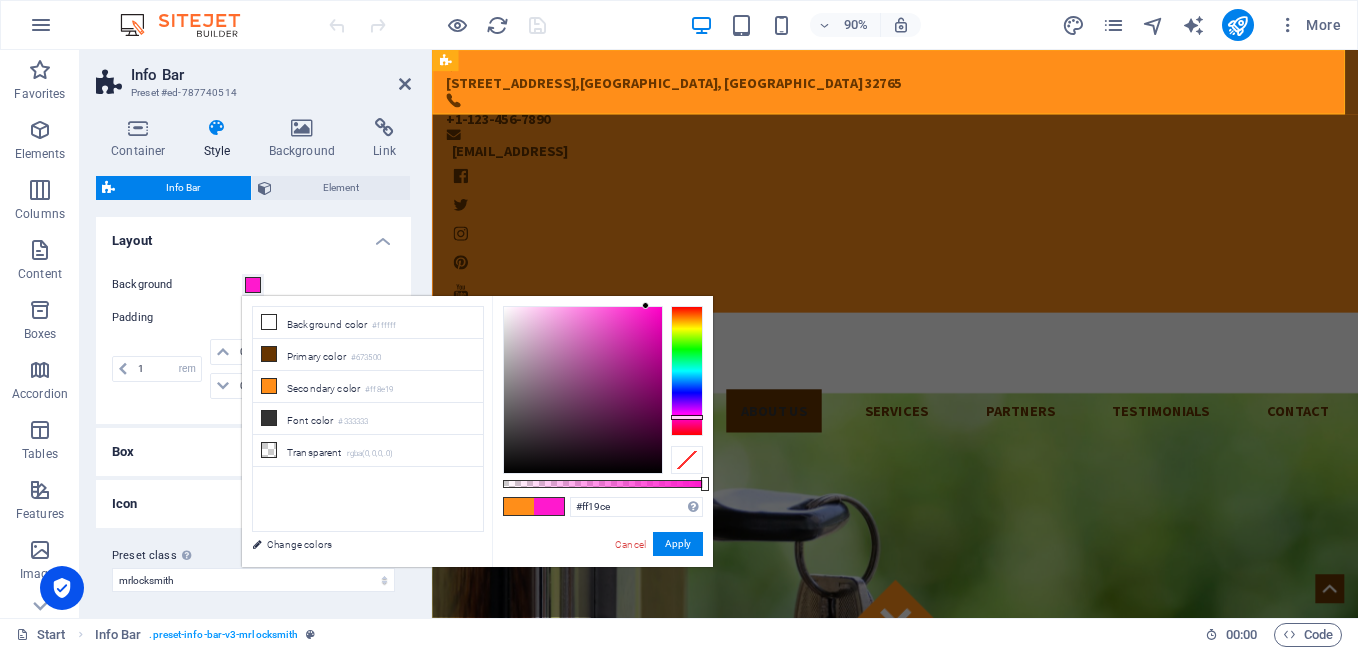click at bounding box center (687, 371) 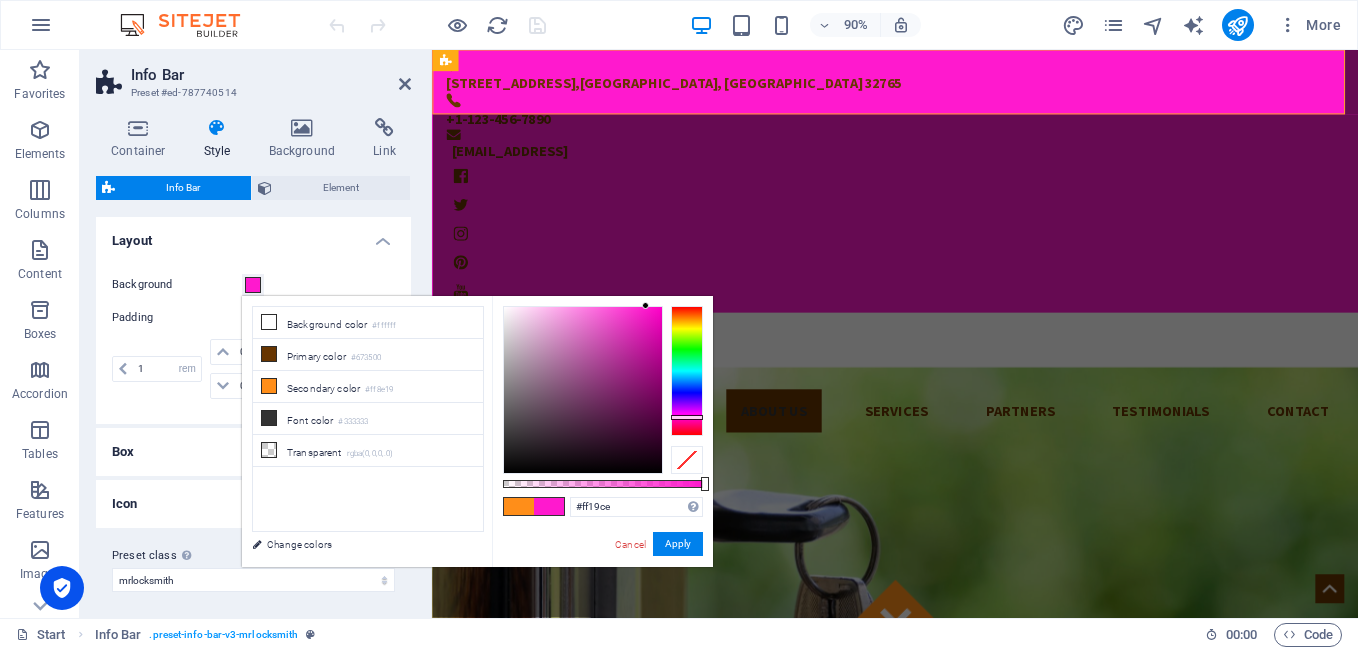 drag, startPoint x: 658, startPoint y: 342, endPoint x: 281, endPoint y: 236, distance: 391.61844 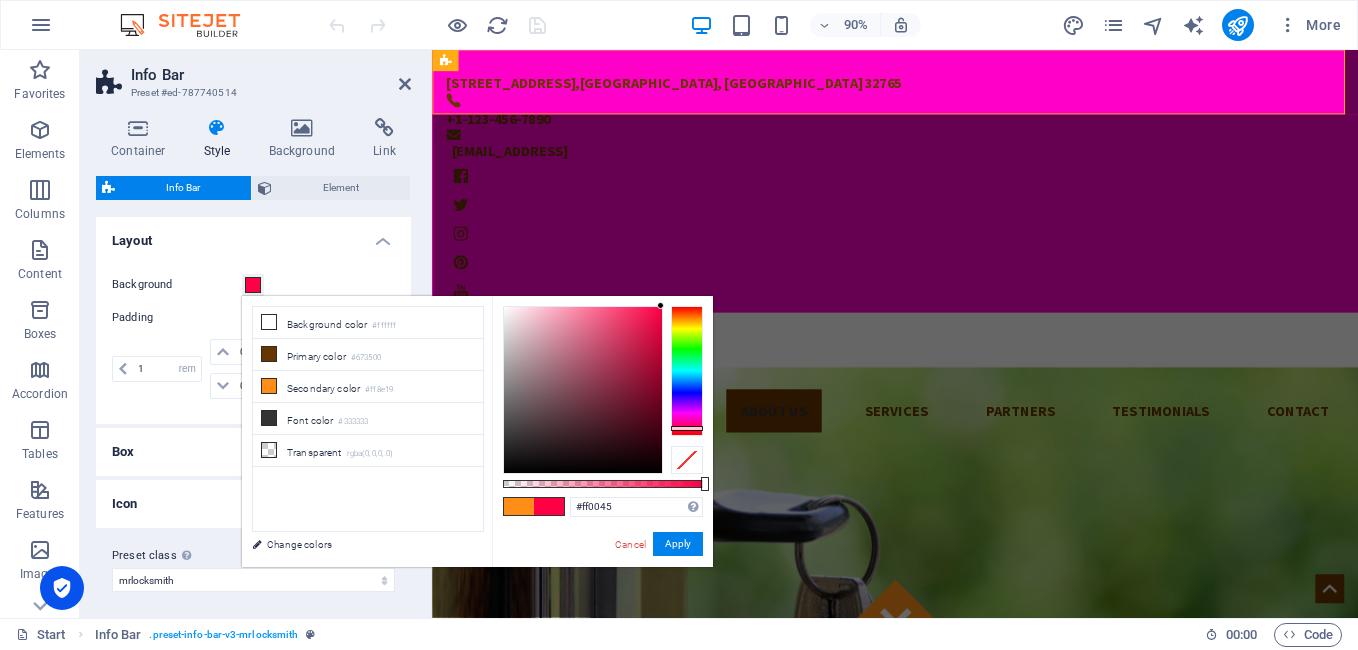 click at bounding box center (687, 428) 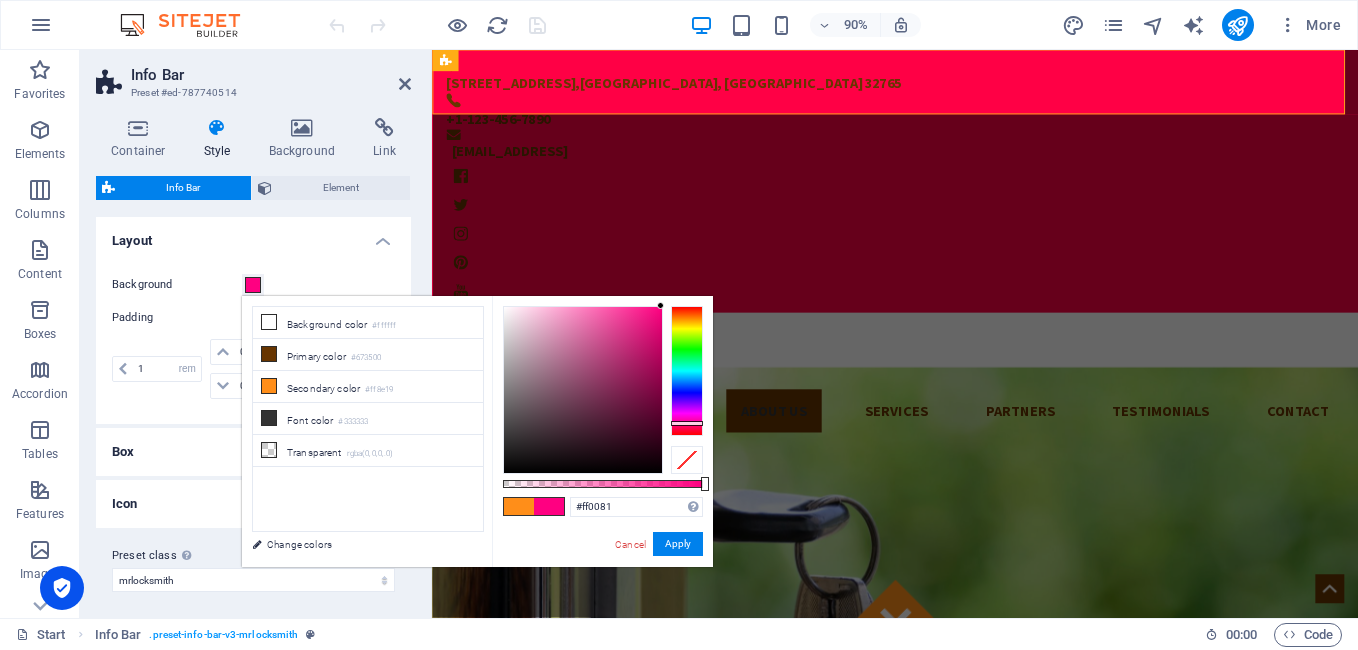 click at bounding box center (687, 423) 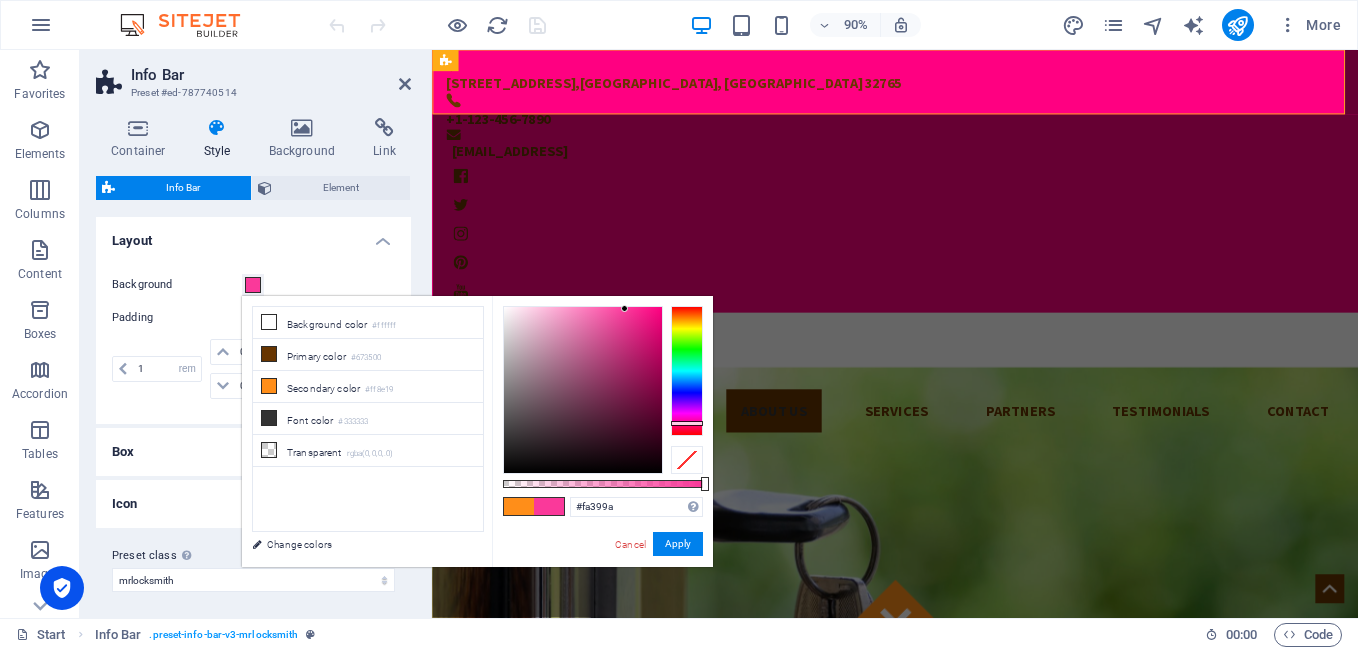 click at bounding box center [583, 390] 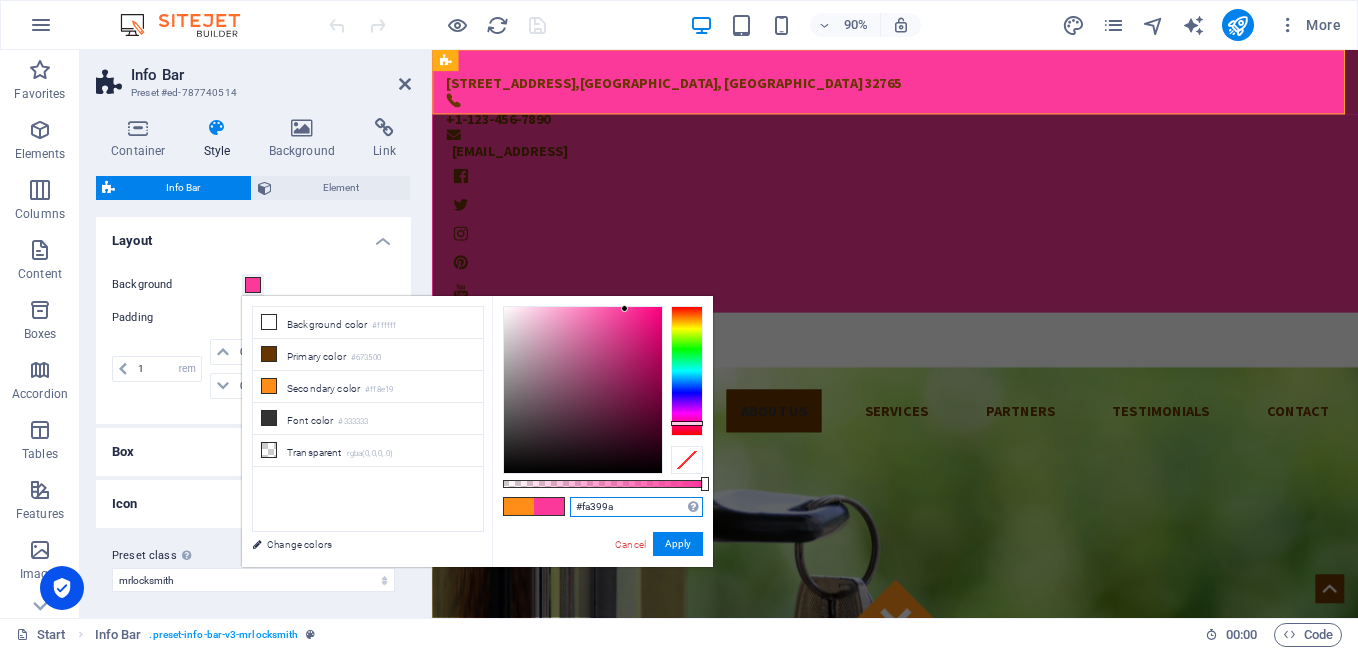 drag, startPoint x: 636, startPoint y: 513, endPoint x: 538, endPoint y: 508, distance: 98.12747 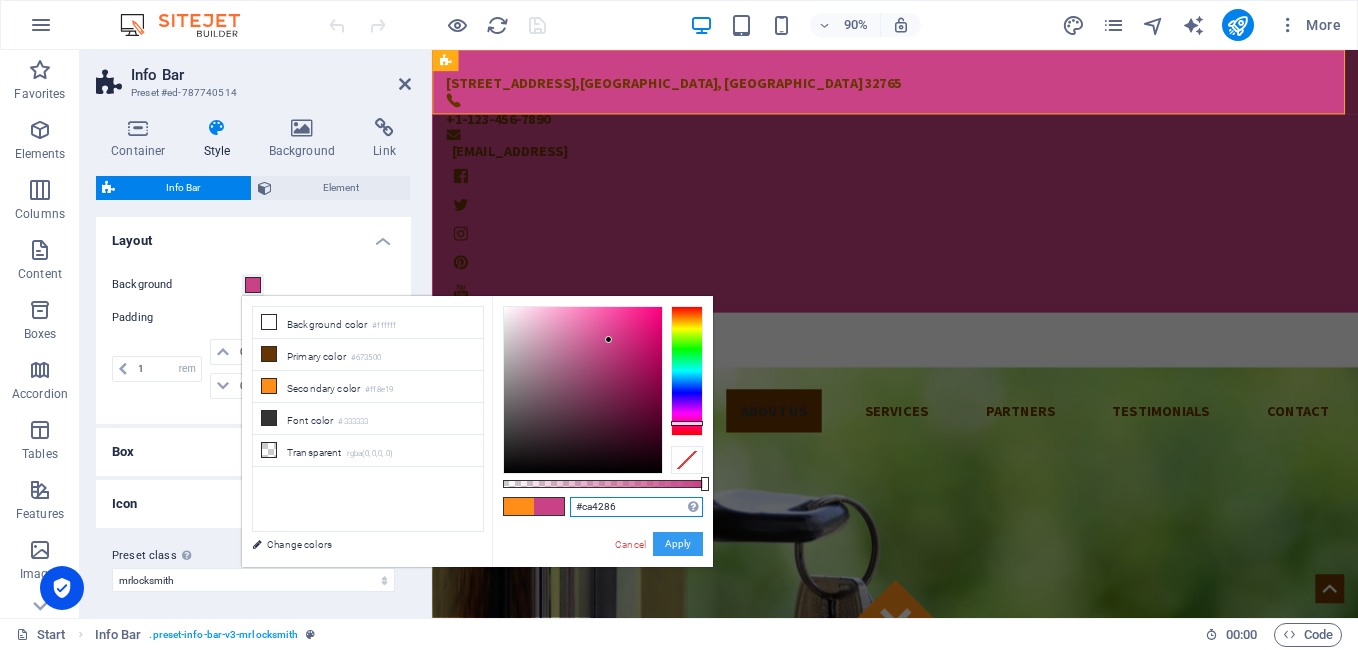 type on "#ca4286" 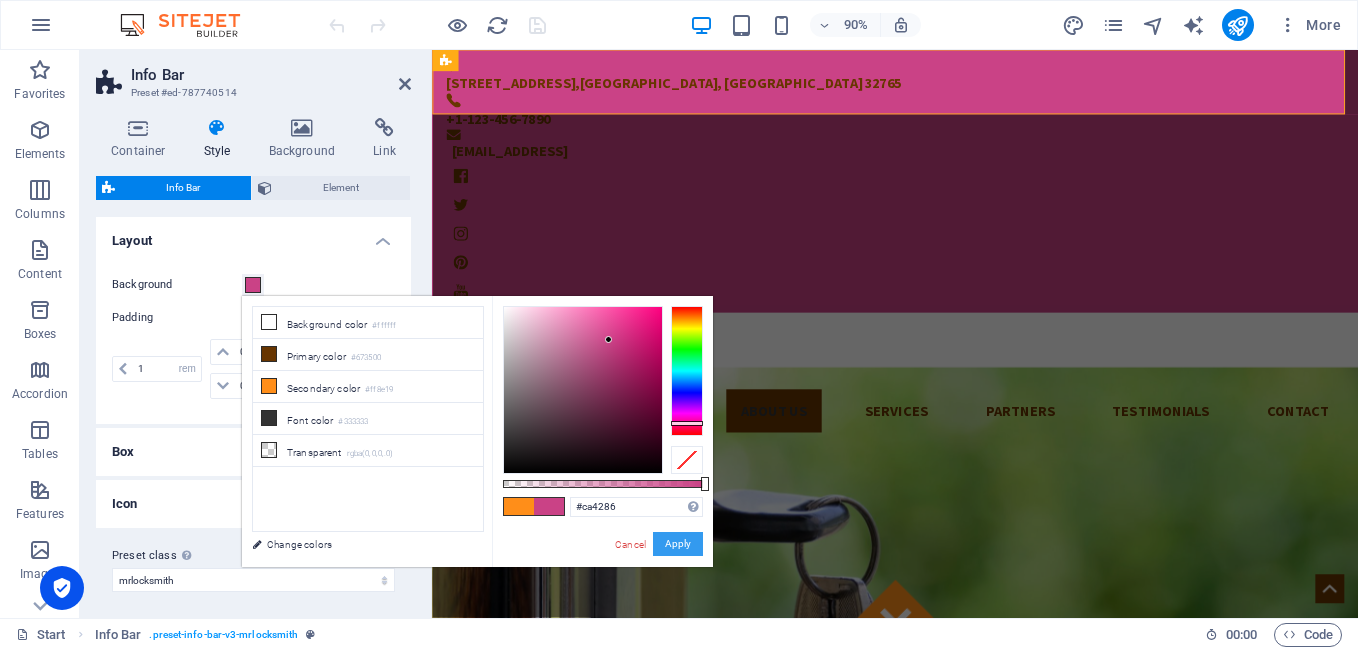 click on "Apply" at bounding box center [678, 544] 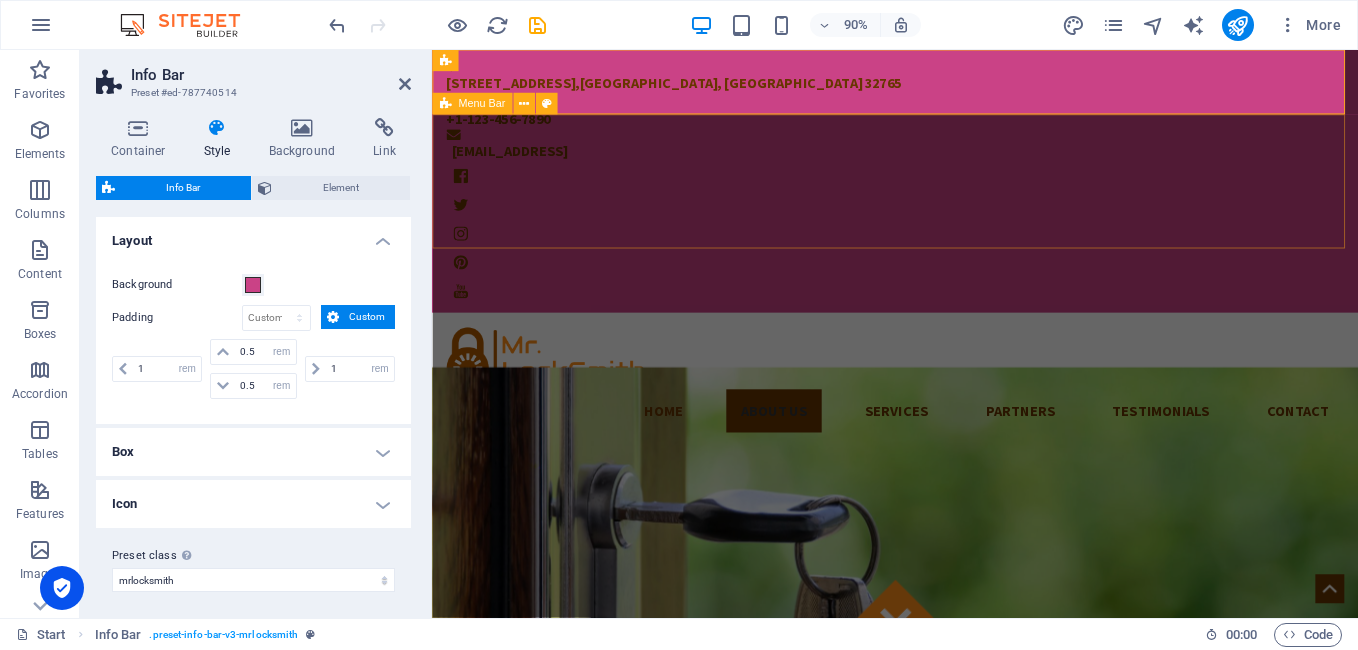 click on "Home About us Services Partners Testimonials Contact" at bounding box center (946, 416) 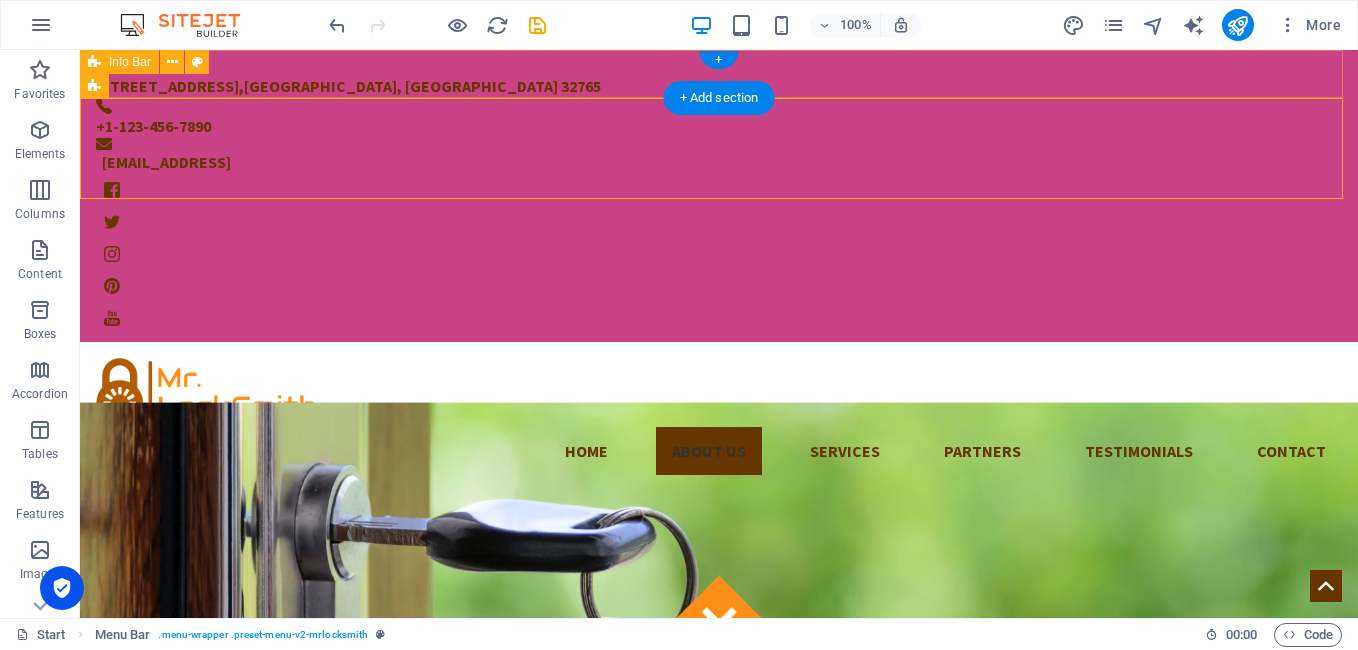 click on "353 N Central Ave ,  Oviedo, FL   32765 +1-123-456-7890 1df0d3351455392fa69b9cc070648d@cpanel.local" at bounding box center [719, 196] 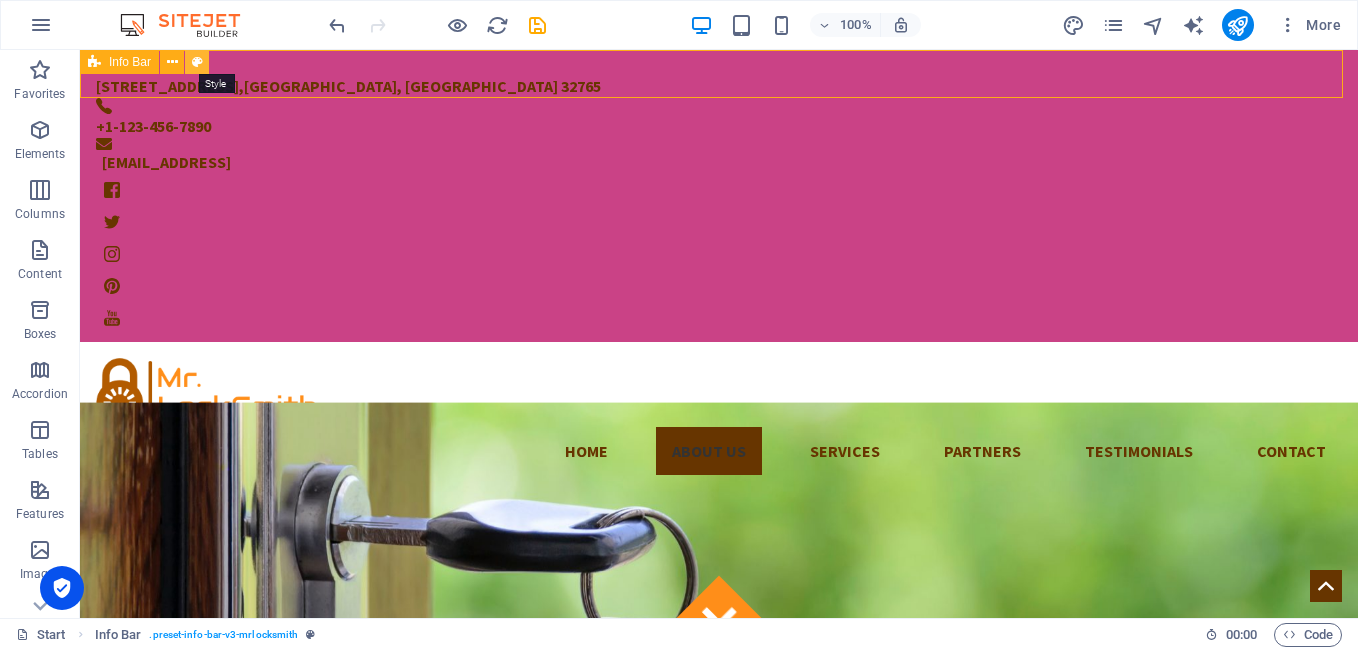 click at bounding box center [197, 62] 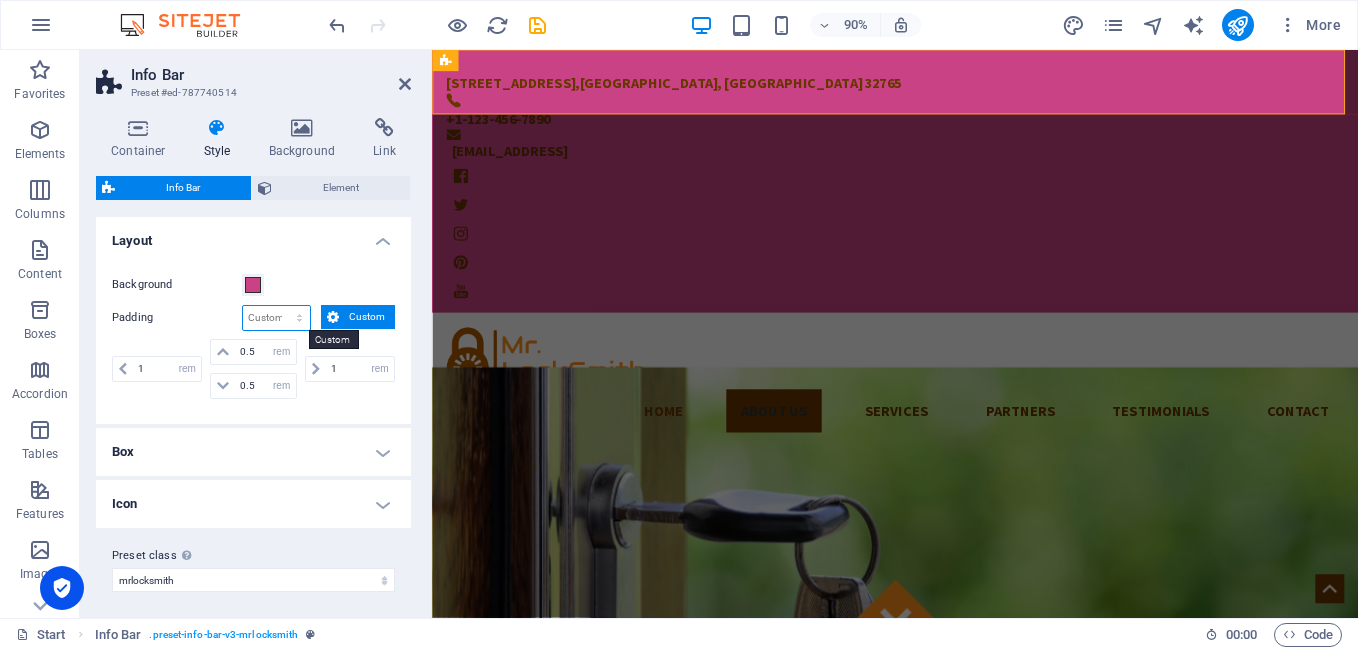 click on "px rem % vh vw Custom" at bounding box center (276, 318) 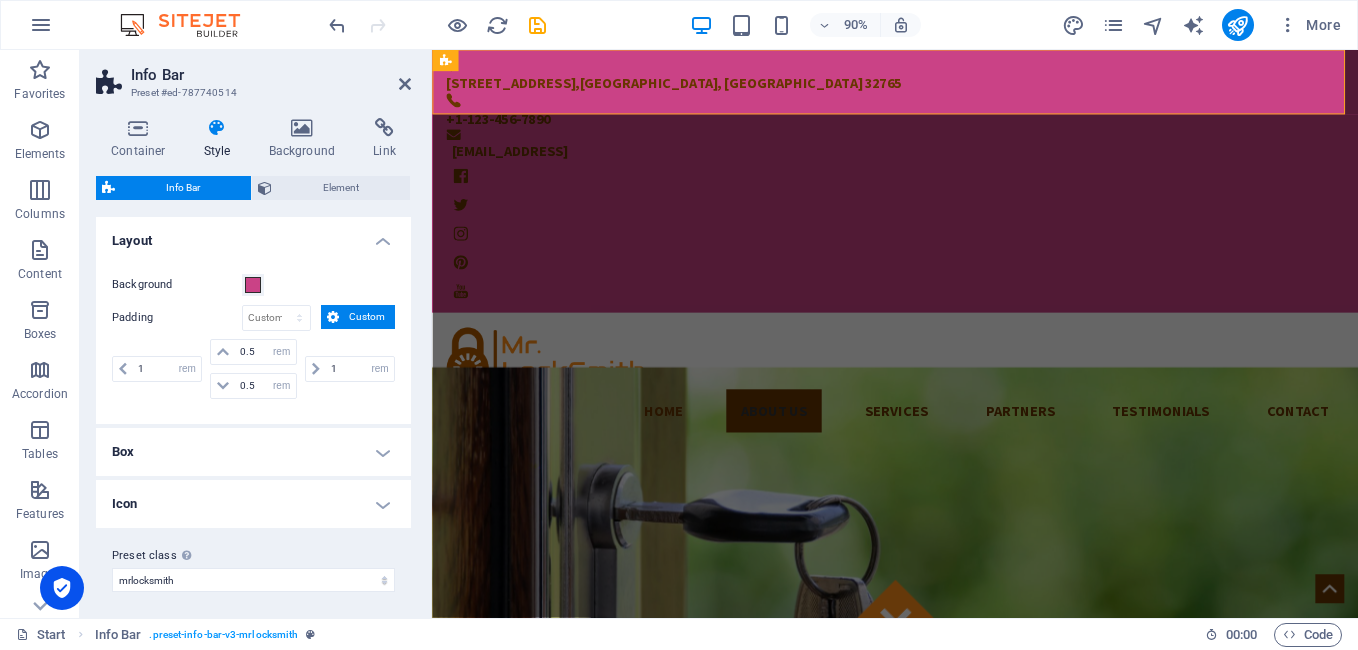 click on "Background" at bounding box center [253, 285] 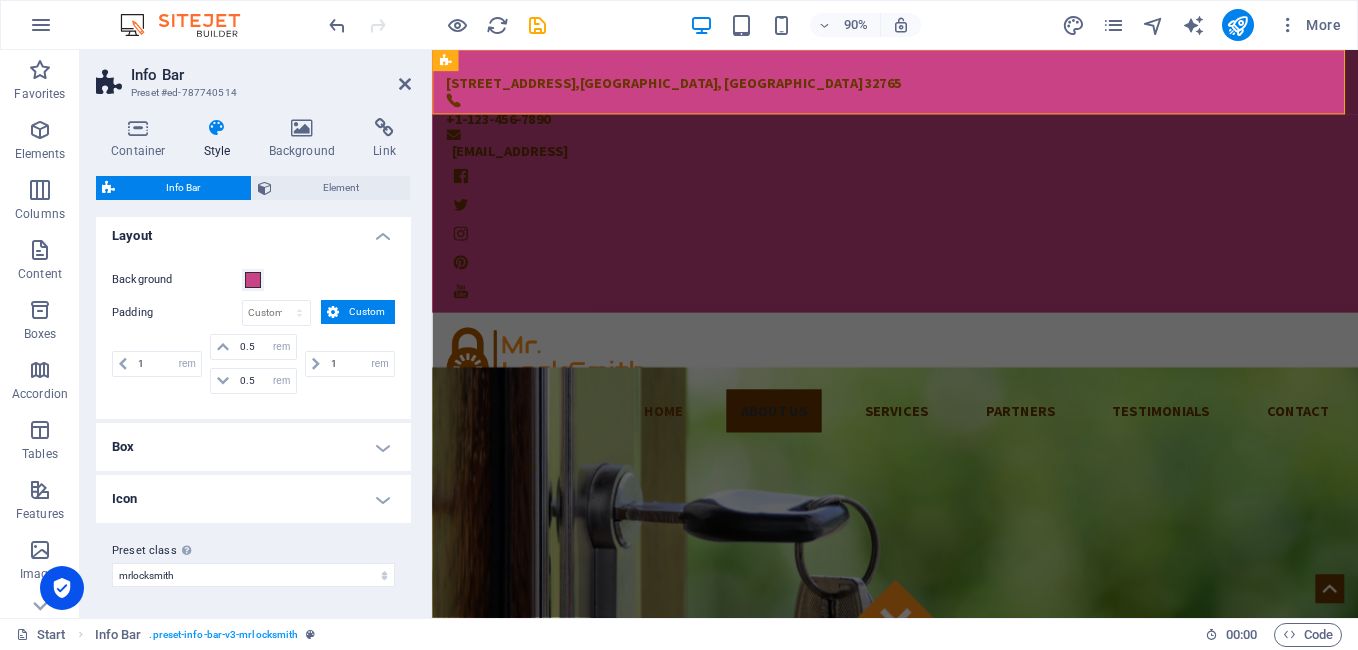 scroll, scrollTop: 6, scrollLeft: 0, axis: vertical 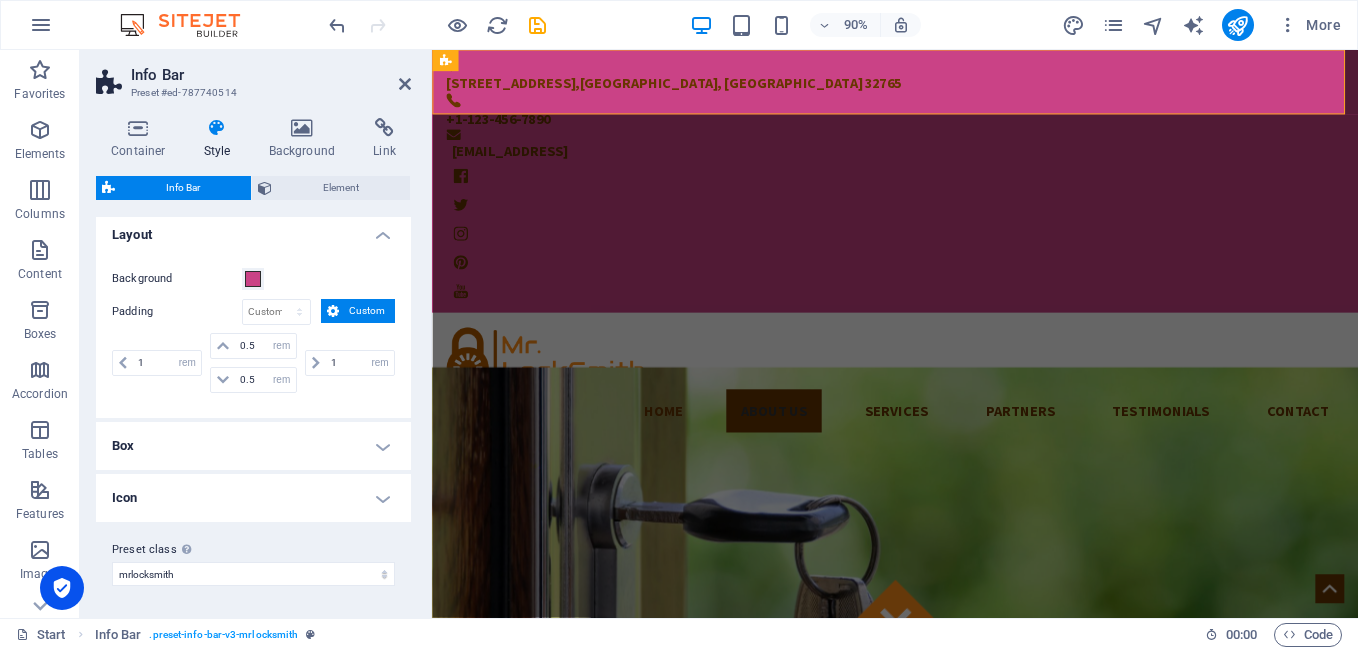 click on "Box" at bounding box center [253, 446] 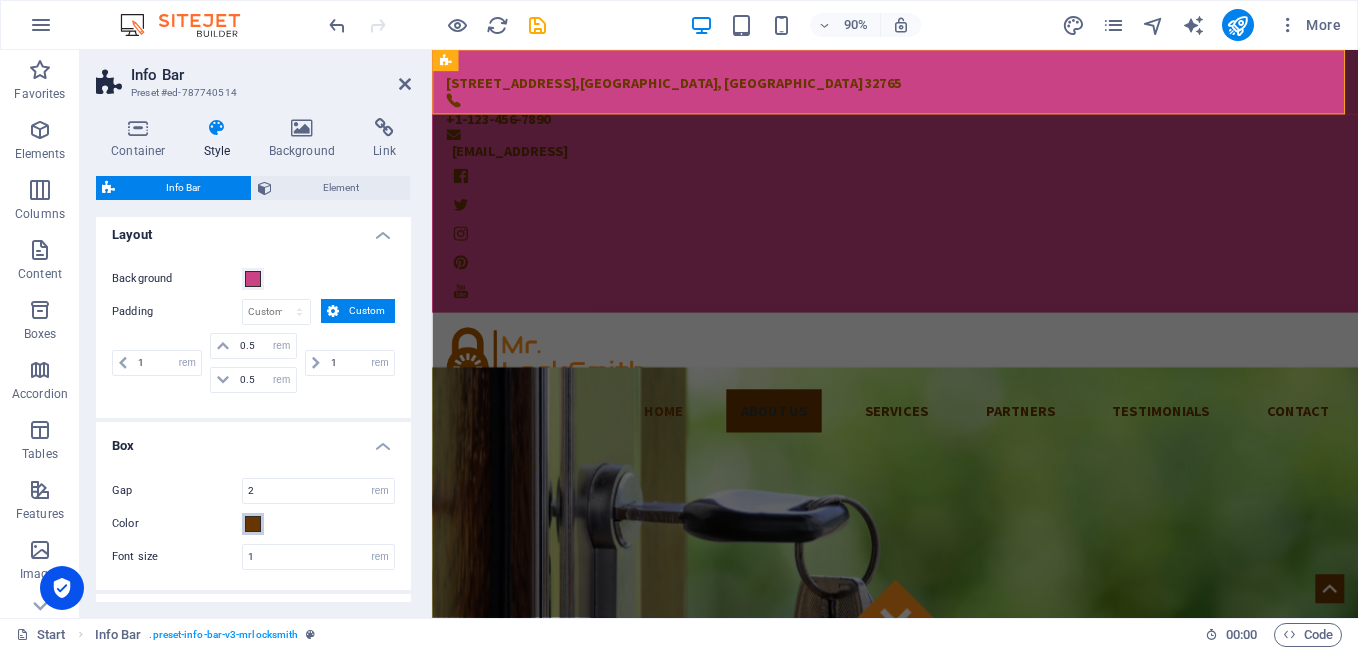 click at bounding box center [253, 524] 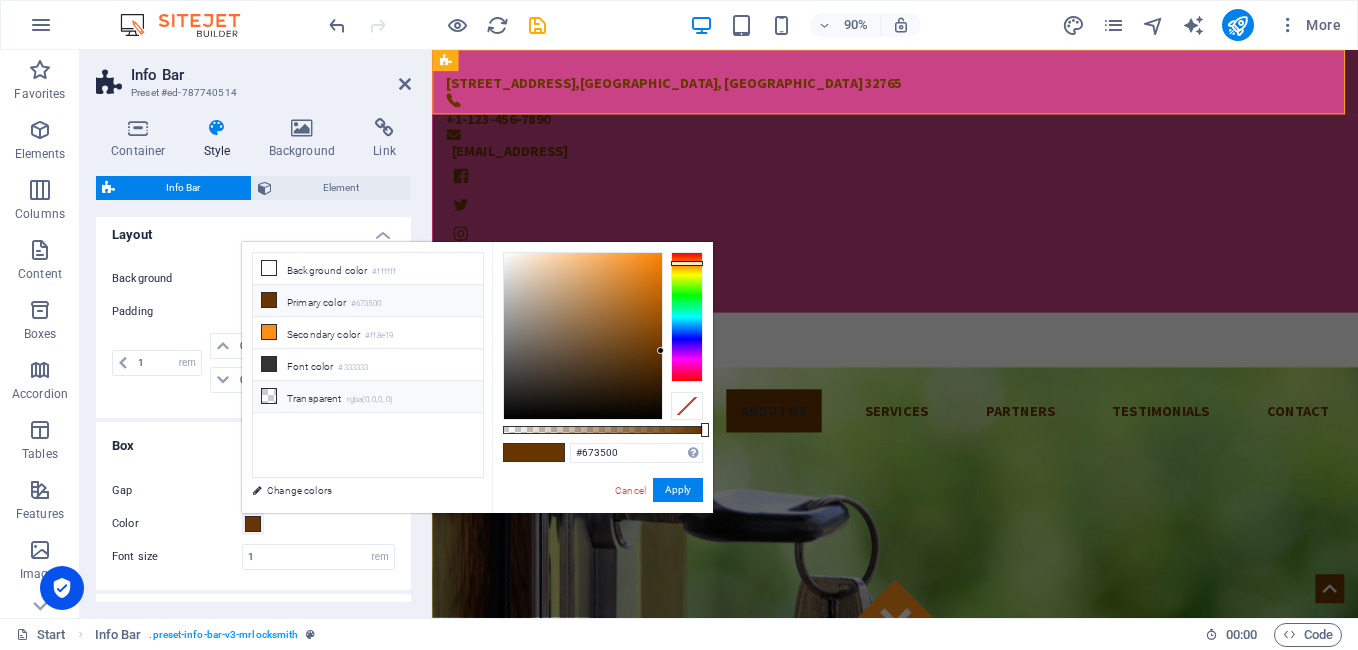 click on "Transparent
rgba(0,0,0,.0)" at bounding box center (368, 397) 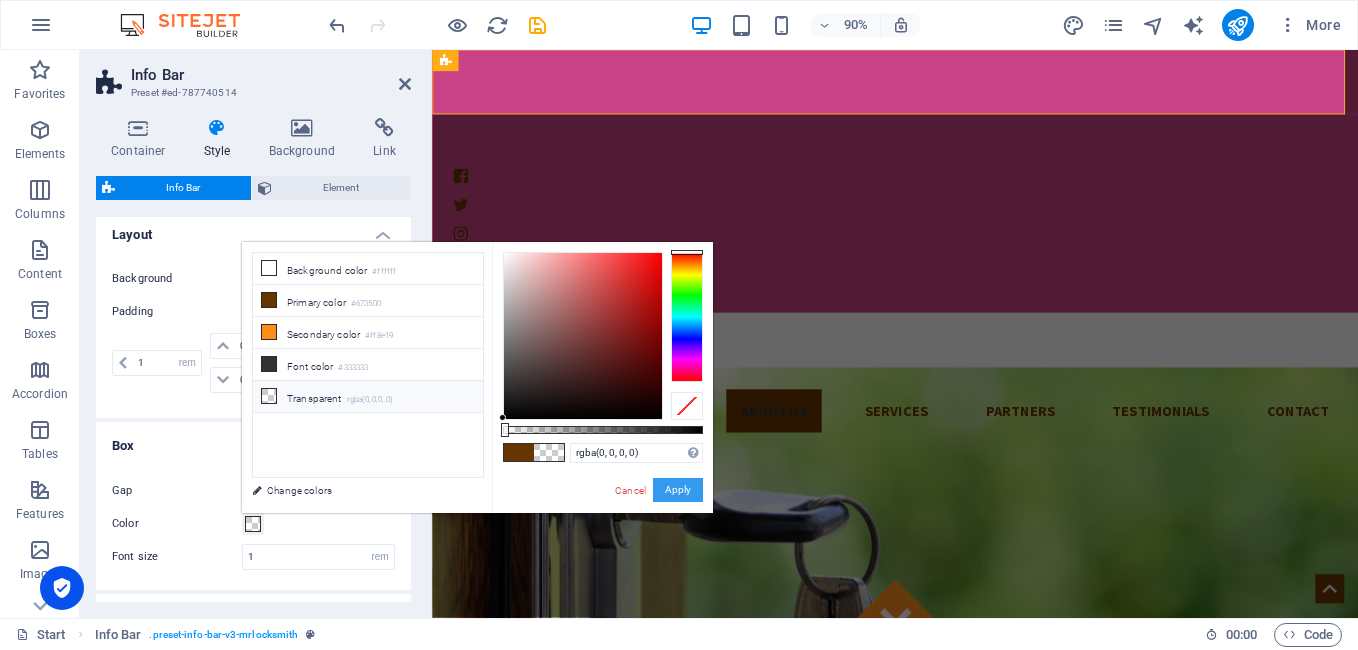 click on "Apply" at bounding box center [678, 490] 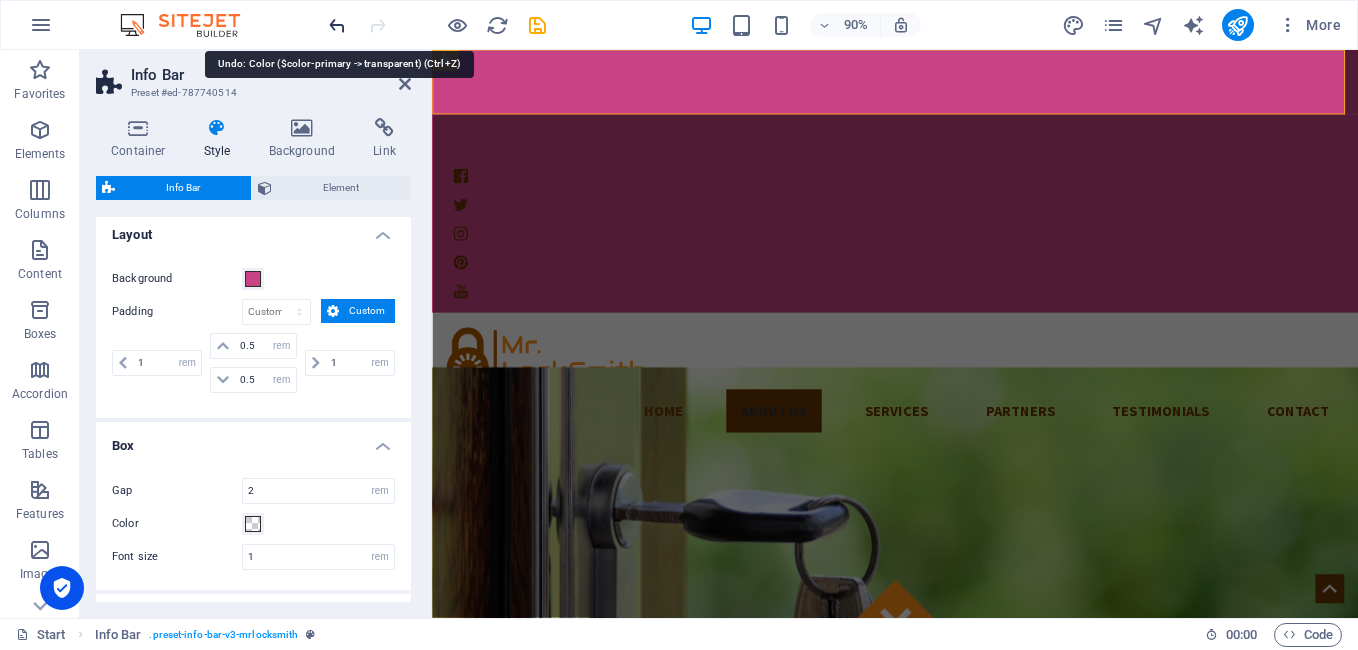 click at bounding box center (337, 25) 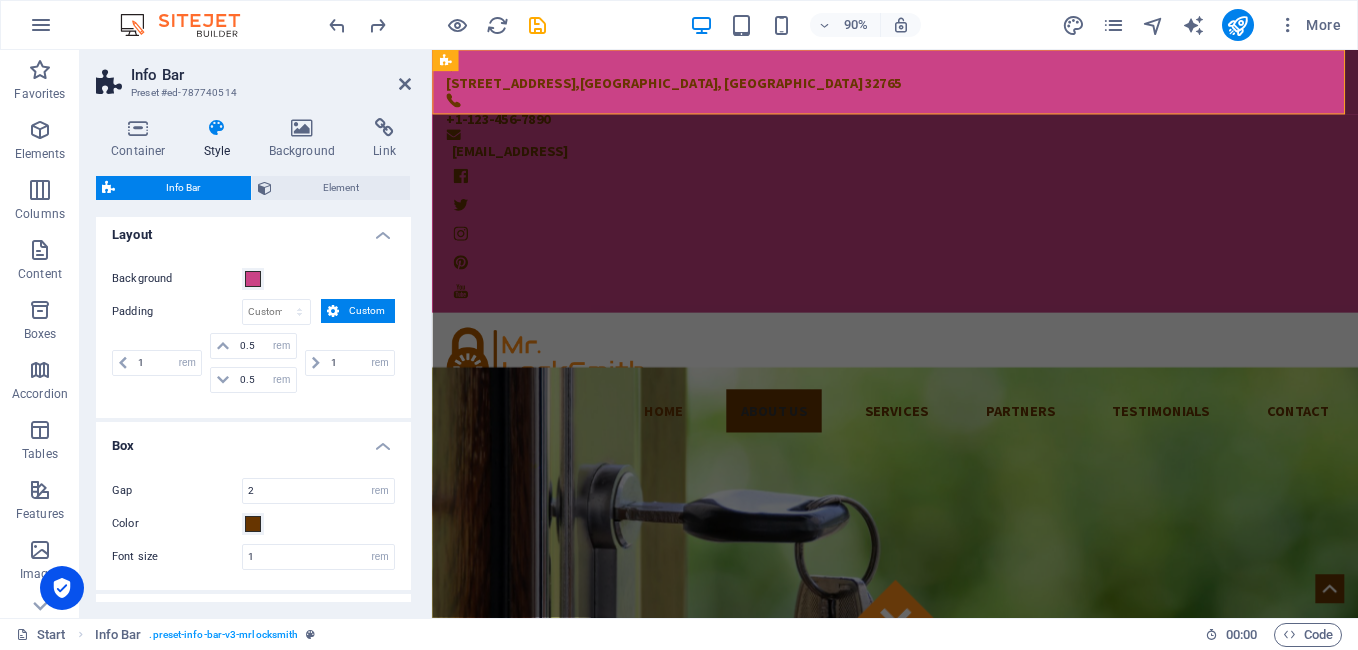 click on "Box" at bounding box center (253, 440) 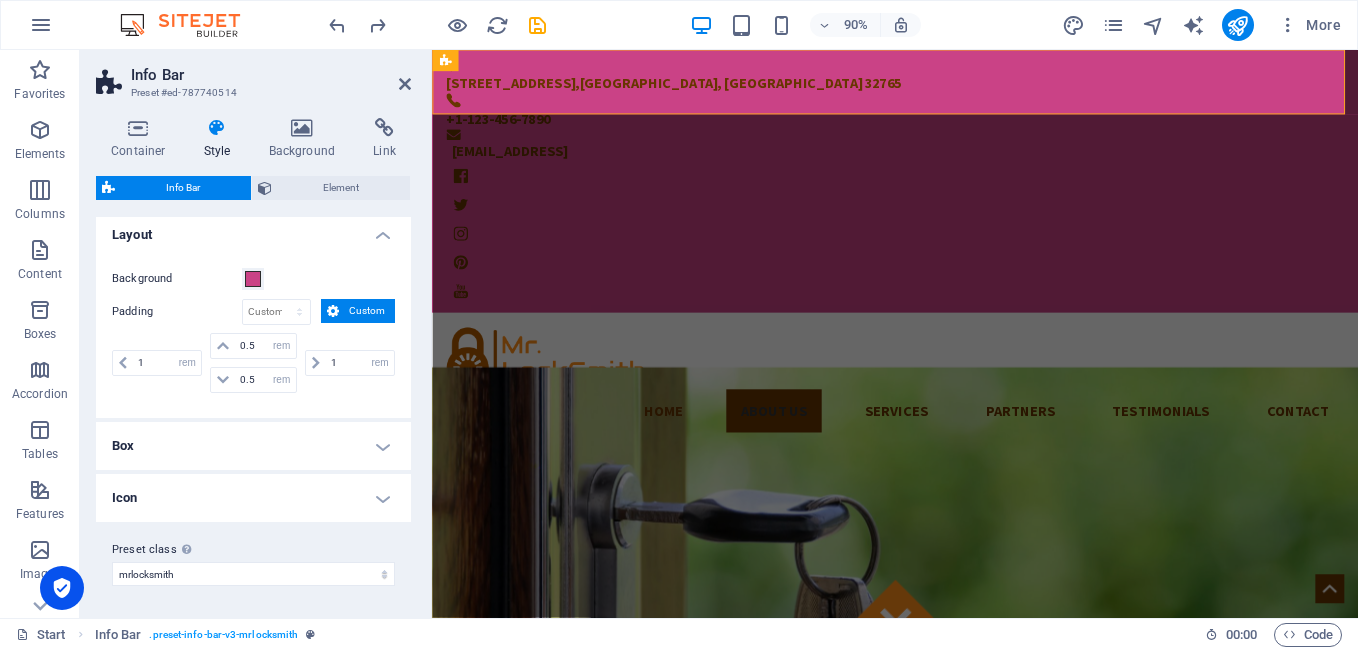 click on "Box" at bounding box center (253, 446) 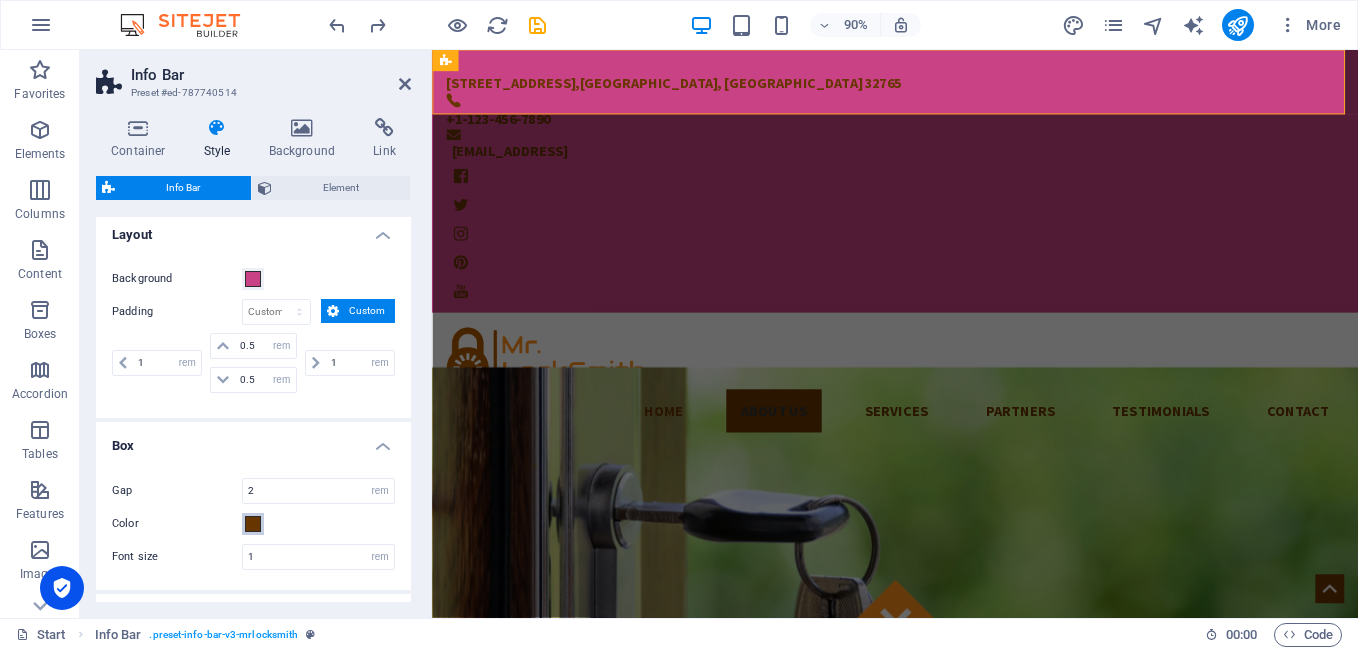 click at bounding box center (253, 524) 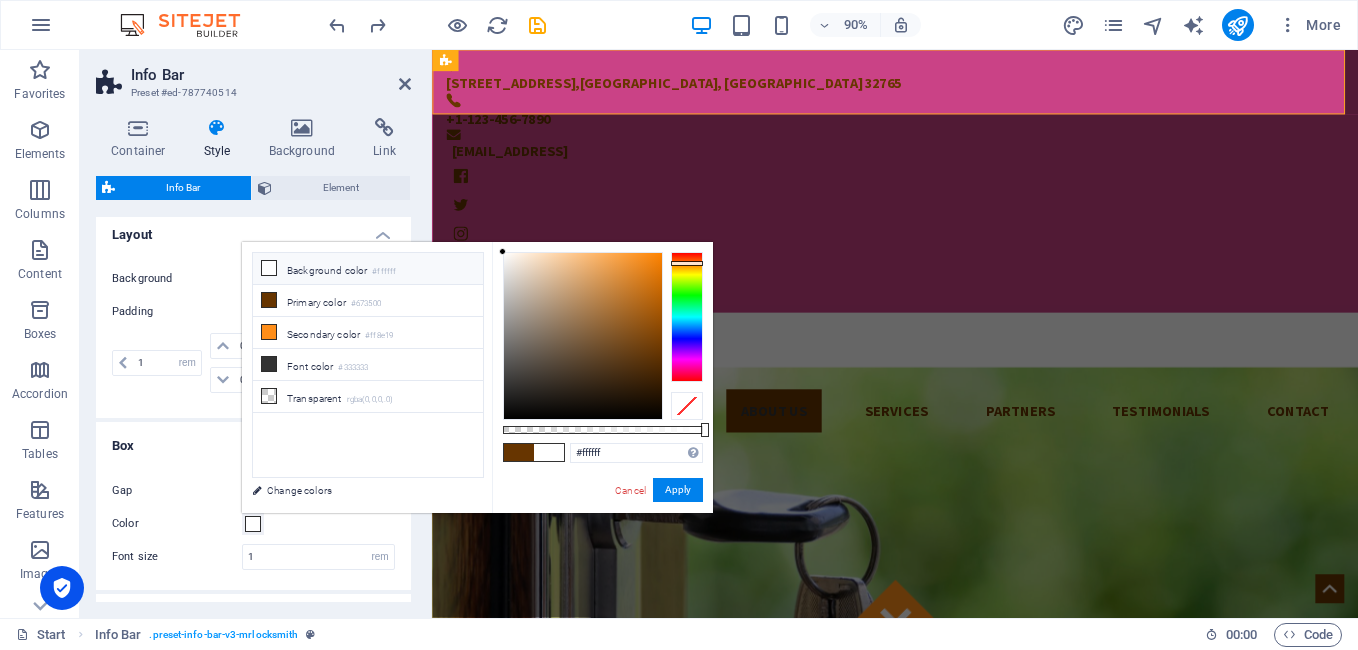 drag, startPoint x: 544, startPoint y: 272, endPoint x: 462, endPoint y: 221, distance: 96.56604 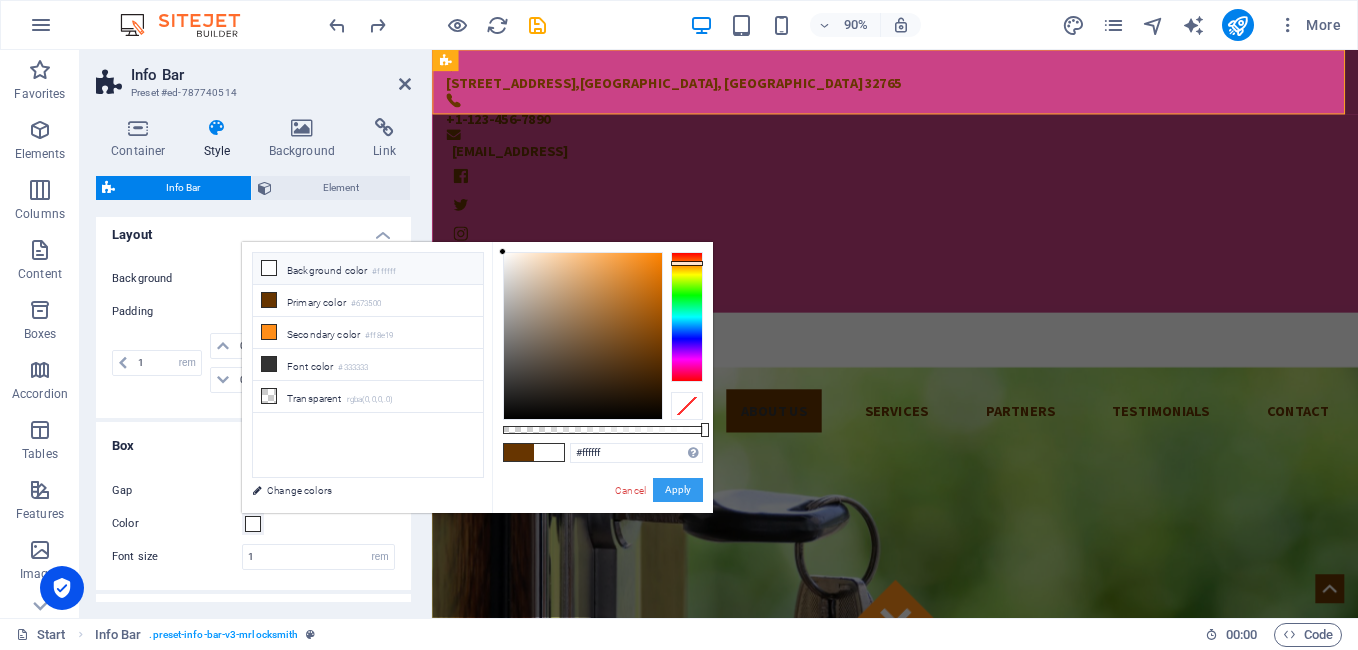 click on "Apply" at bounding box center [678, 490] 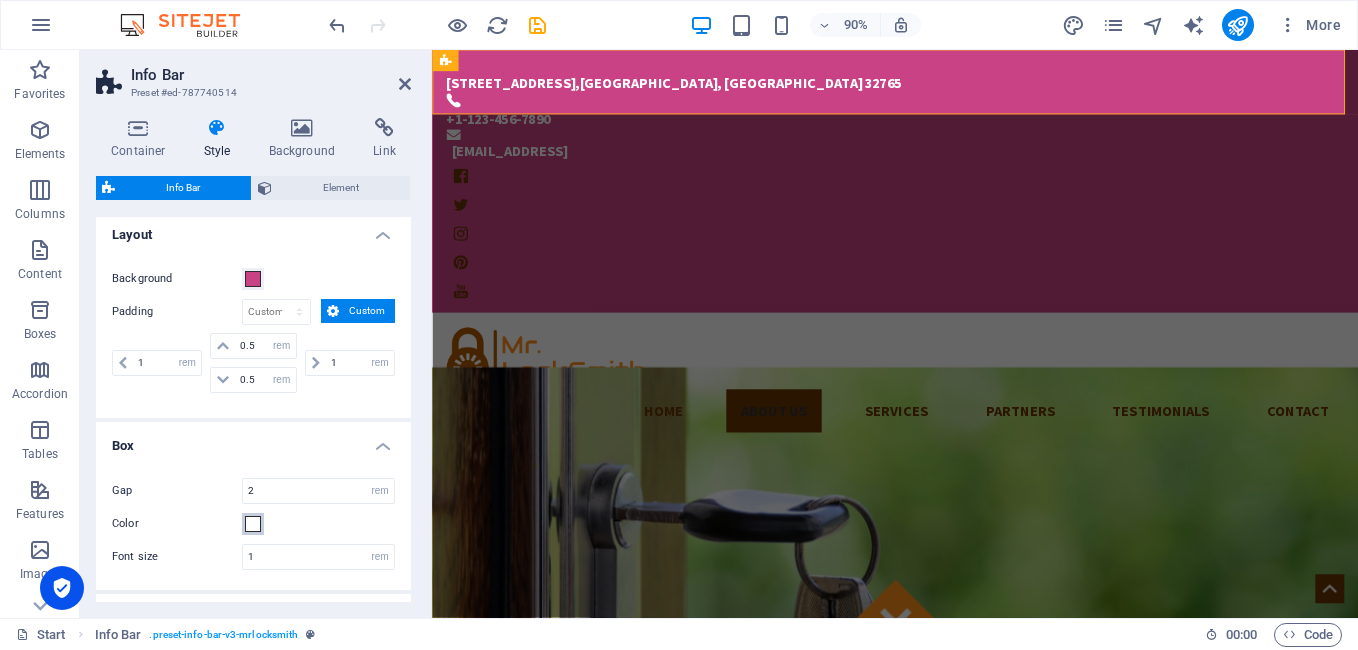 click at bounding box center (253, 524) 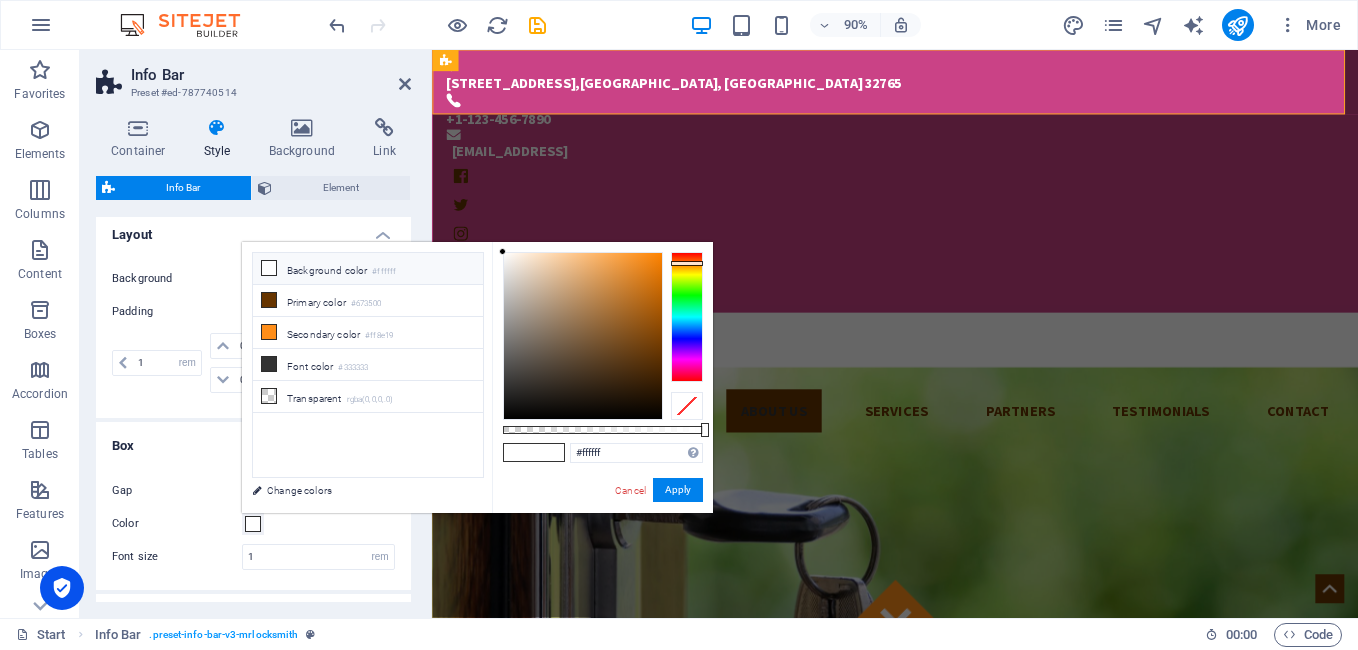 click at bounding box center (549, 452) 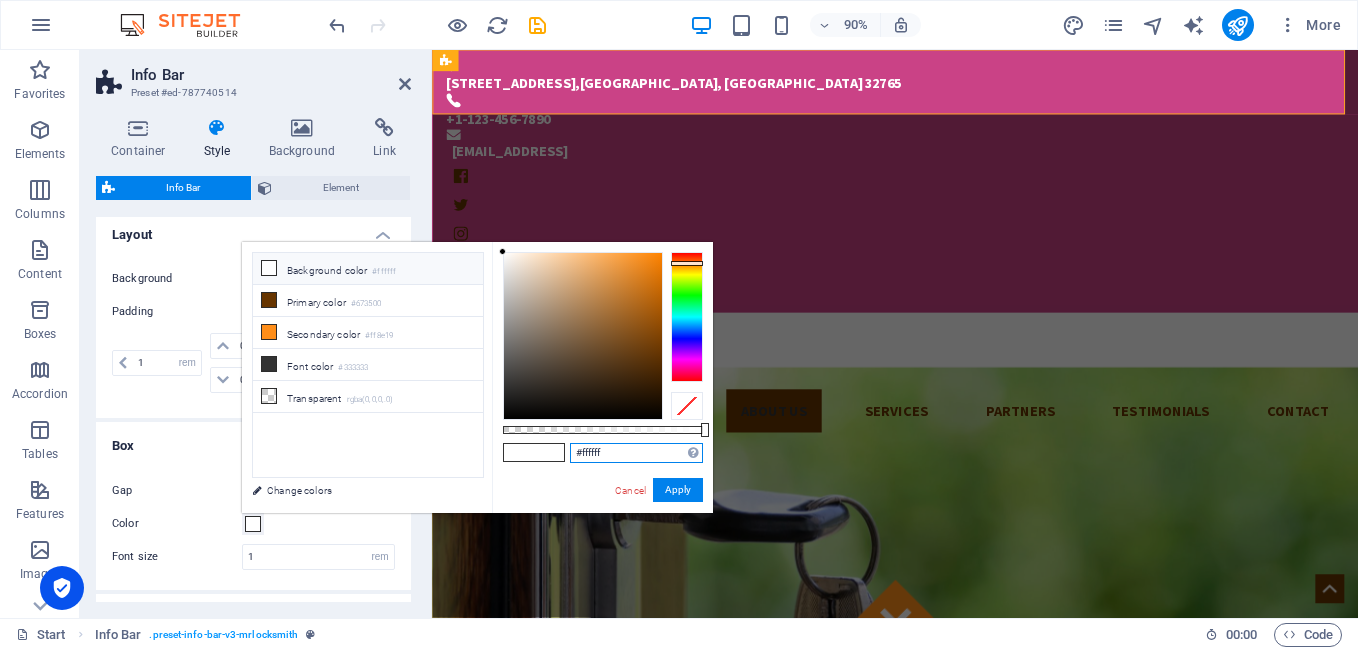click on "#ffffff" at bounding box center (636, 453) 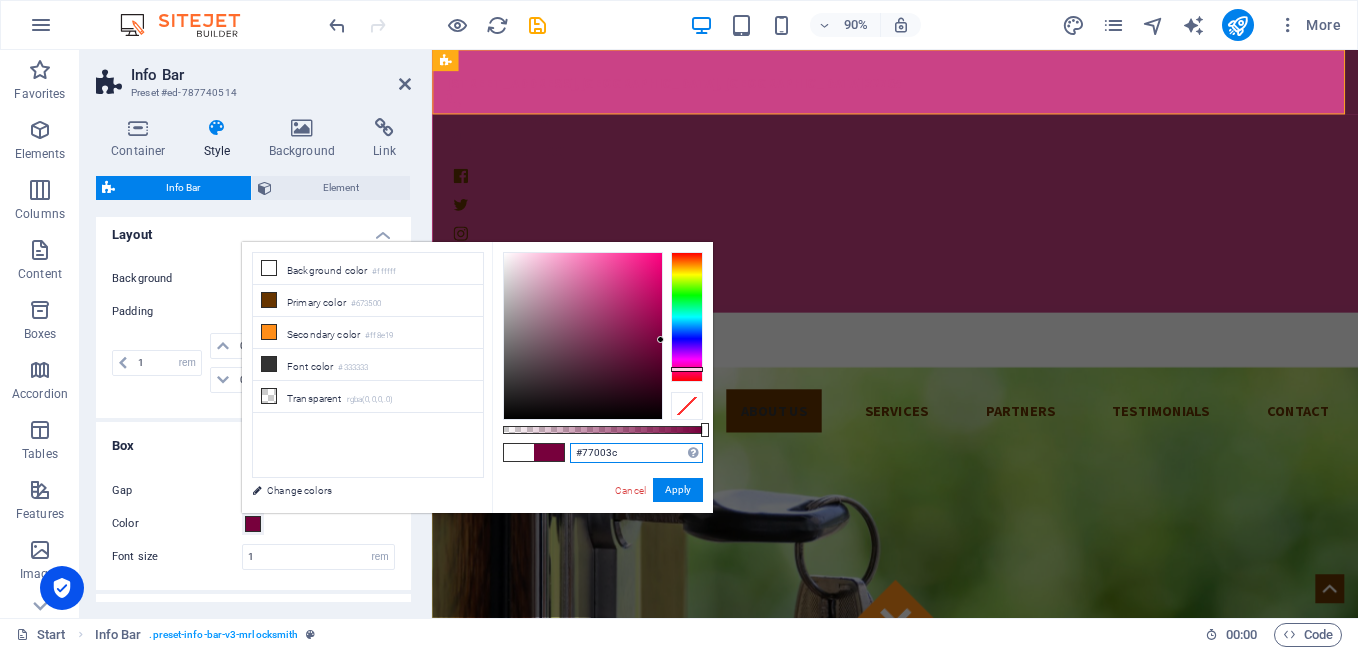 drag, startPoint x: 591, startPoint y: 296, endPoint x: 665, endPoint y: 340, distance: 86.09297 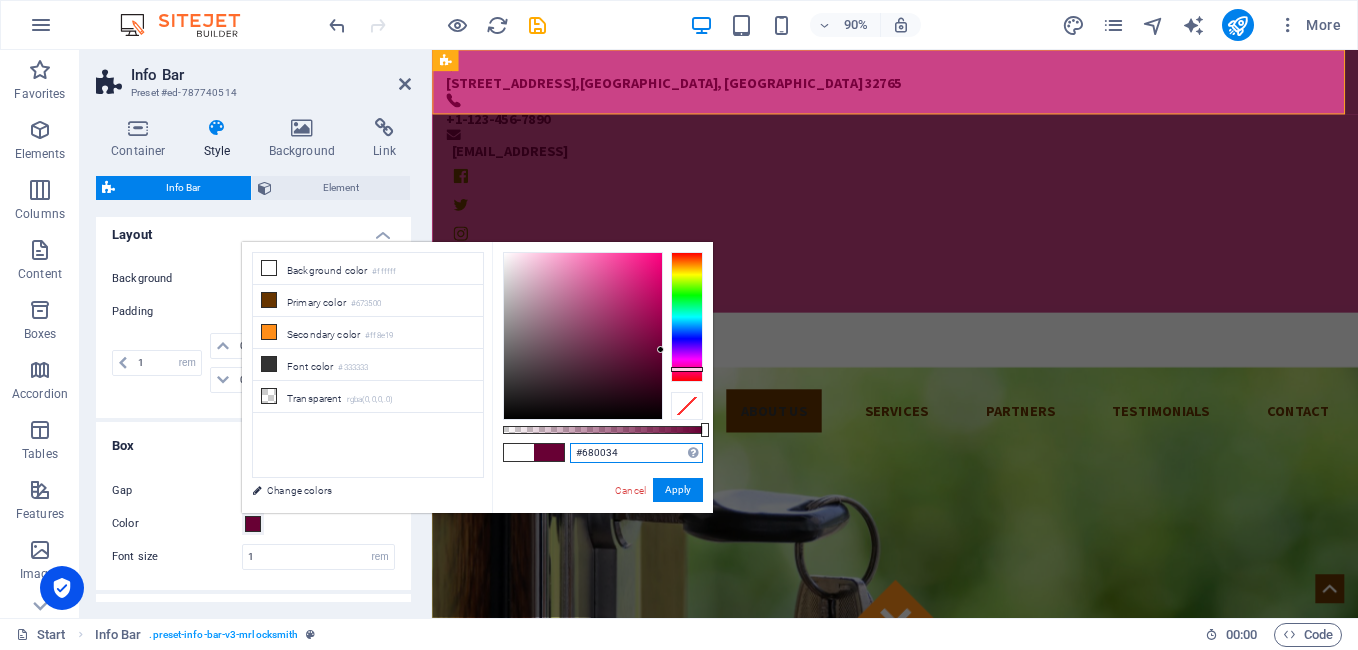 click at bounding box center [603, 336] 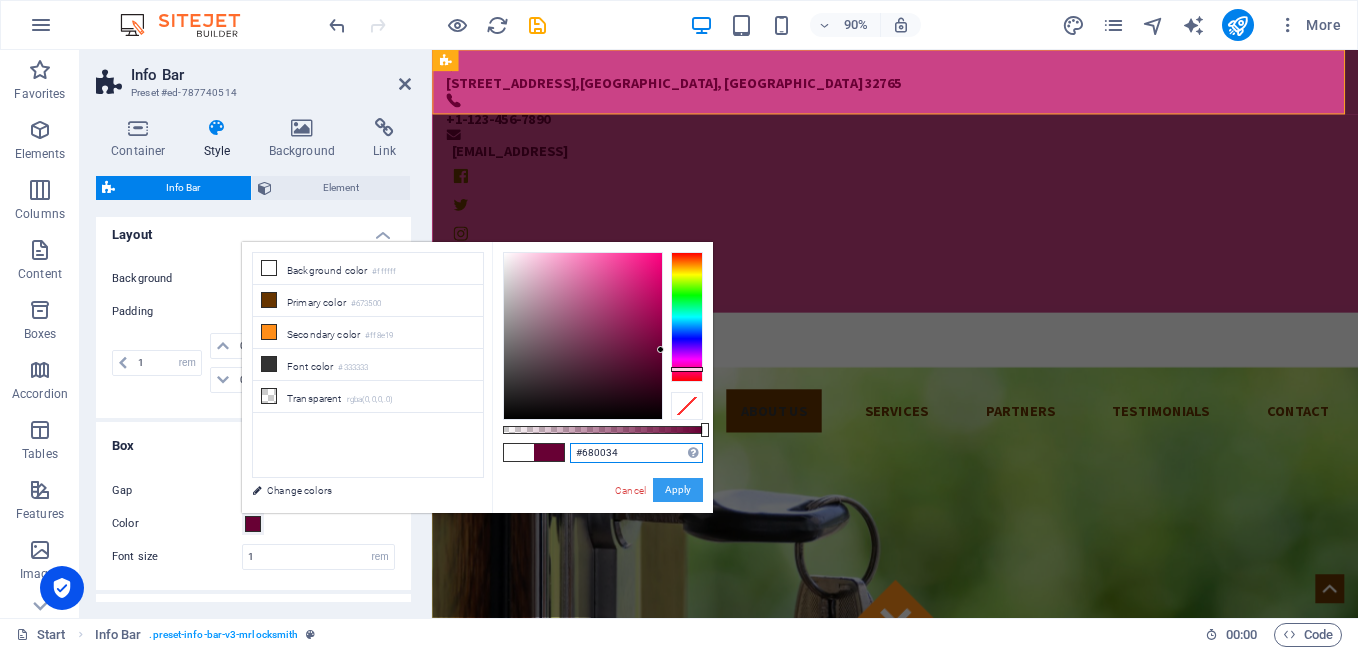 type on "#680034" 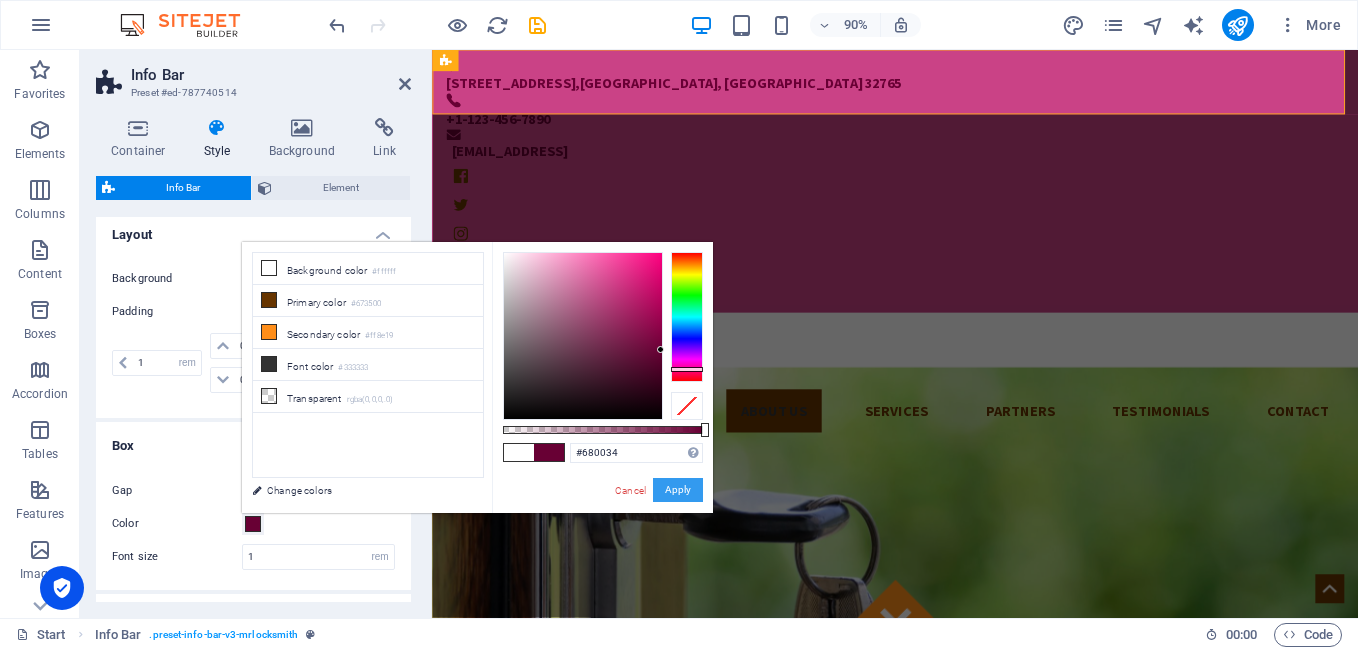 click on "Apply" at bounding box center (678, 490) 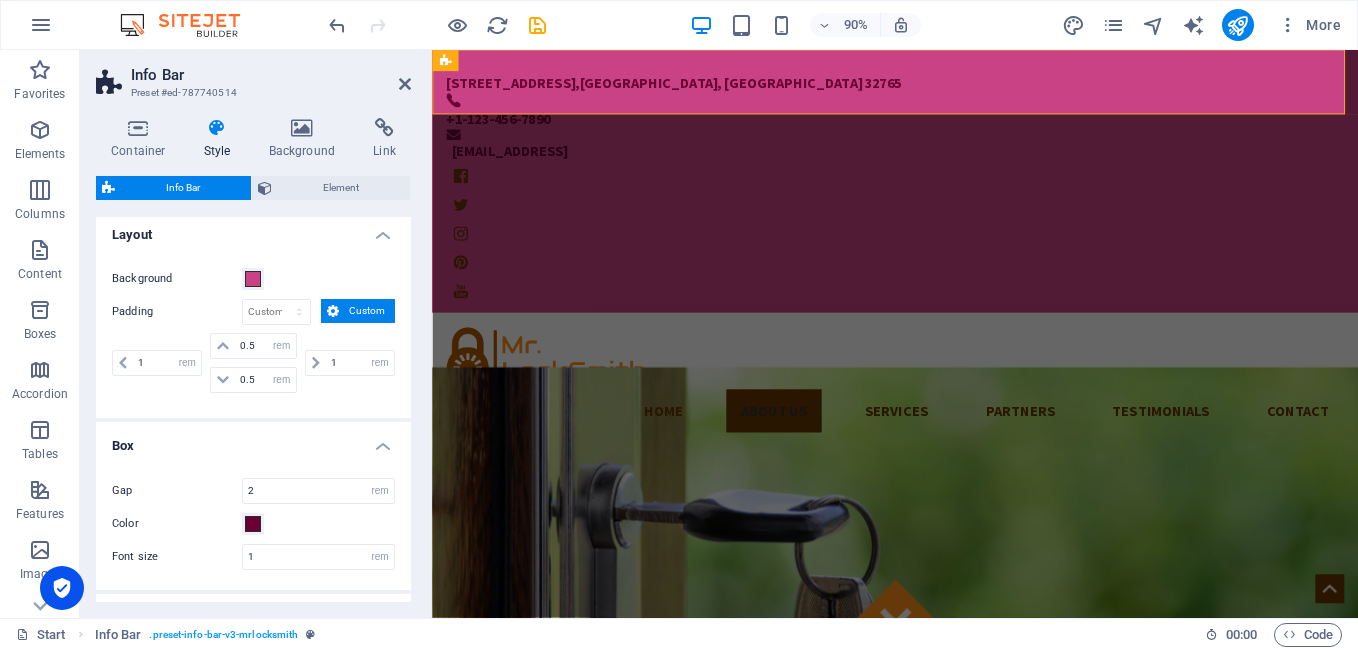 click on "Box" at bounding box center [253, 440] 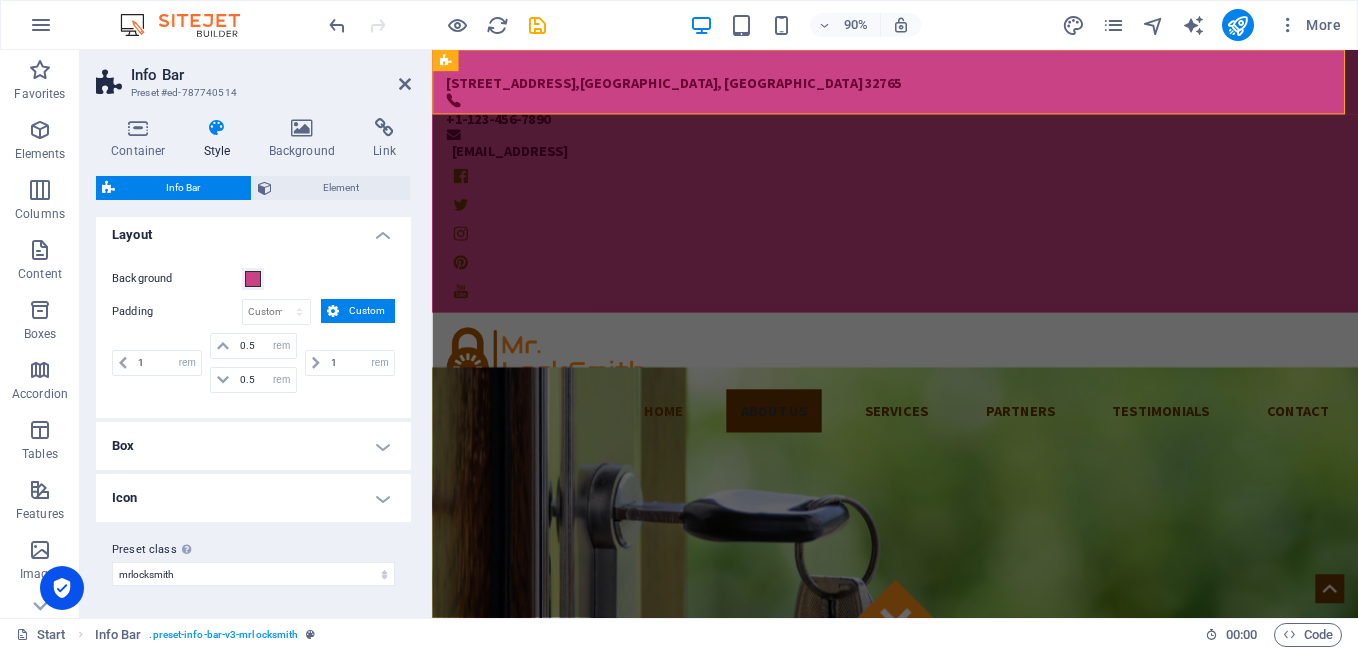 click on "Icon" at bounding box center (253, 498) 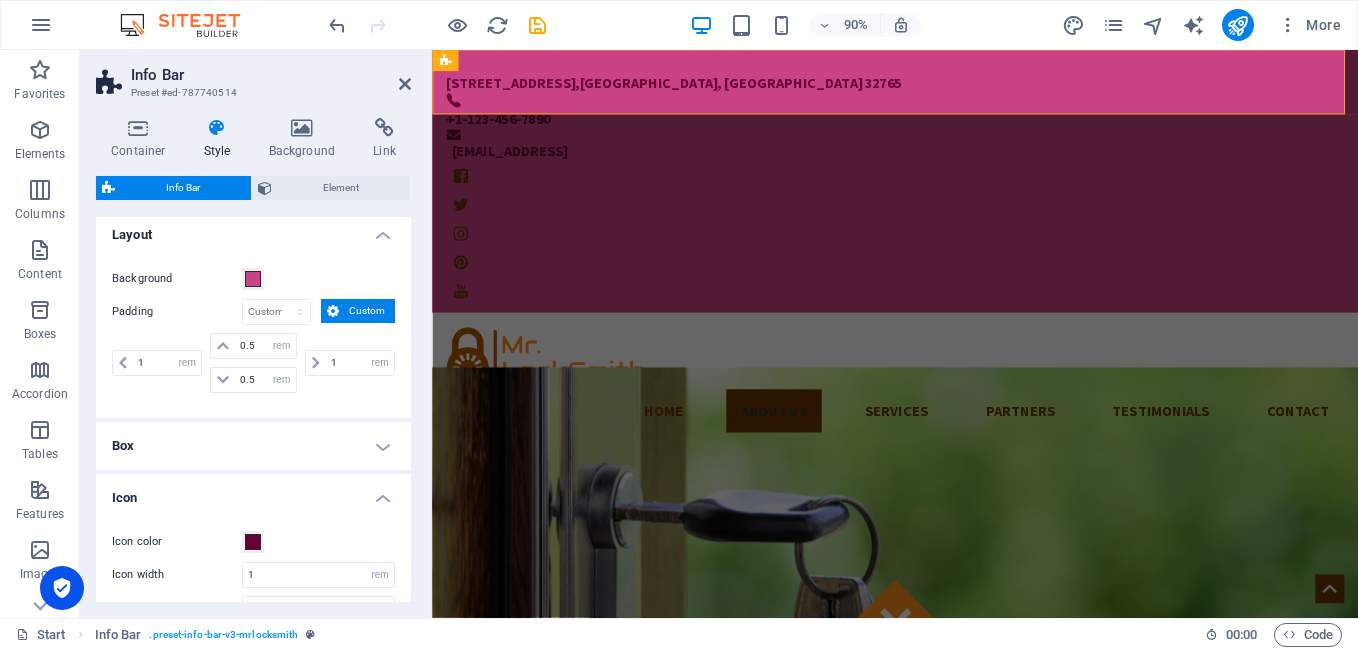 click on "Icon" at bounding box center [253, 492] 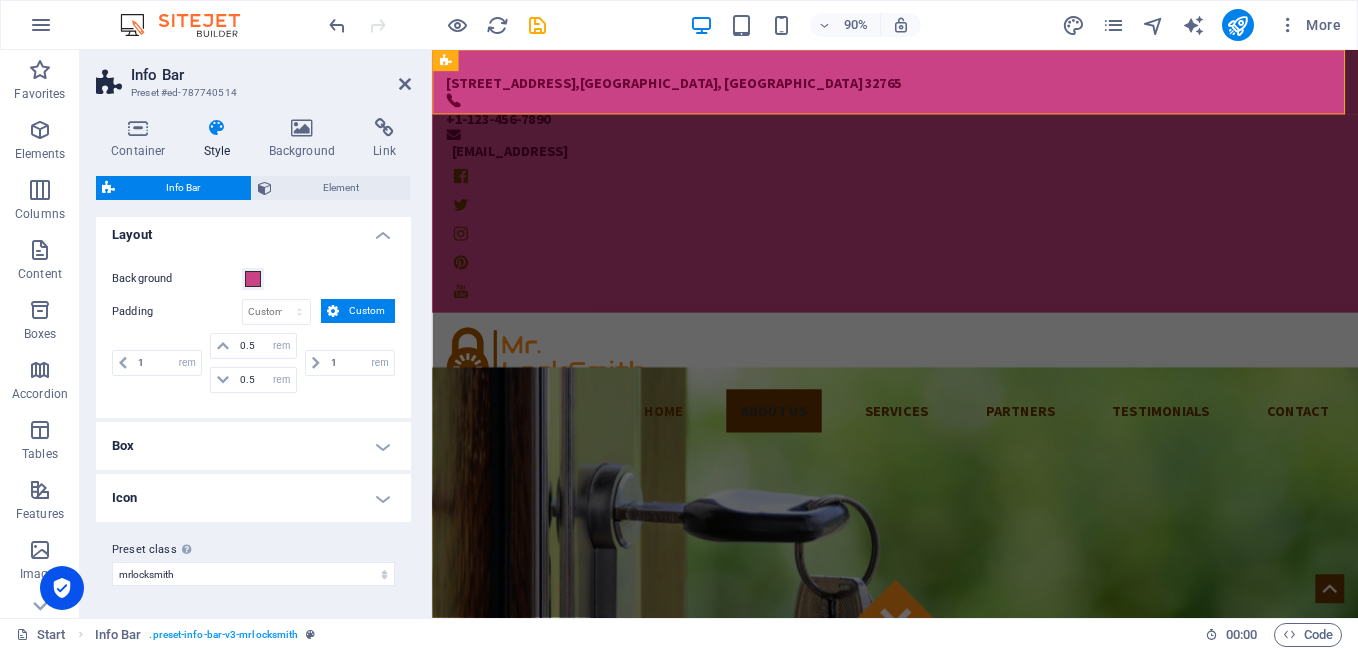 click on "Layout" at bounding box center (253, 229) 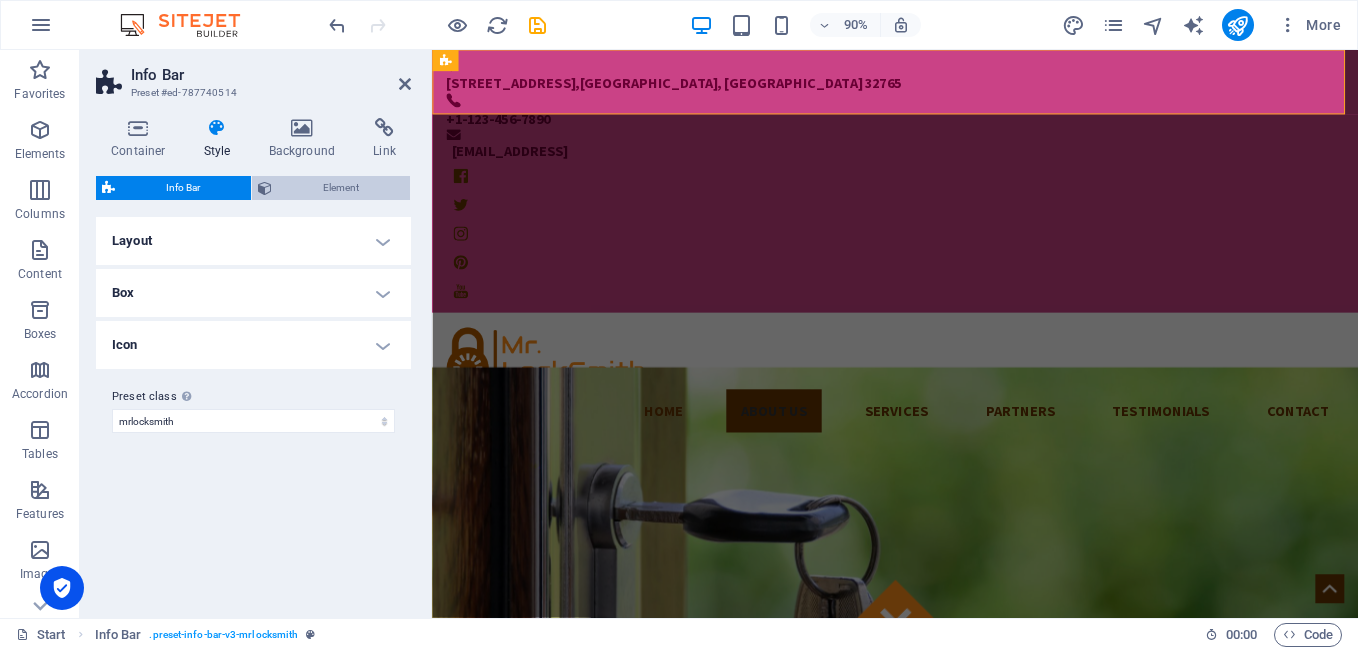 click on "Element" at bounding box center (341, 188) 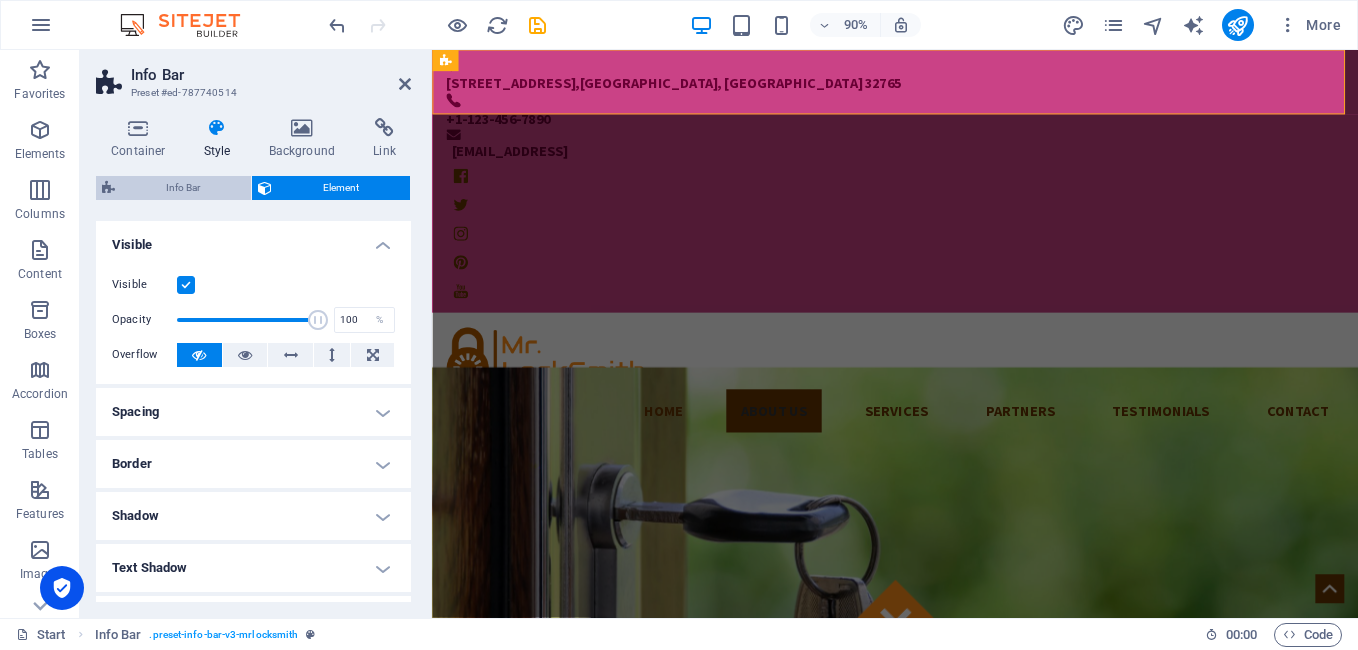 click on "Info Bar" at bounding box center (183, 188) 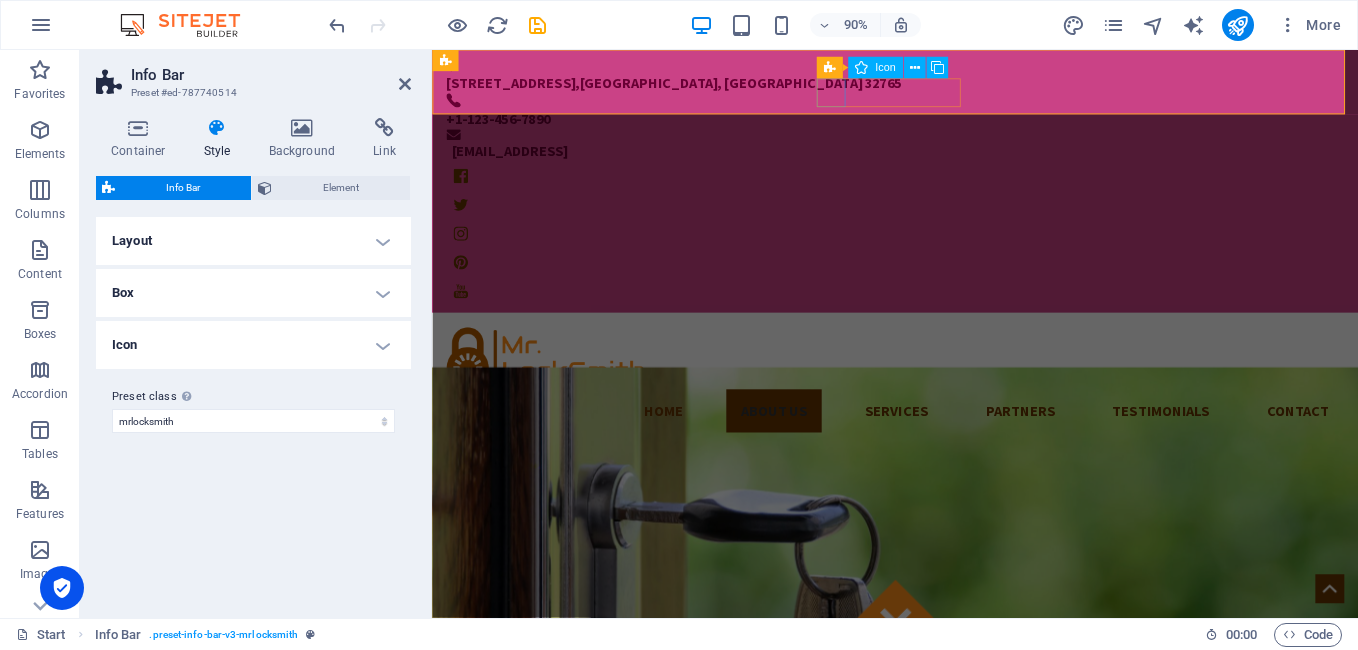 click at bounding box center (946, 190) 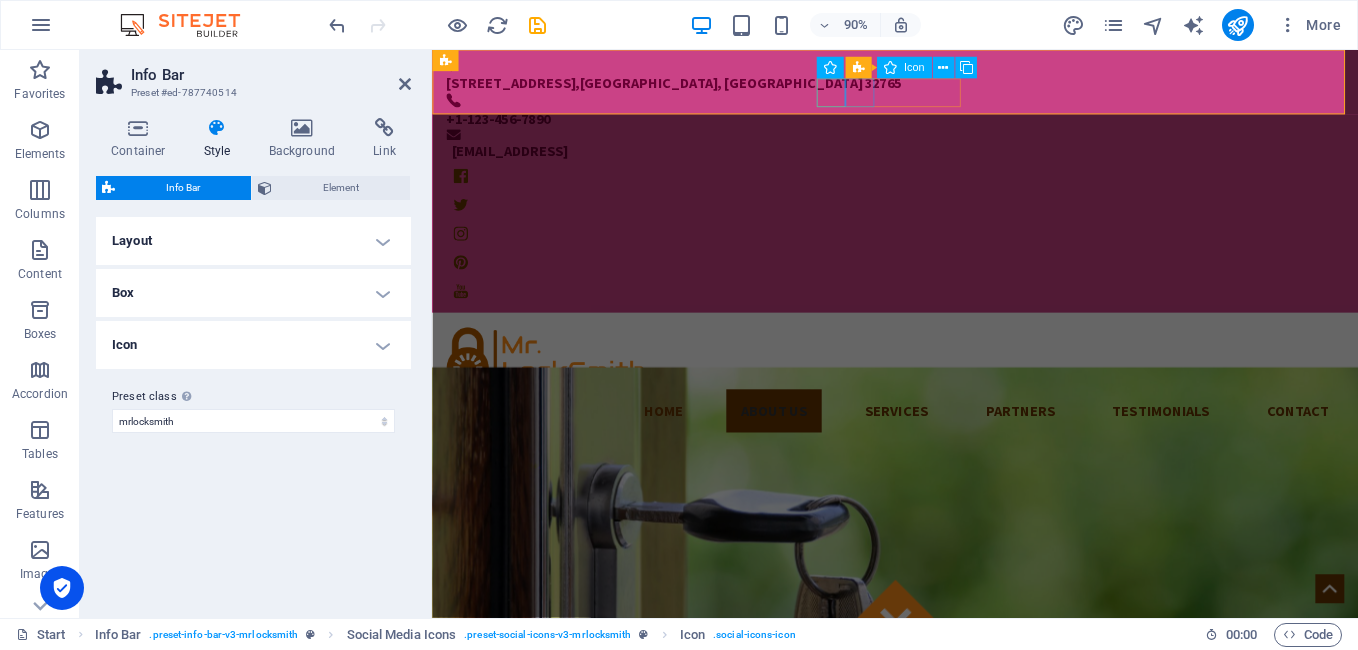 click at bounding box center (946, 222) 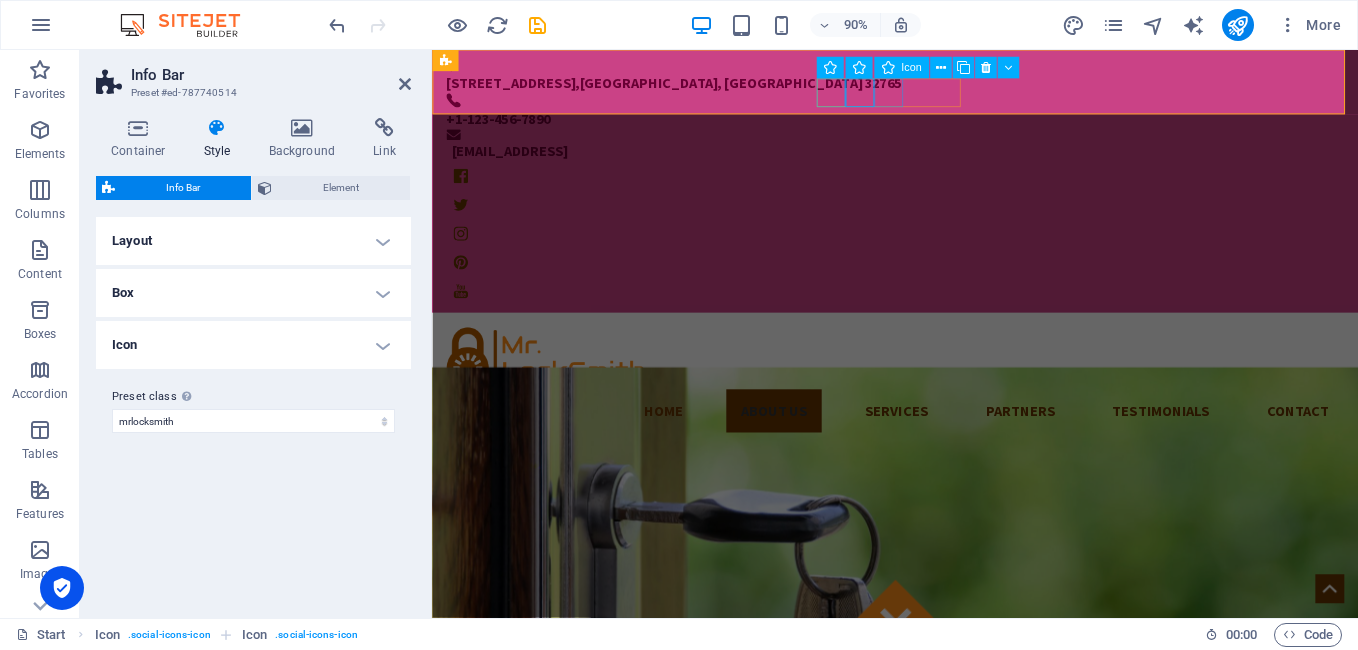 click at bounding box center (946, 254) 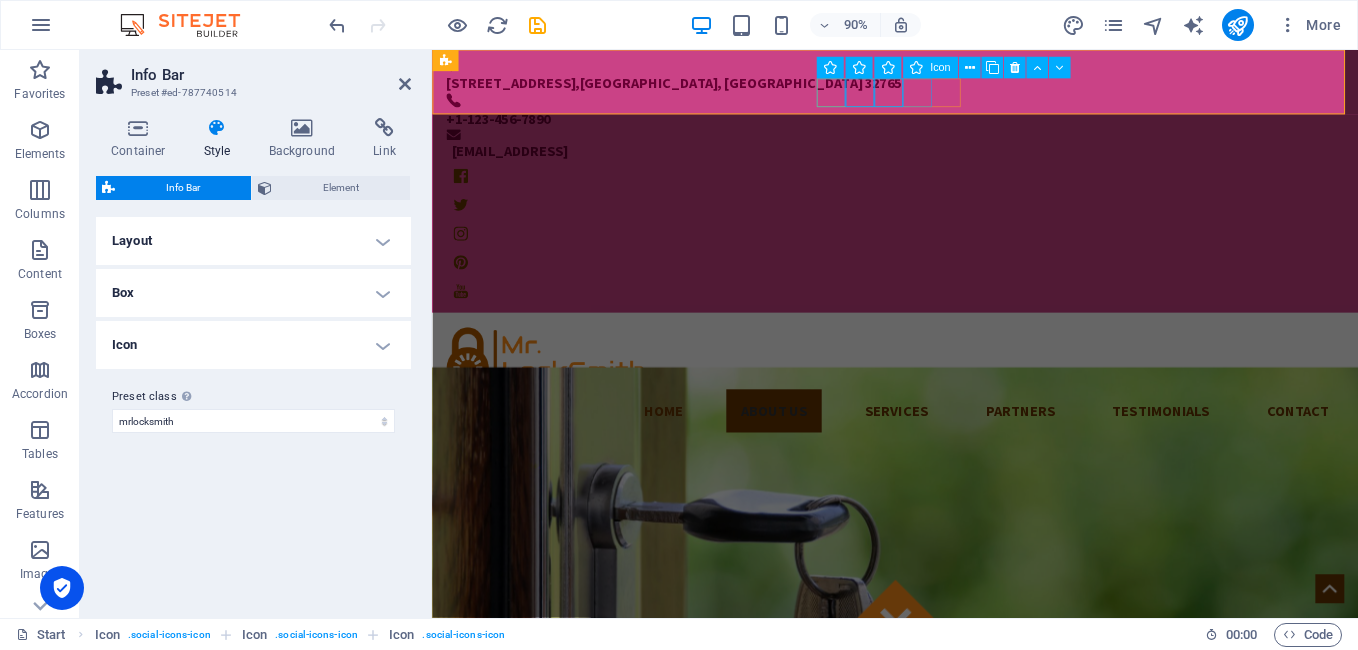 click at bounding box center (946, 286) 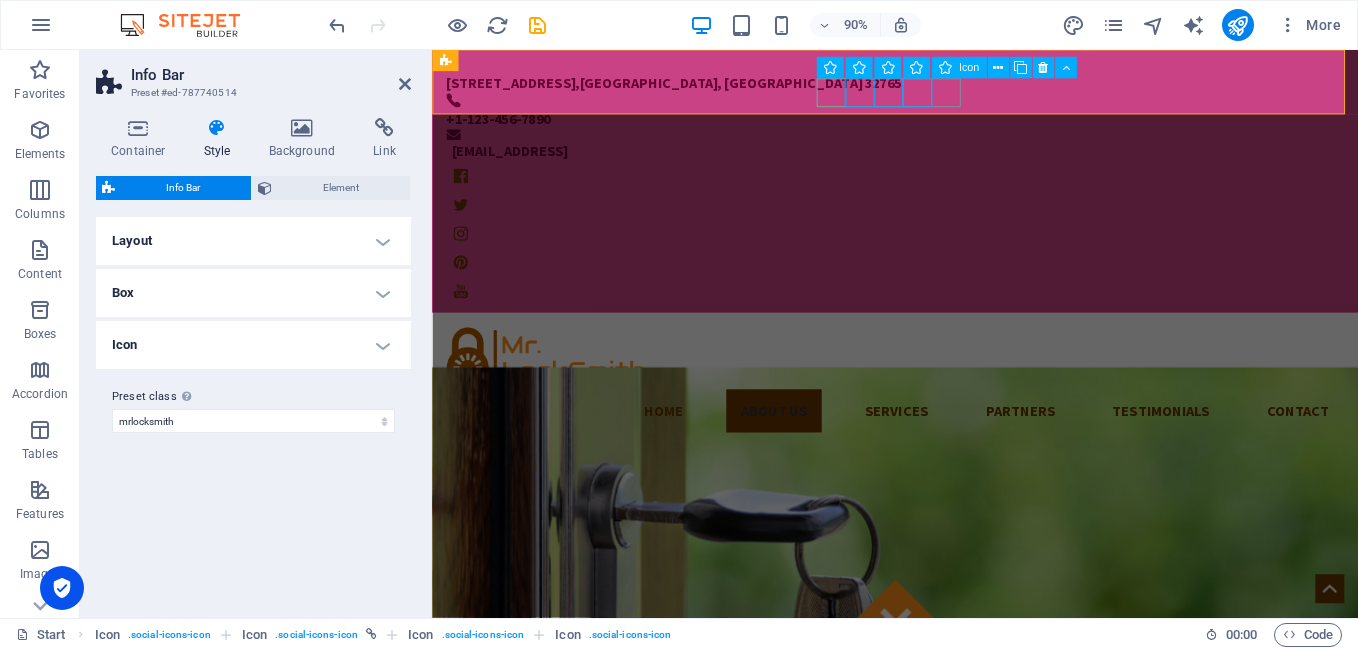 click at bounding box center (946, 318) 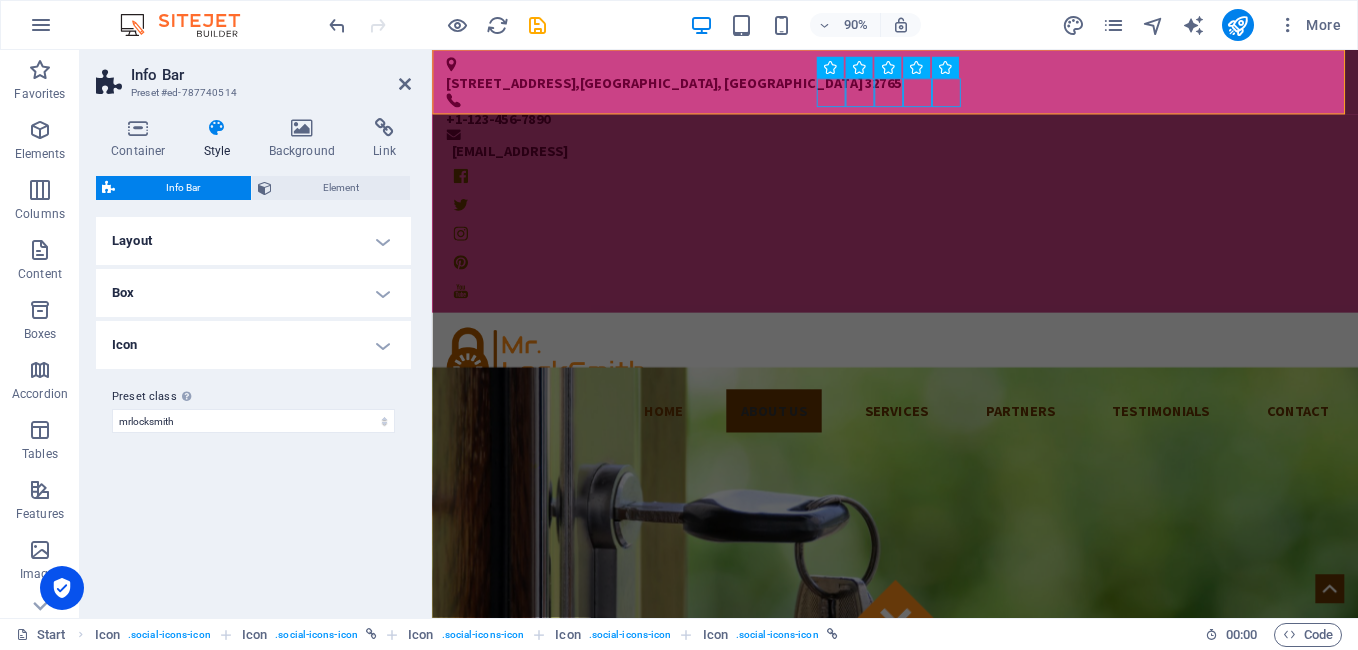 click on "Layout" at bounding box center [253, 241] 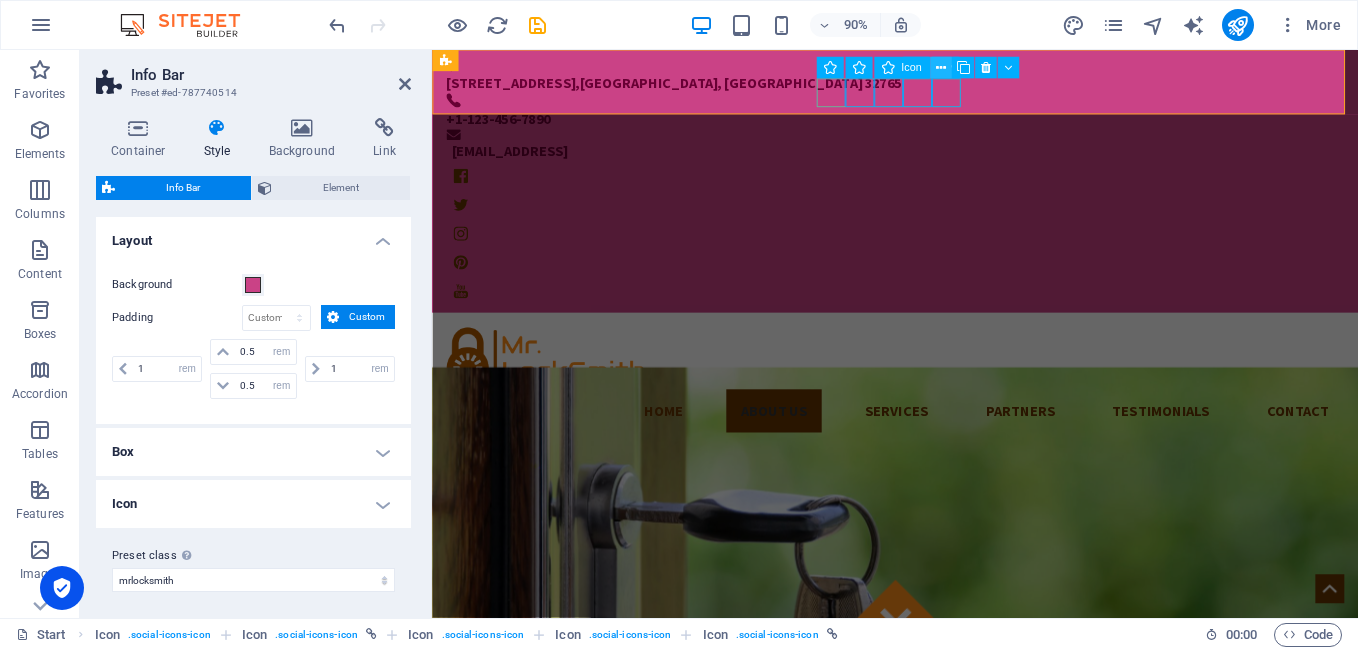 click at bounding box center [940, 68] 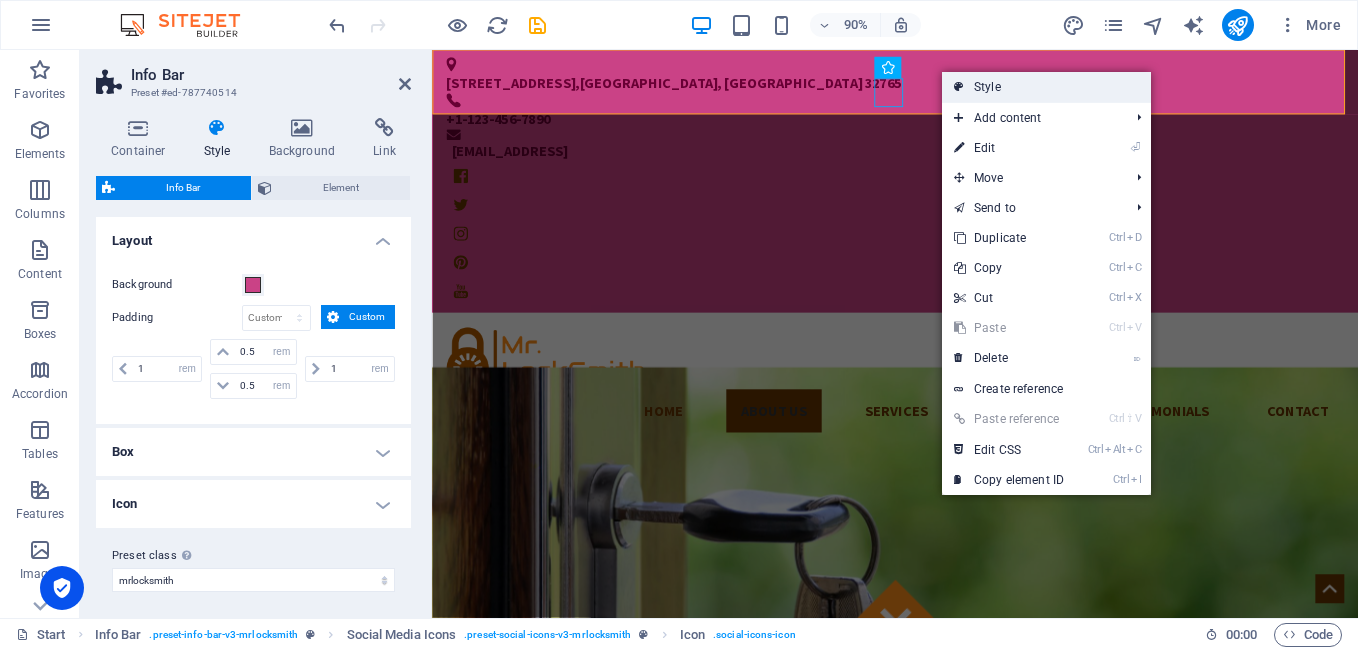 drag, startPoint x: 983, startPoint y: 91, endPoint x: 319, endPoint y: 87, distance: 664.012 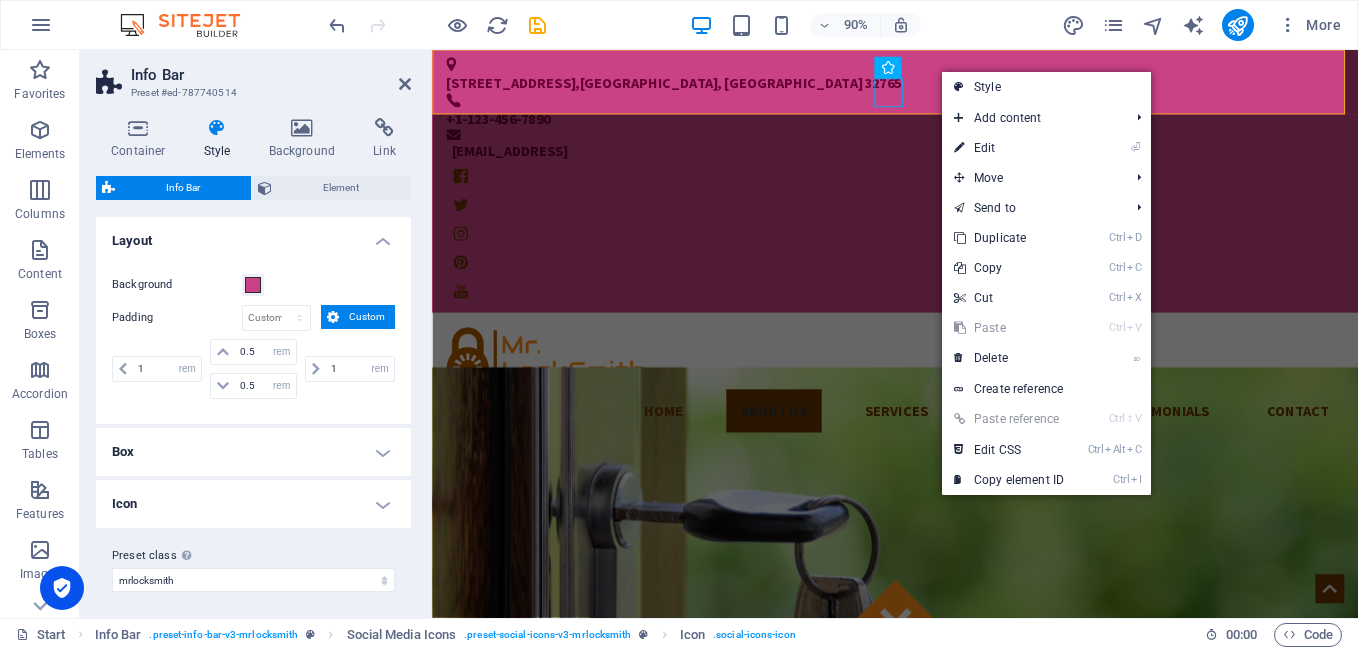 select on "rem" 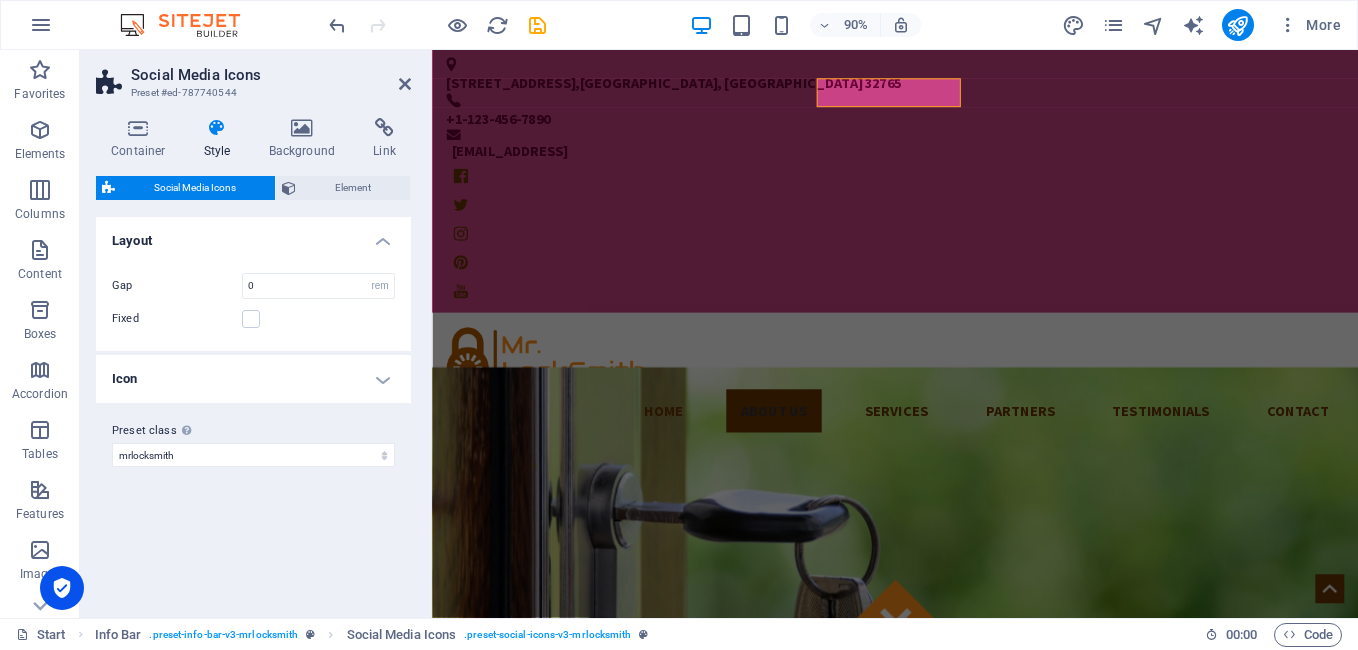 click on "Layout" at bounding box center [253, 235] 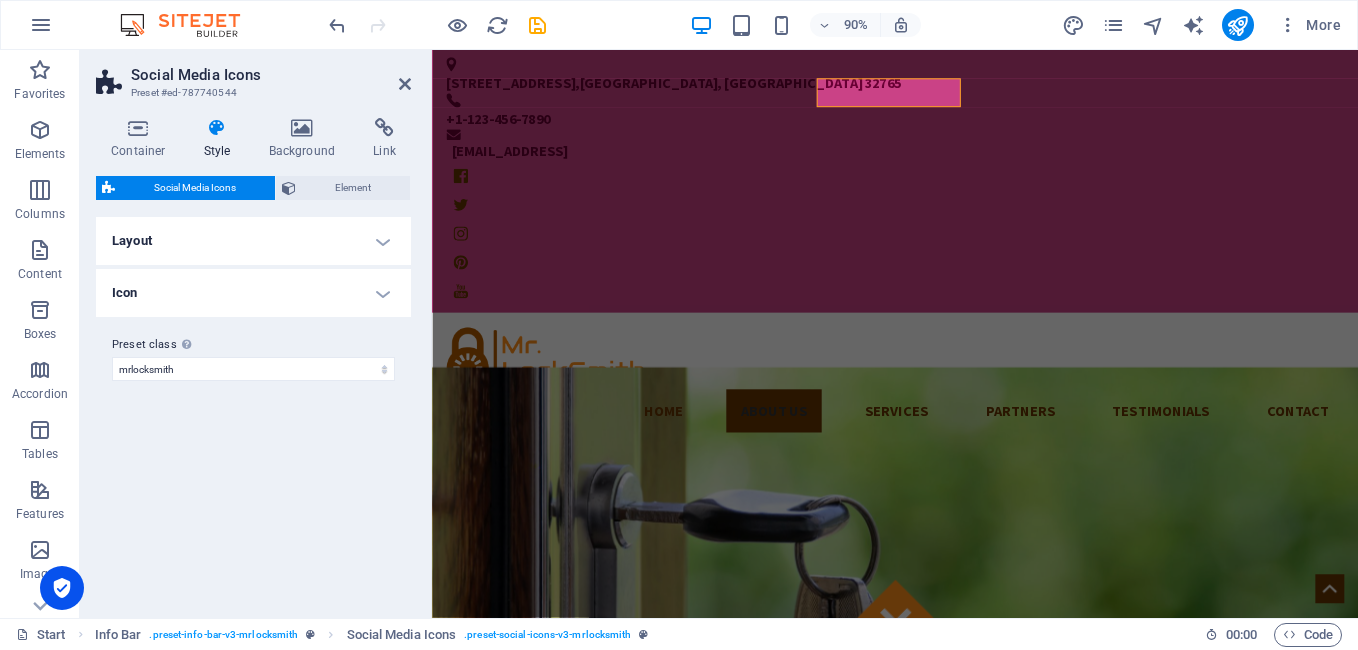 click on "Layout" at bounding box center (253, 241) 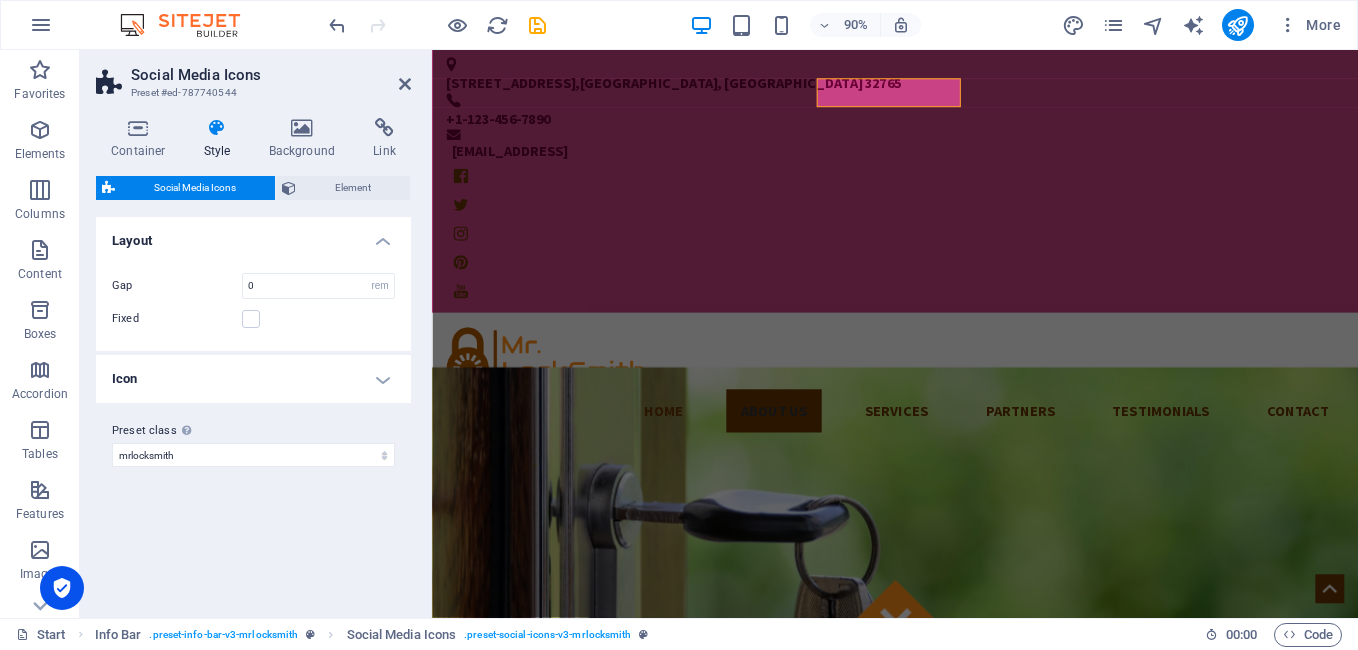 click on "Icon" at bounding box center [253, 379] 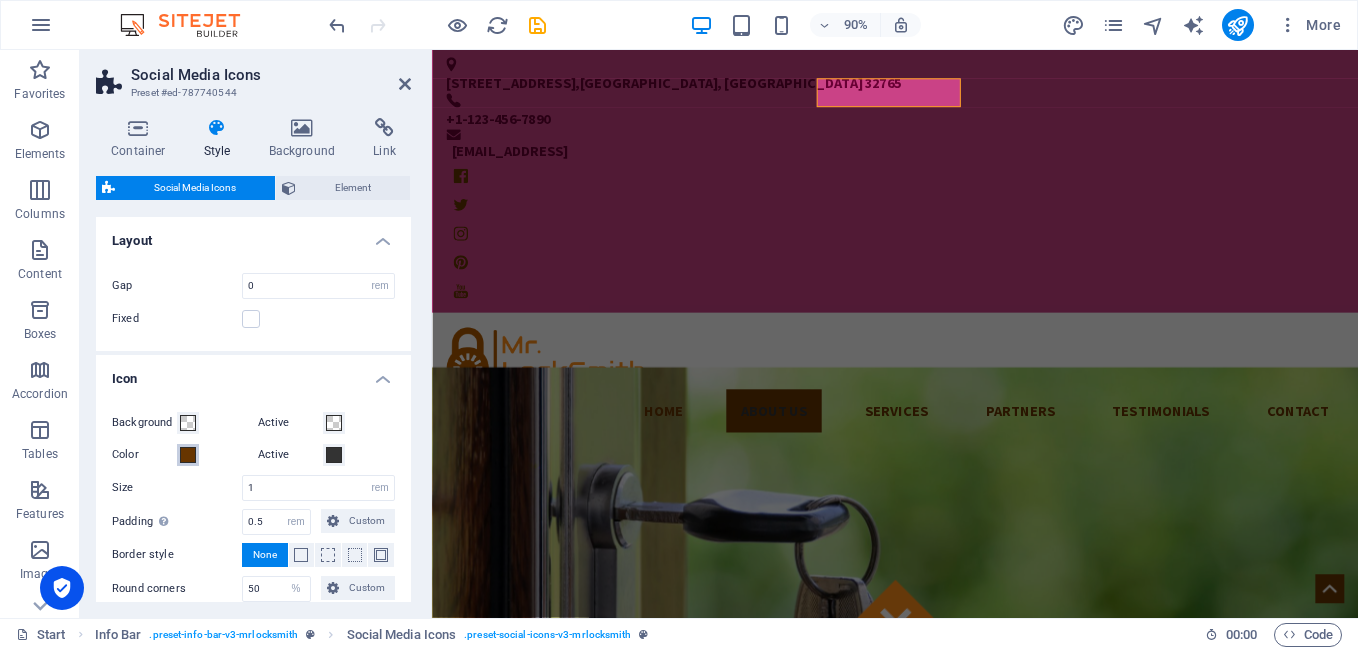 click at bounding box center (188, 455) 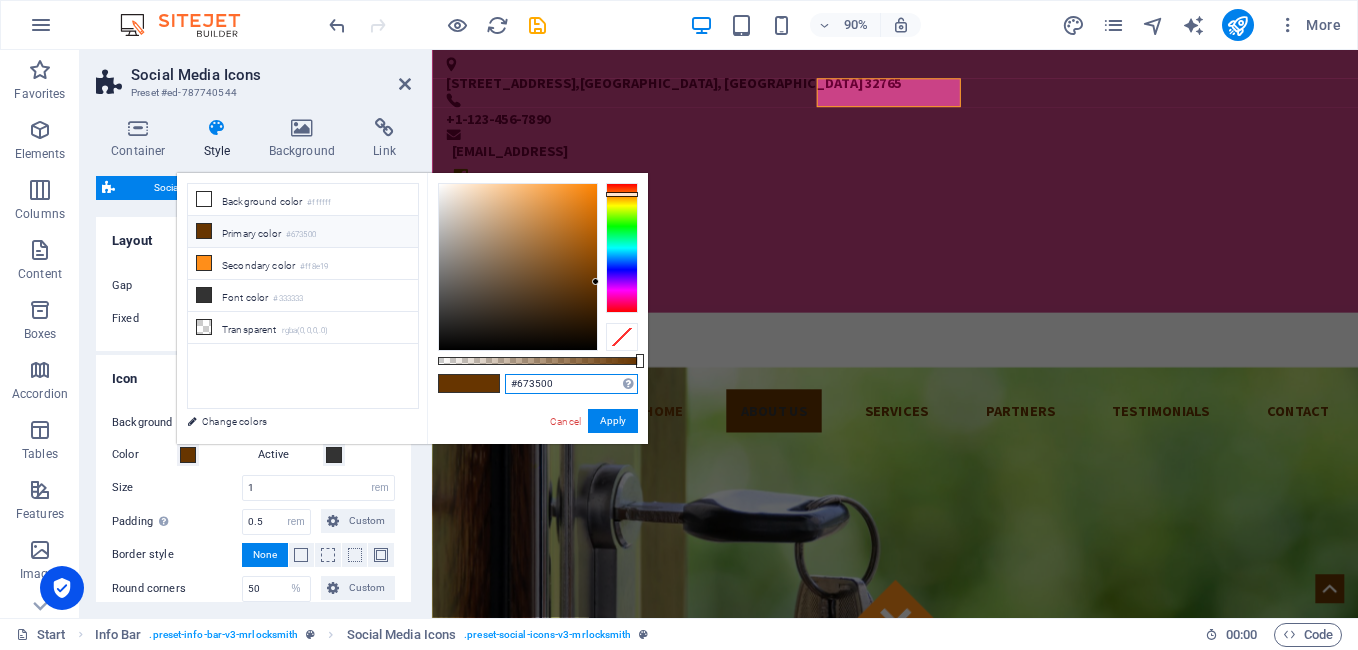 click on "#673500" at bounding box center [571, 384] 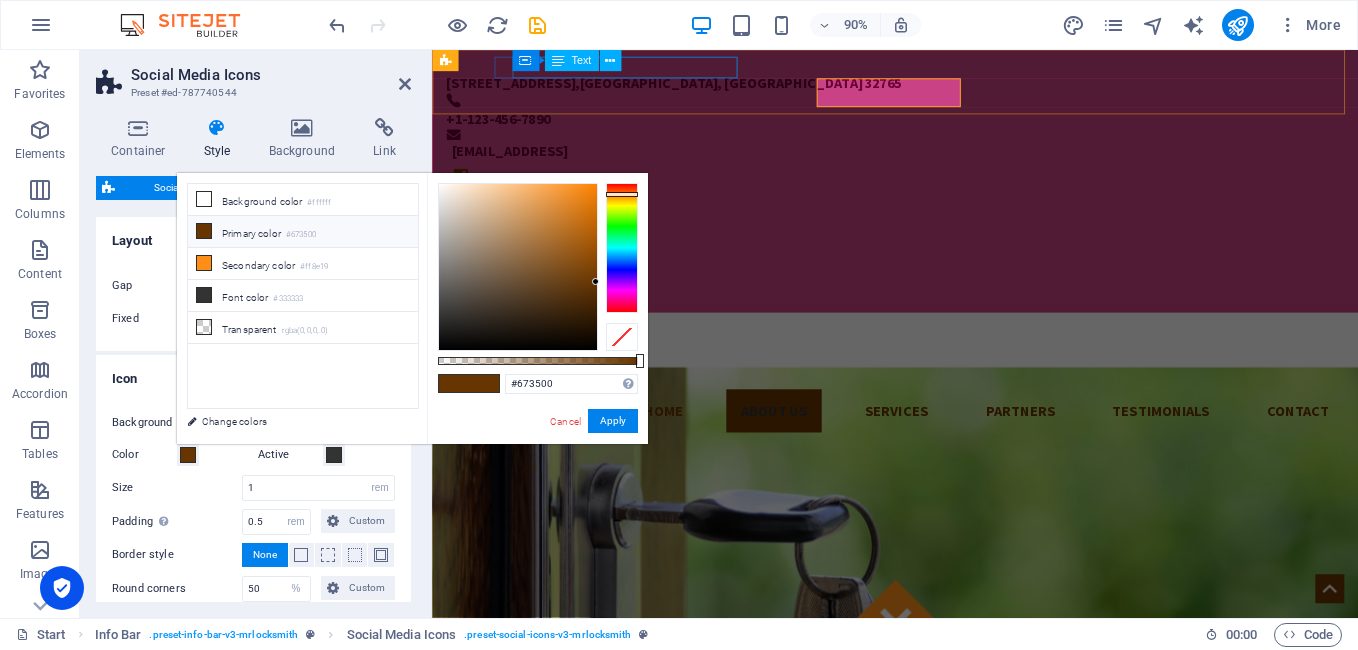click on "353 N Central Ave ,  Oviedo, FL   32765" at bounding box center (930, 86) 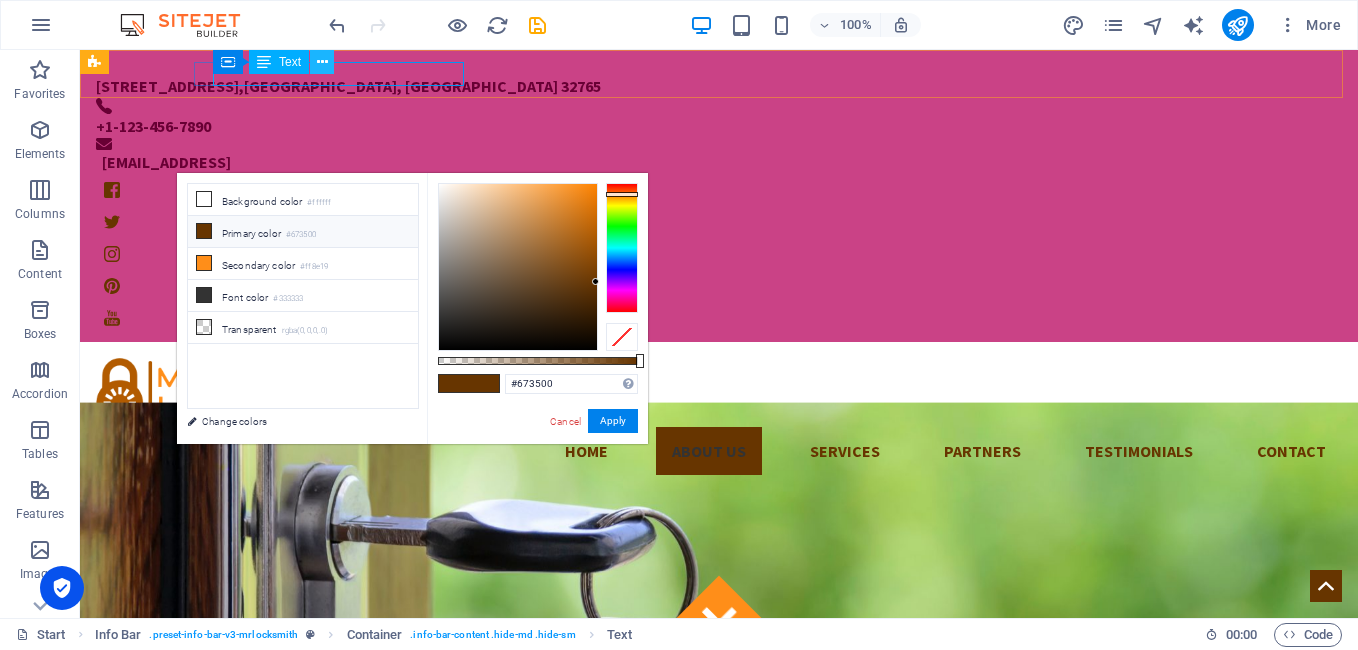 click at bounding box center (322, 62) 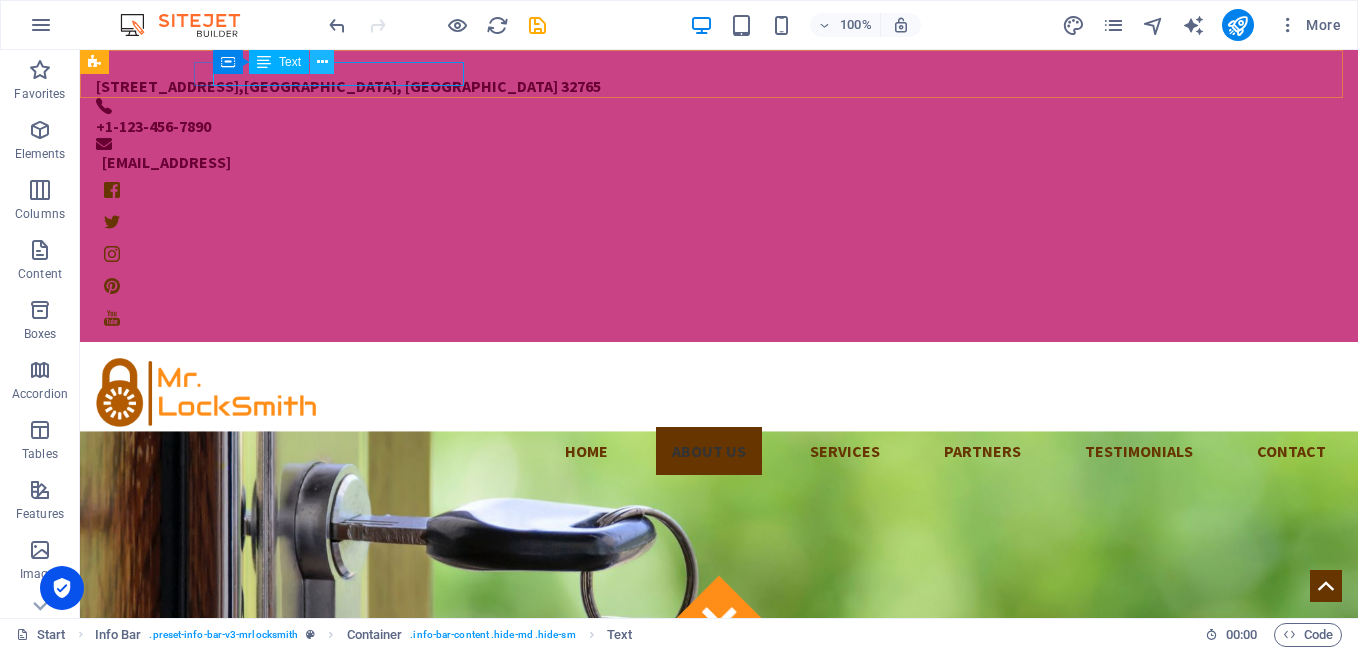 click at bounding box center (322, 62) 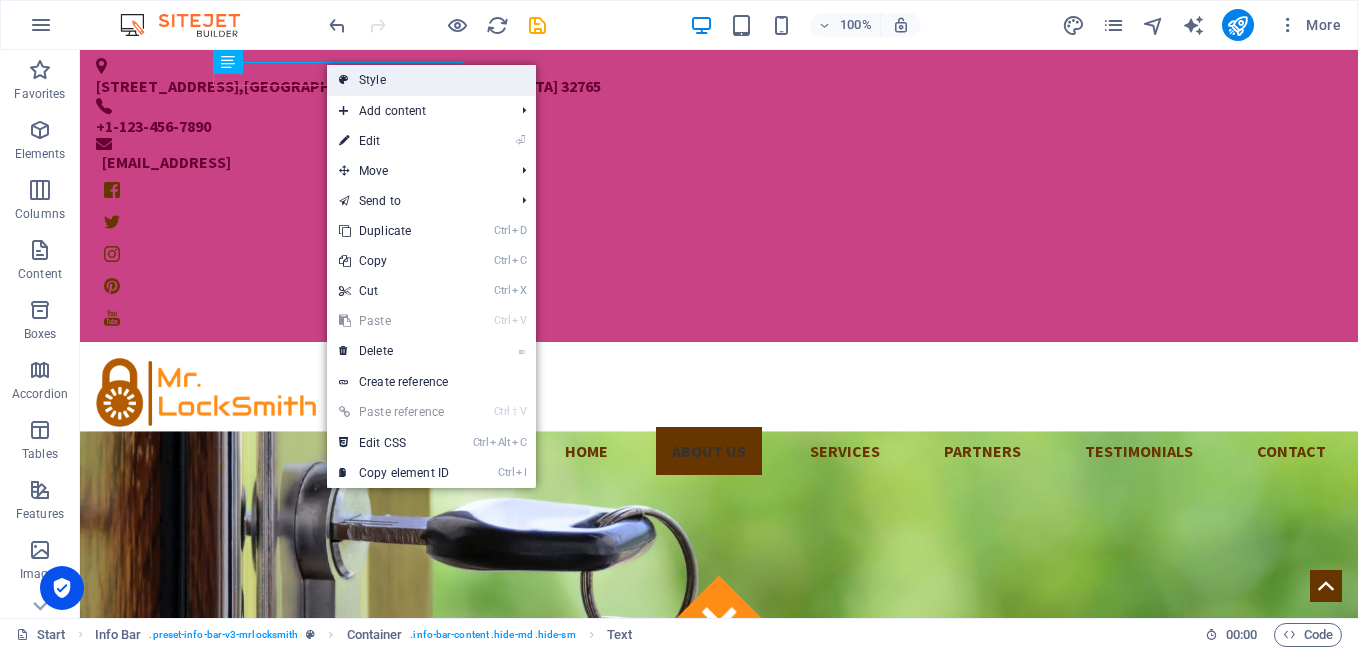 click on "Style" at bounding box center (431, 80) 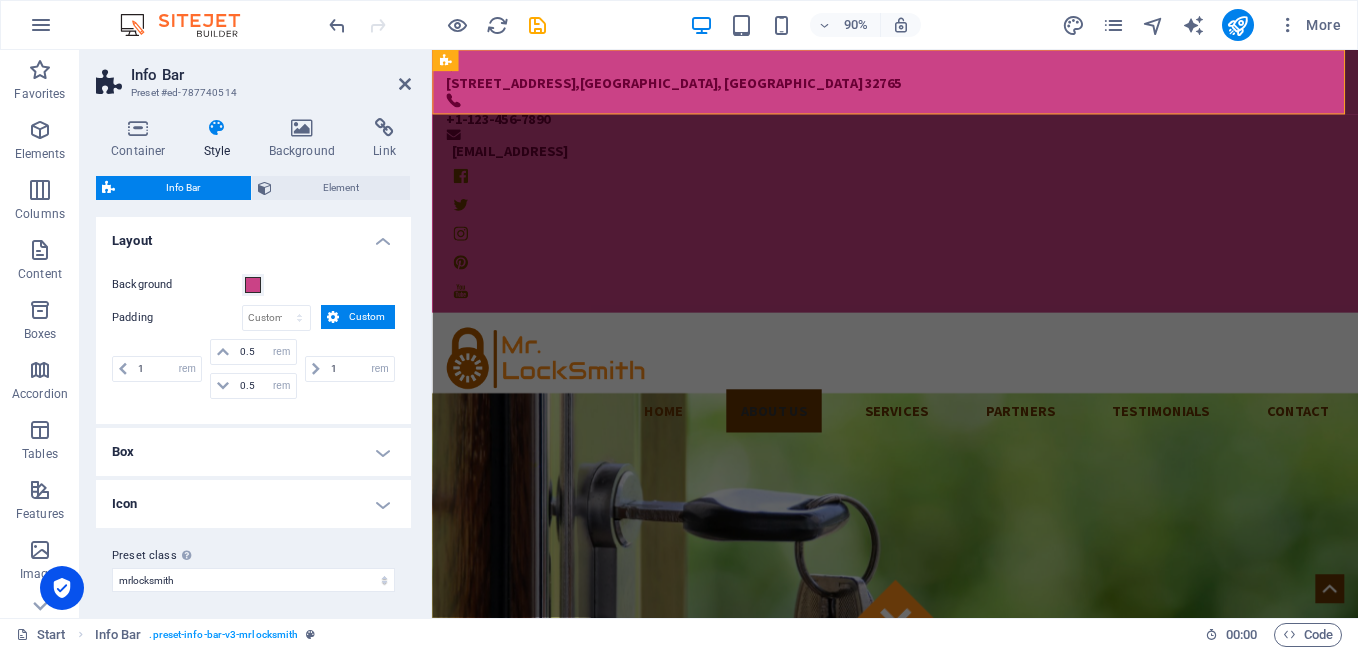 click on "Box" at bounding box center [253, 452] 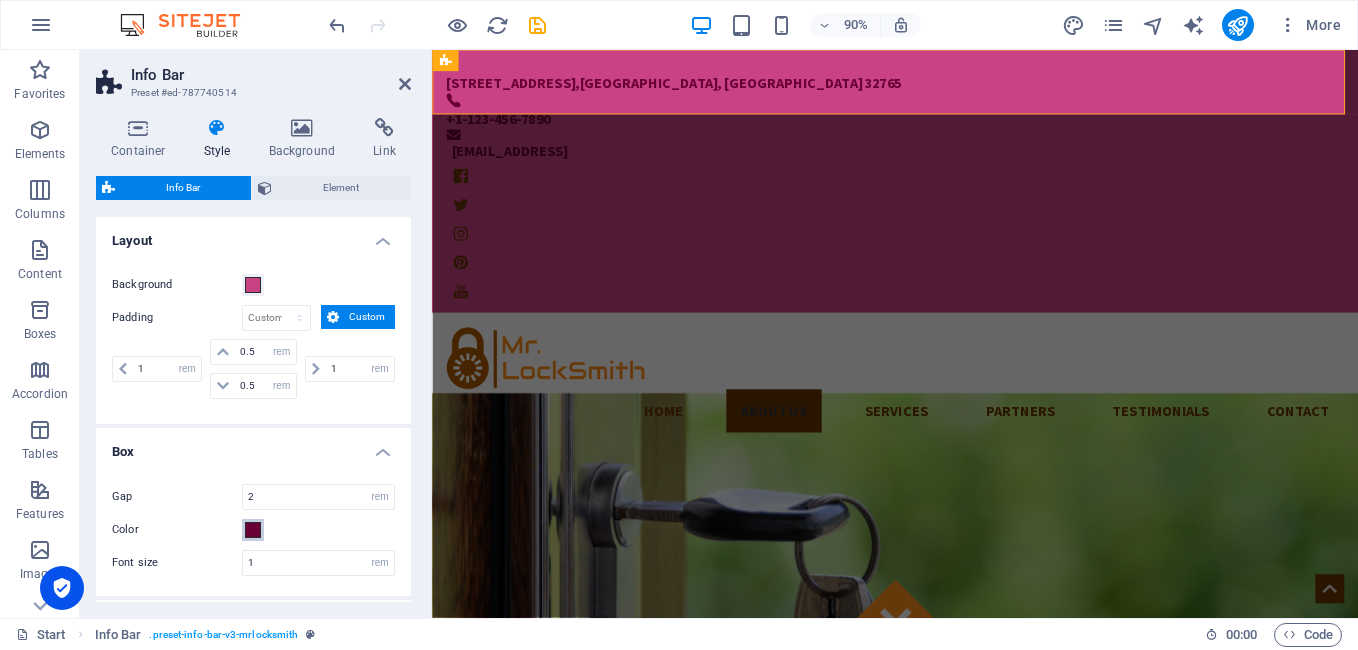 click at bounding box center [253, 530] 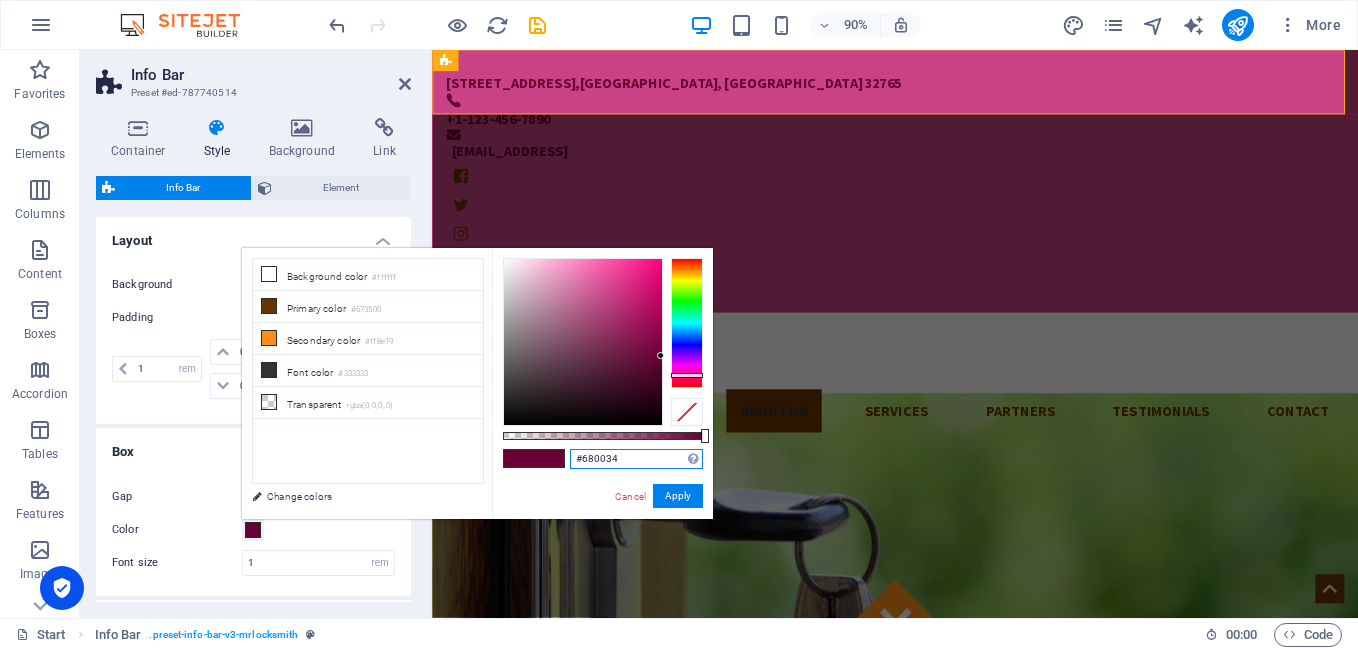 drag, startPoint x: 640, startPoint y: 459, endPoint x: 560, endPoint y: 452, distance: 80.305664 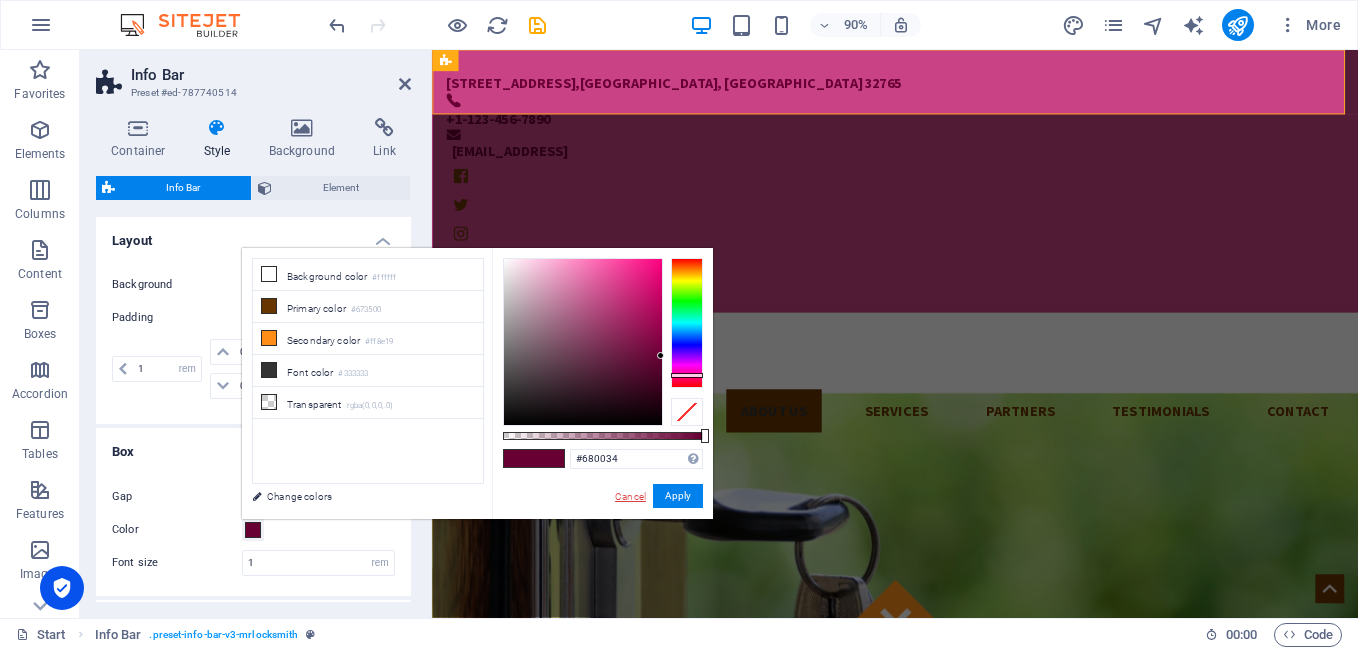click on "Cancel" at bounding box center [630, 496] 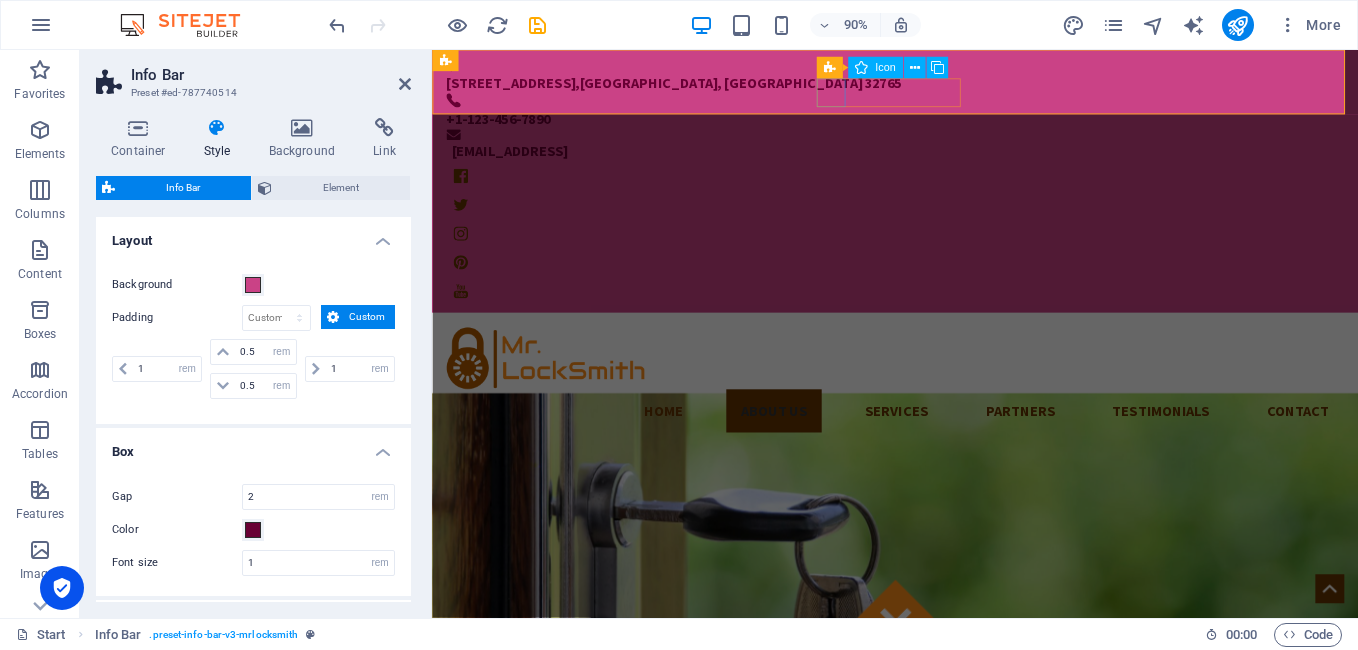 click at bounding box center [946, 190] 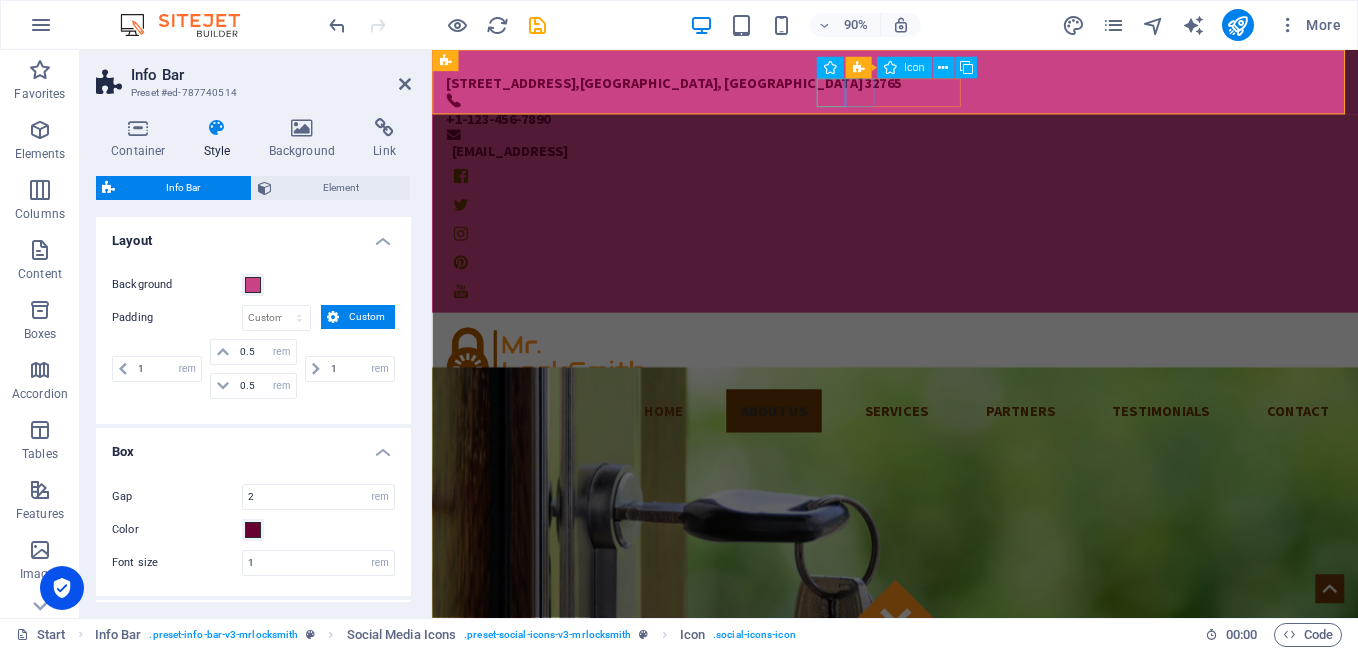 click at bounding box center [946, 222] 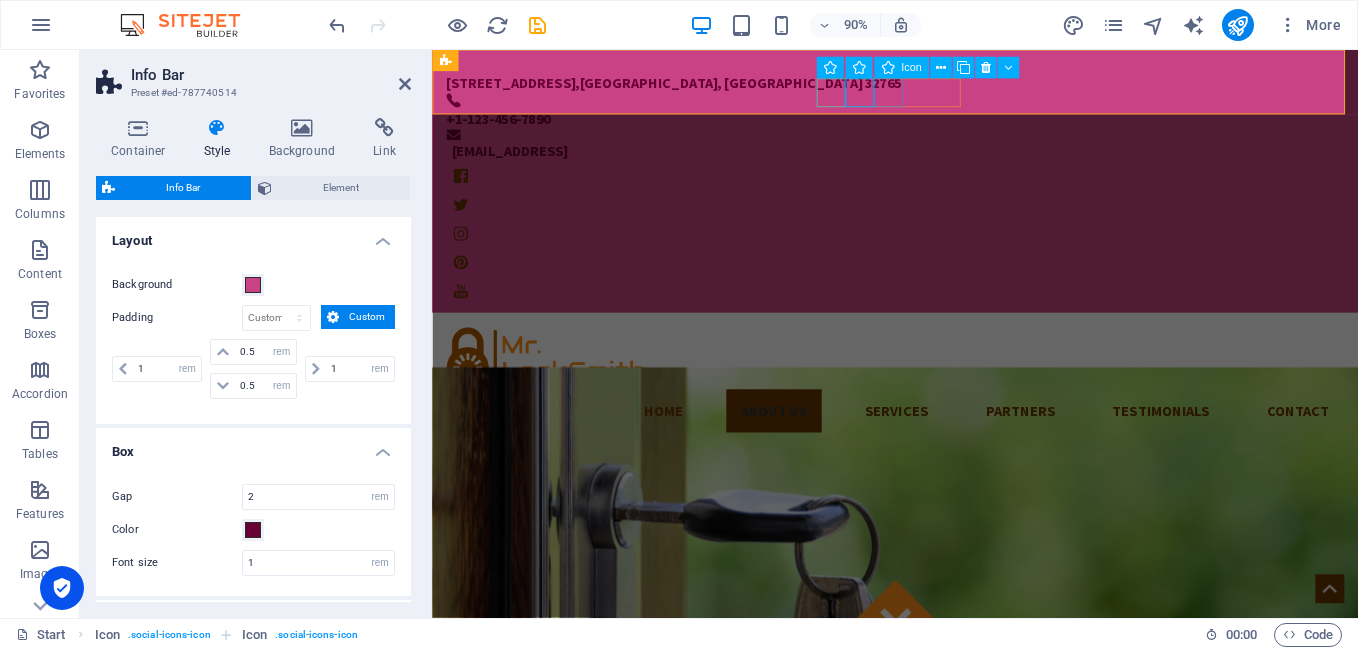 click at bounding box center (946, 254) 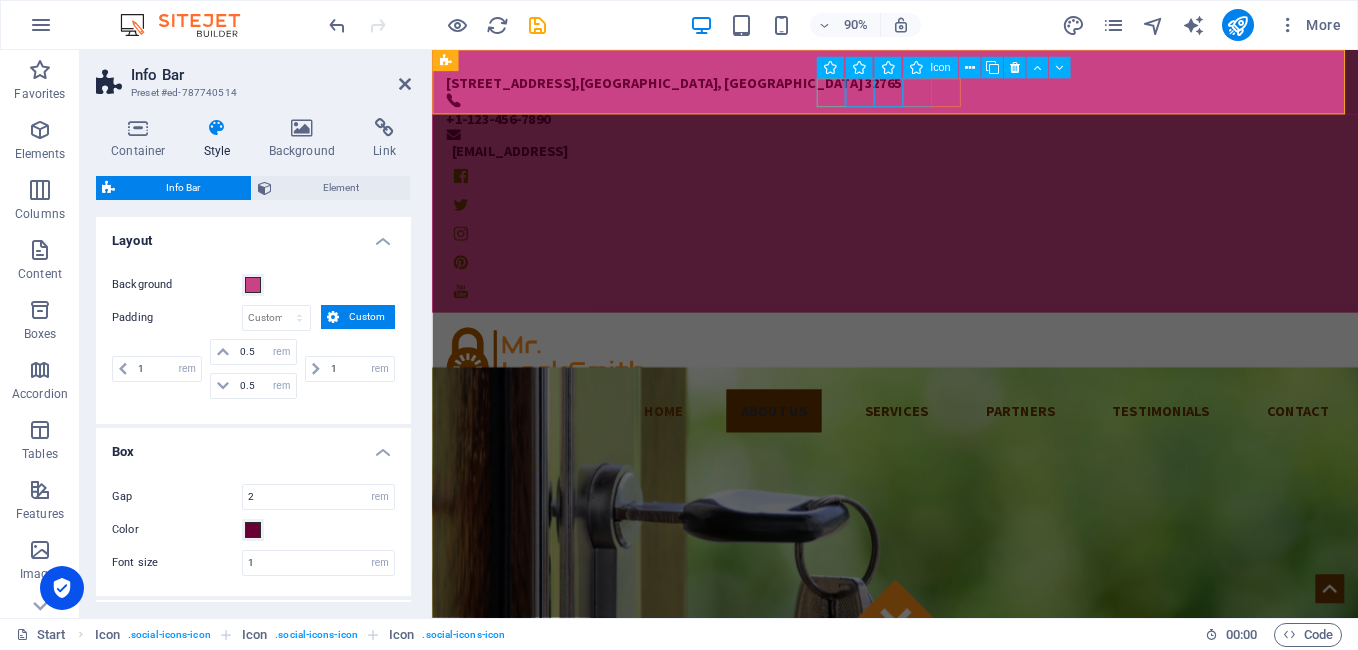 click at bounding box center [946, 286] 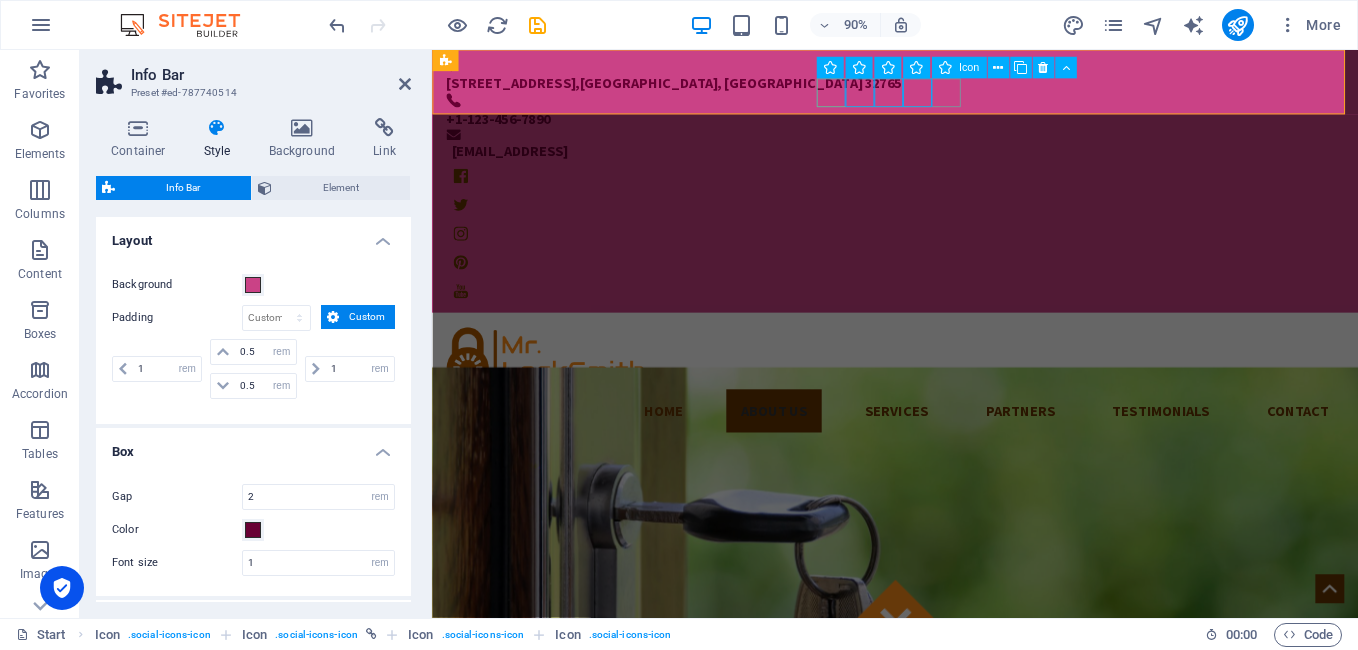 click at bounding box center [946, 318] 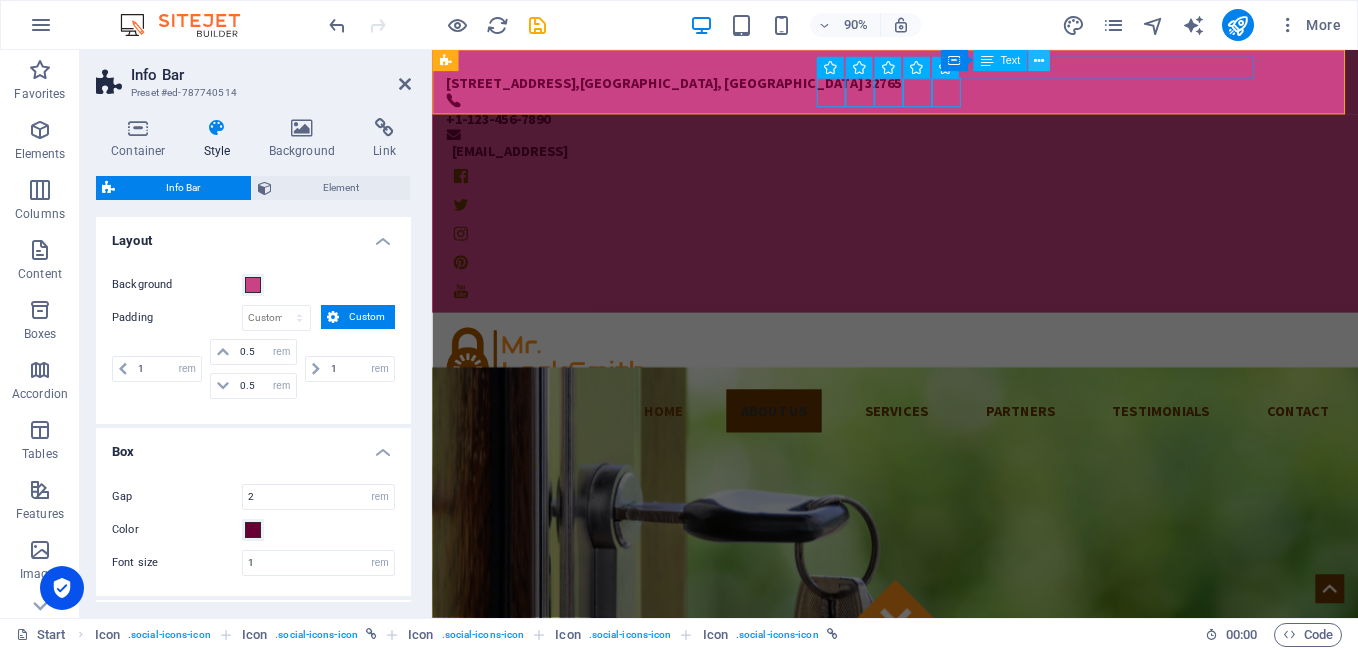 click at bounding box center (1039, 60) 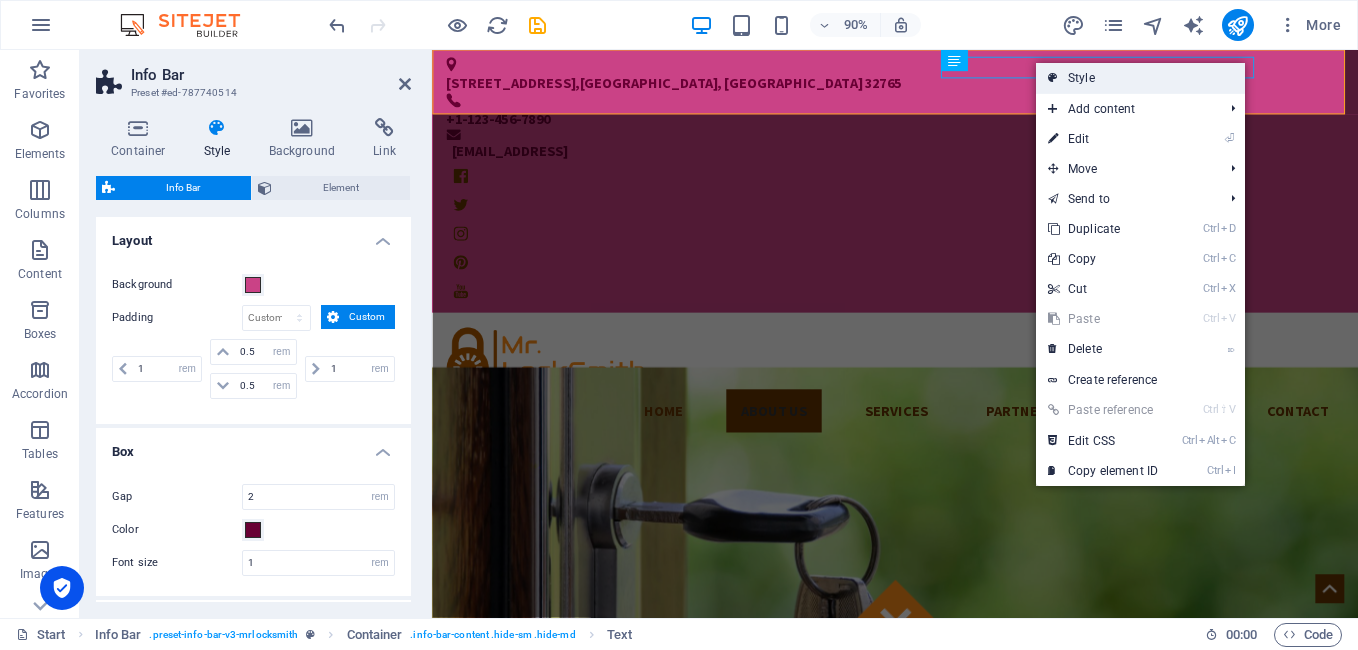 click at bounding box center (1053, 78) 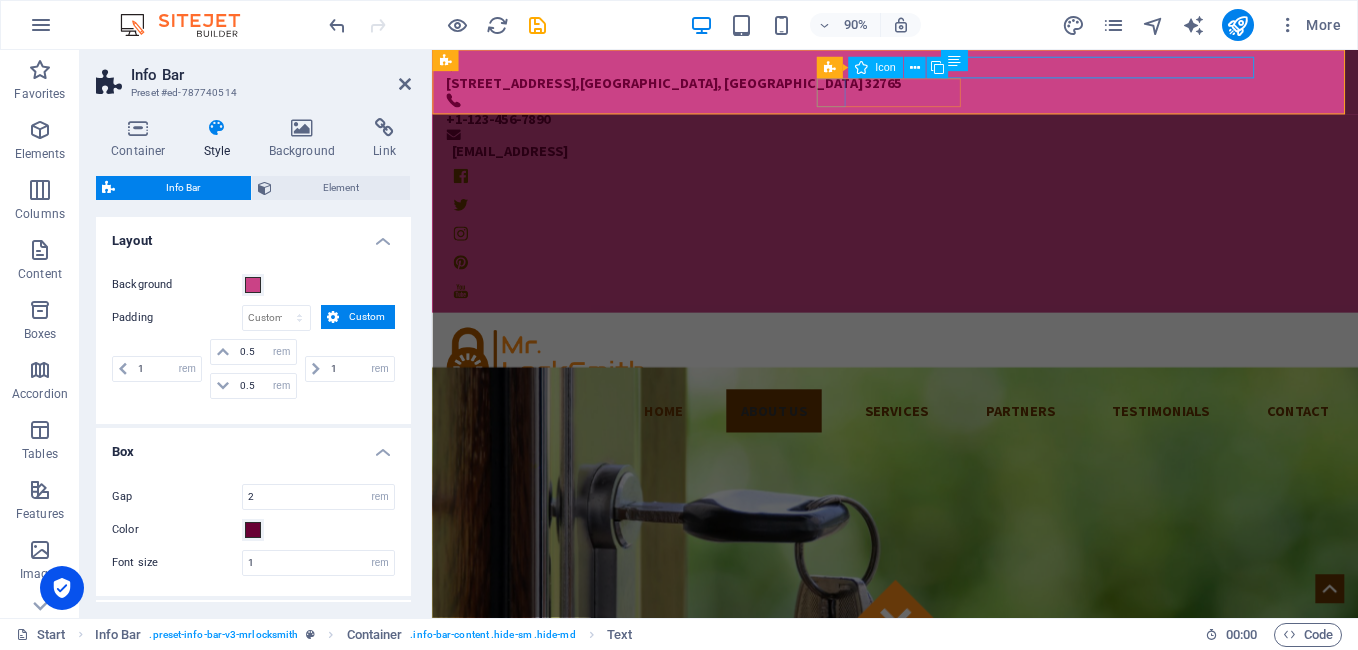 click at bounding box center (946, 190) 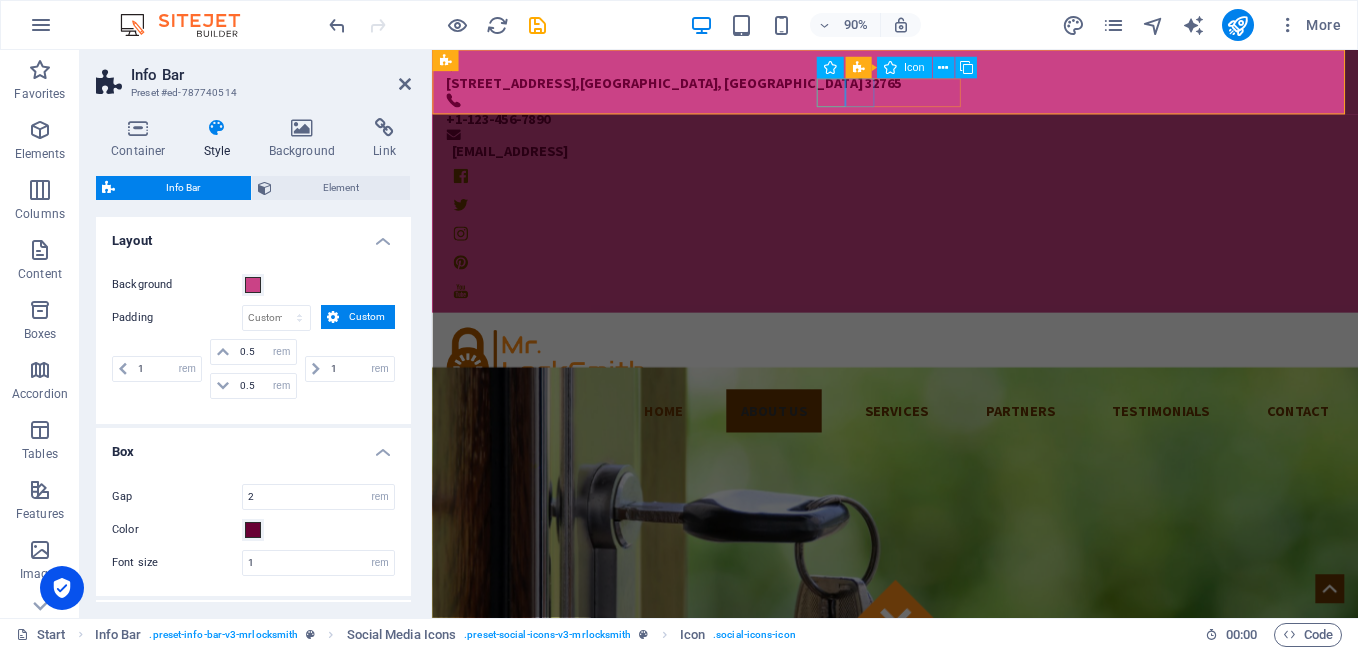 click at bounding box center [946, 222] 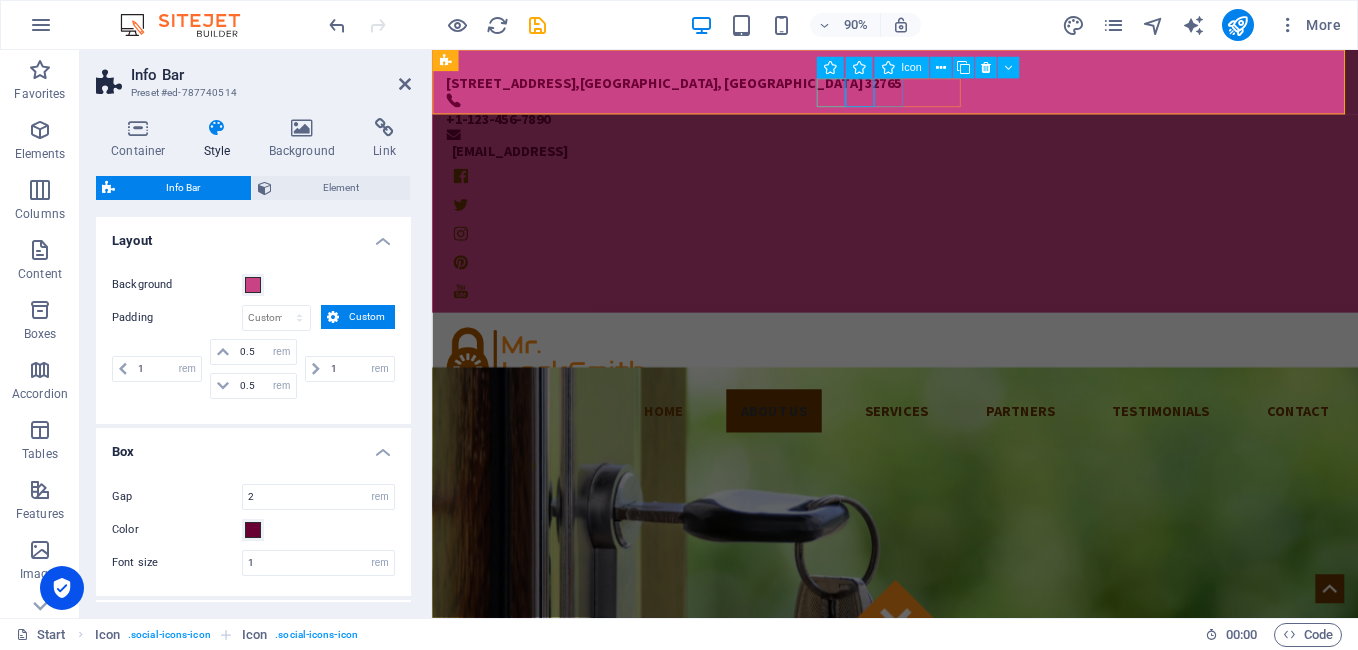 click at bounding box center [946, 254] 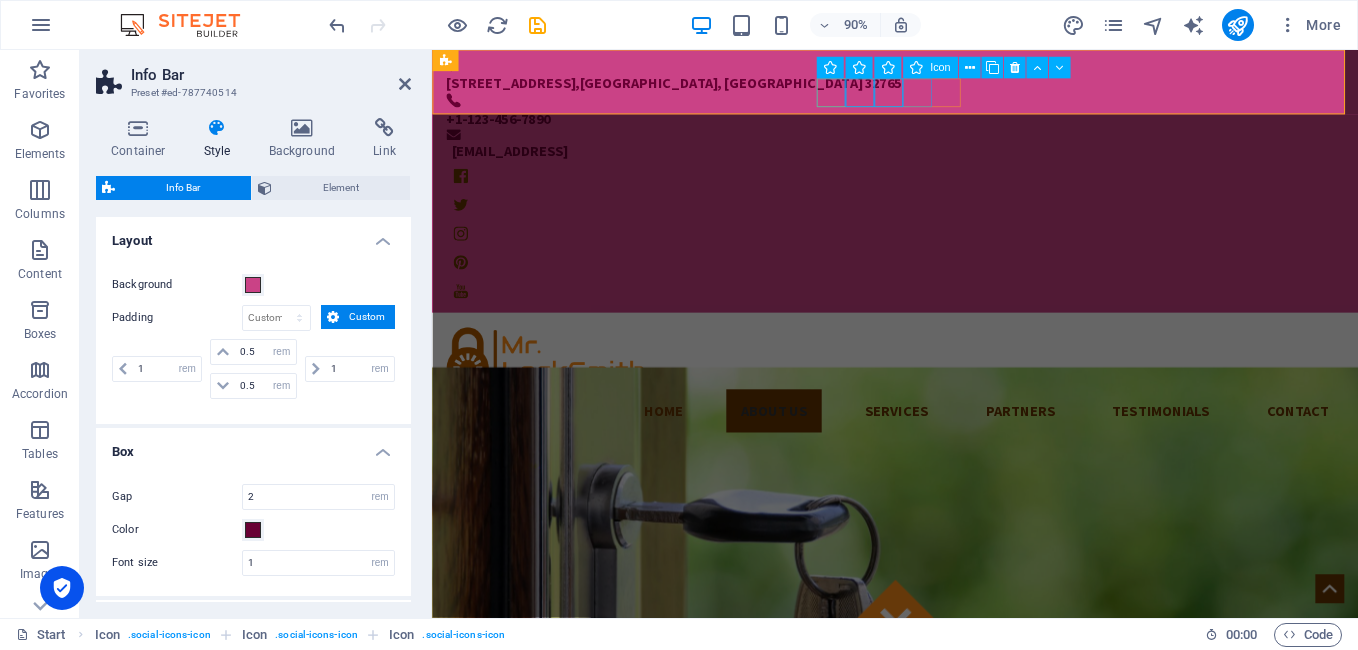 click at bounding box center (946, 286) 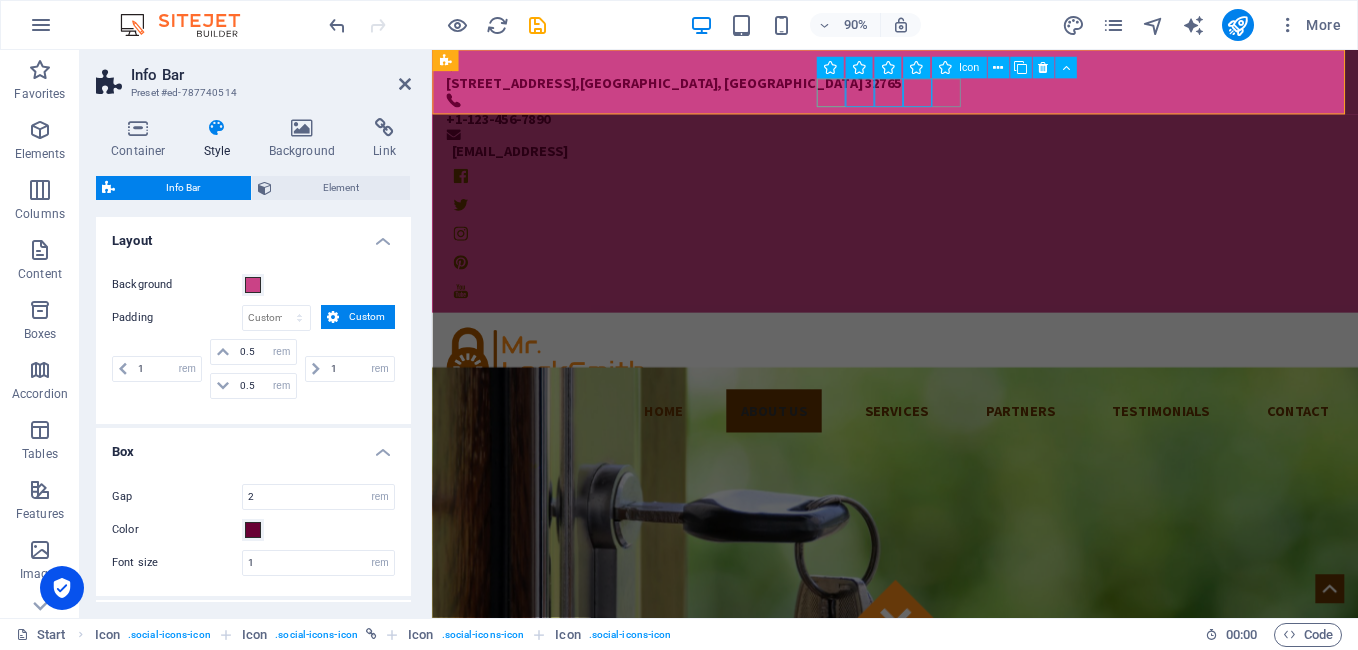 click at bounding box center (946, 318) 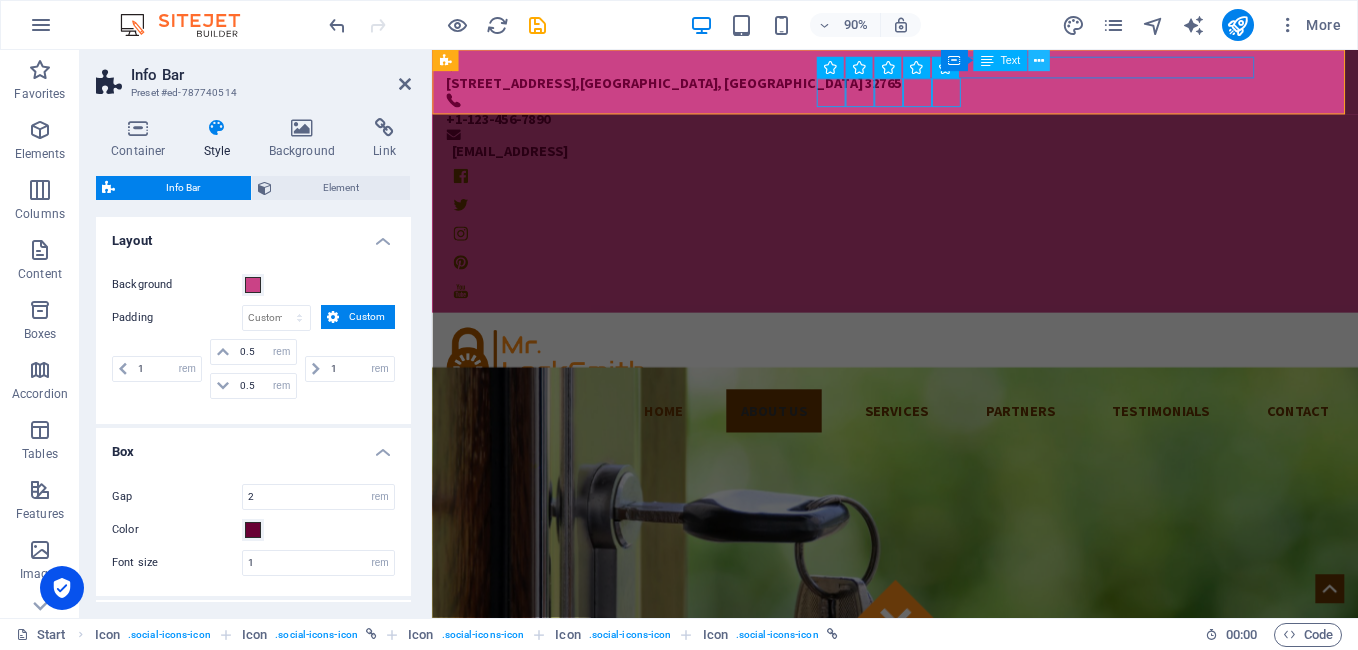 click at bounding box center [1039, 60] 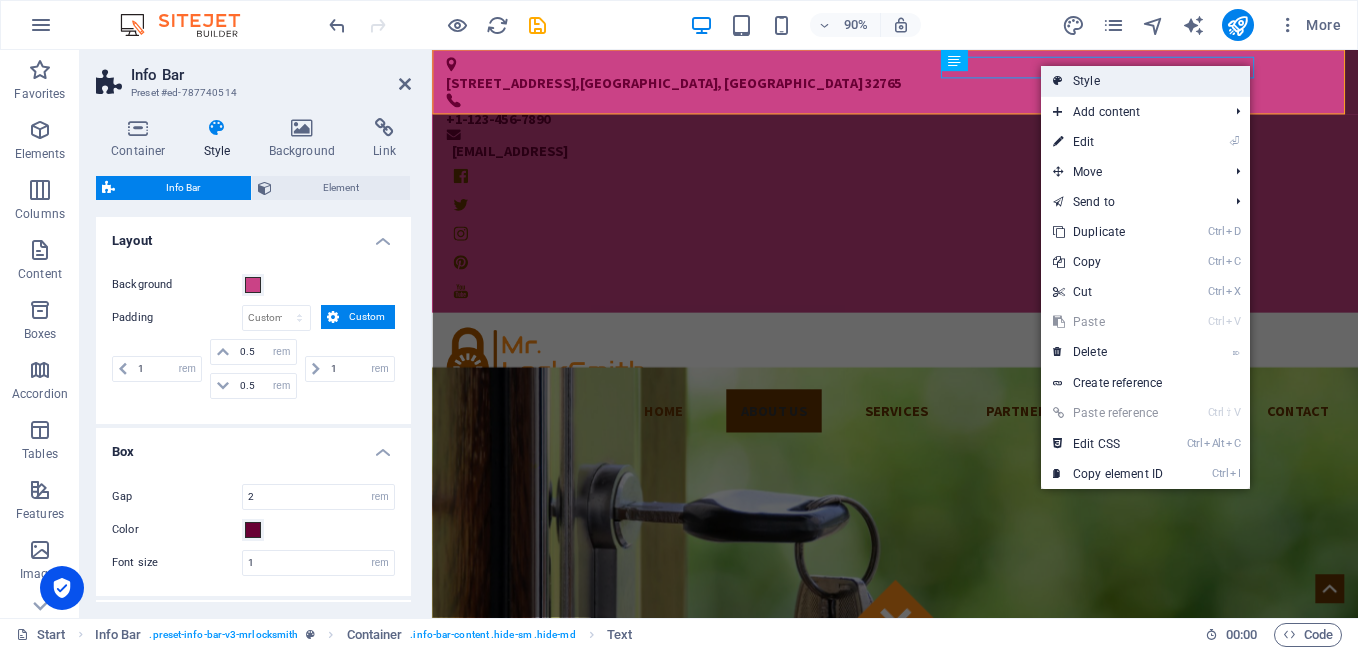 click on "Style" at bounding box center (1145, 81) 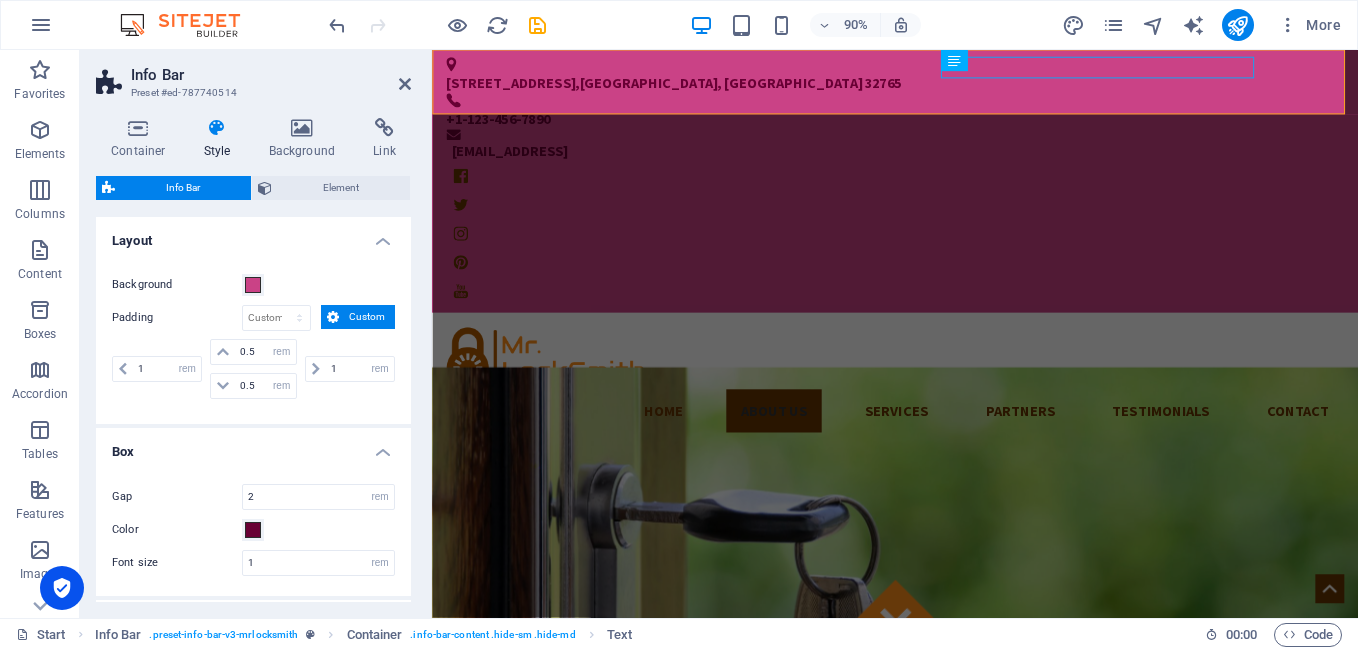 click on "Box" at bounding box center [253, 446] 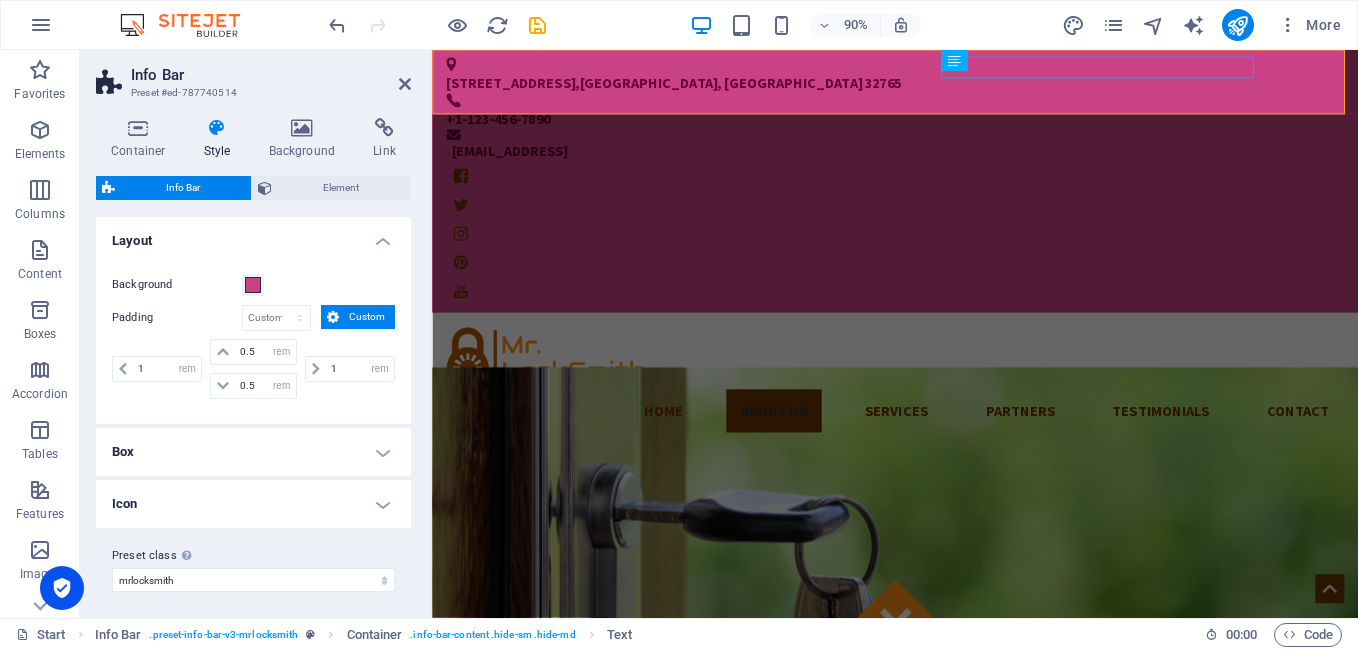 click on "Icon" at bounding box center [253, 504] 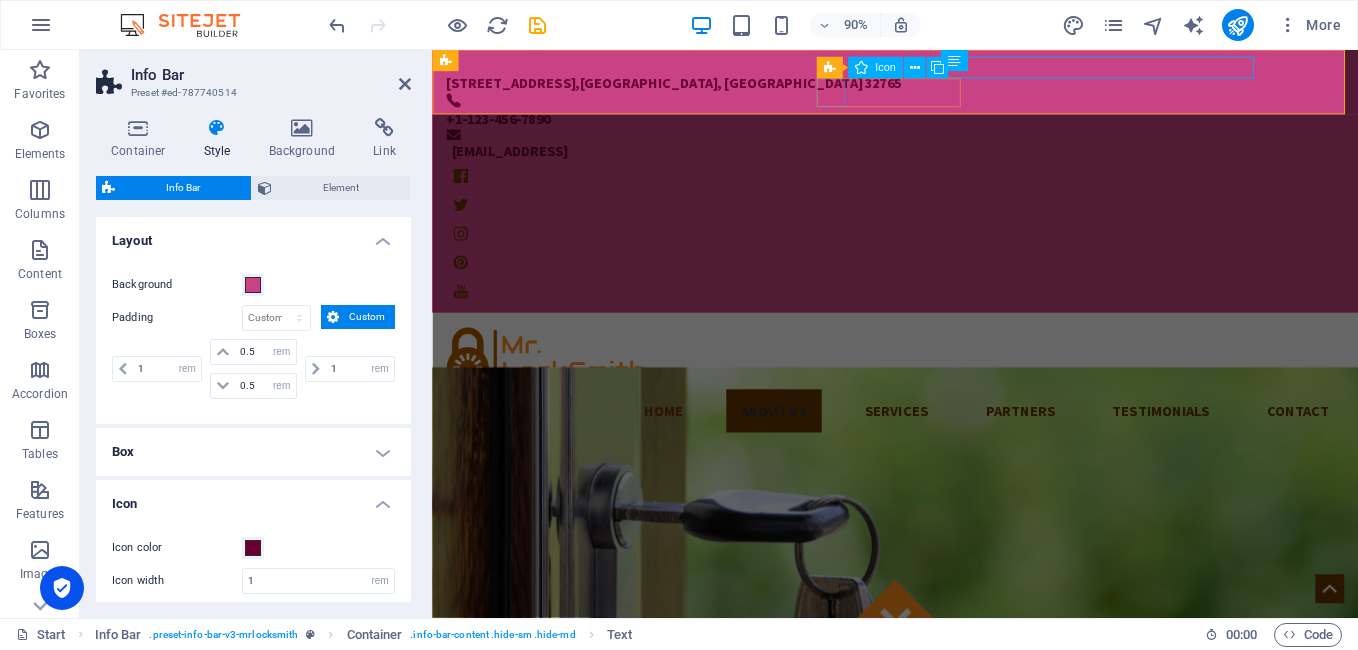 click at bounding box center [946, 190] 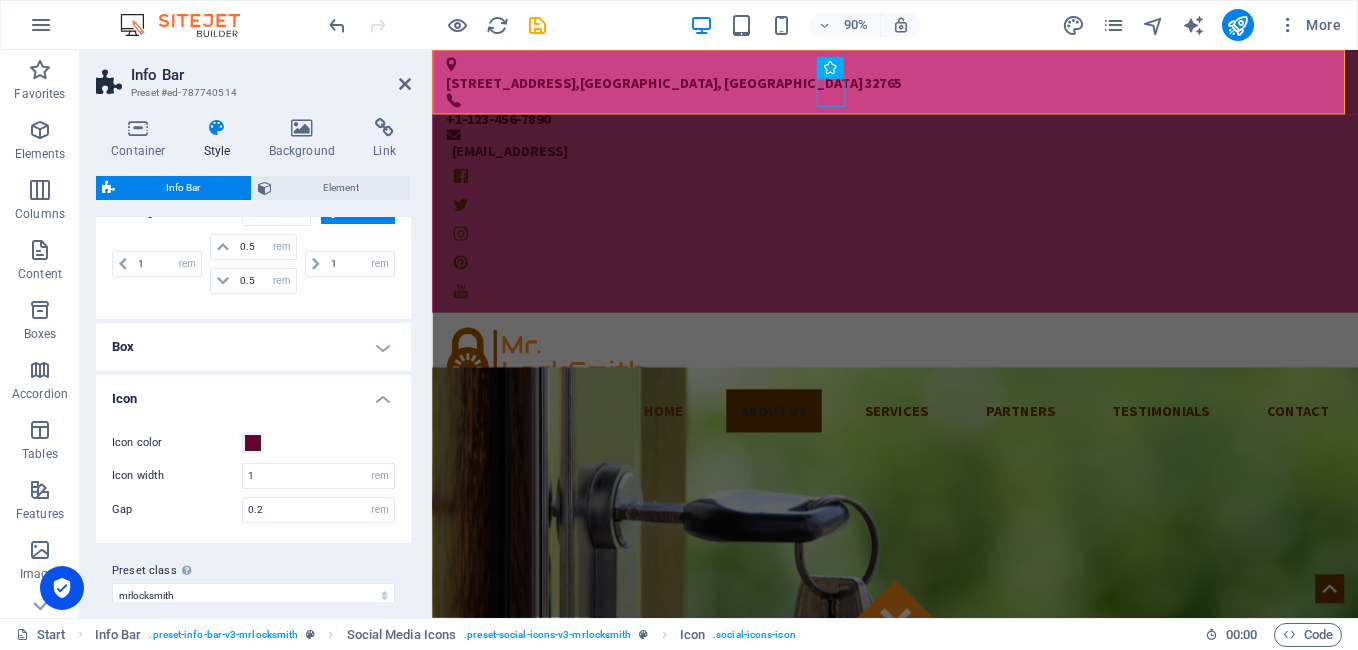 scroll, scrollTop: 126, scrollLeft: 0, axis: vertical 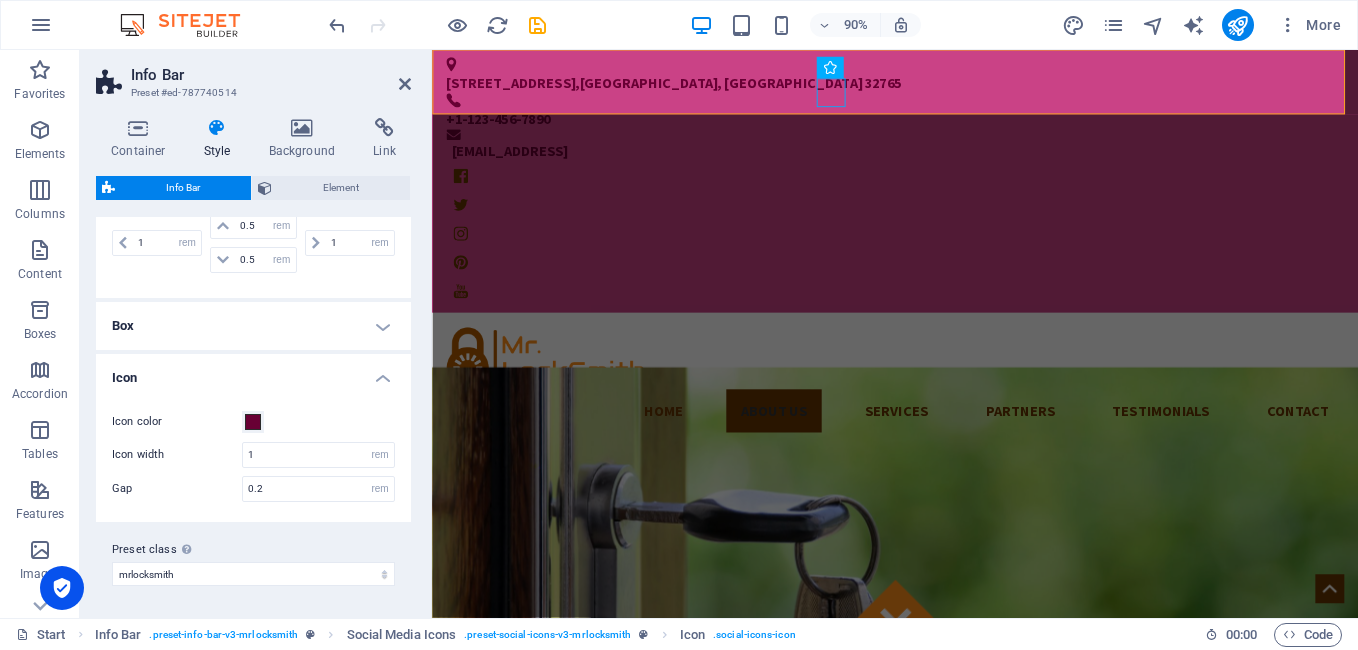 click on "Icon" at bounding box center [253, 372] 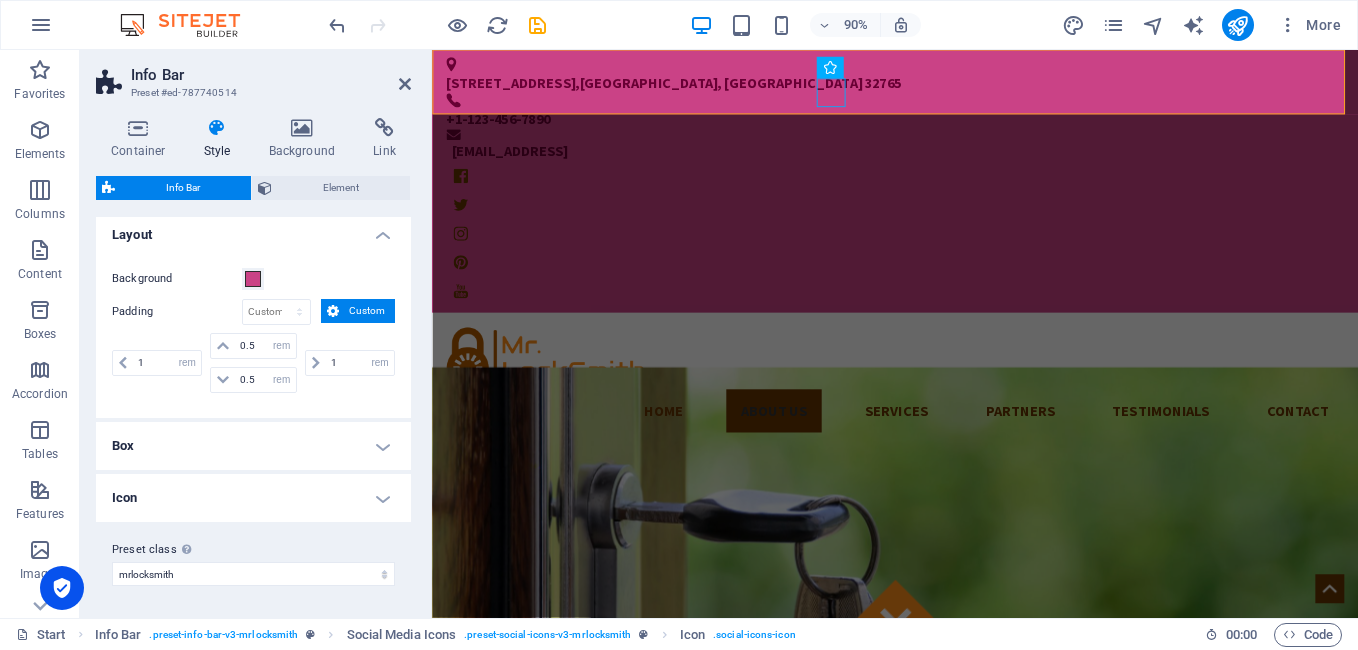 click on "Box" at bounding box center [253, 446] 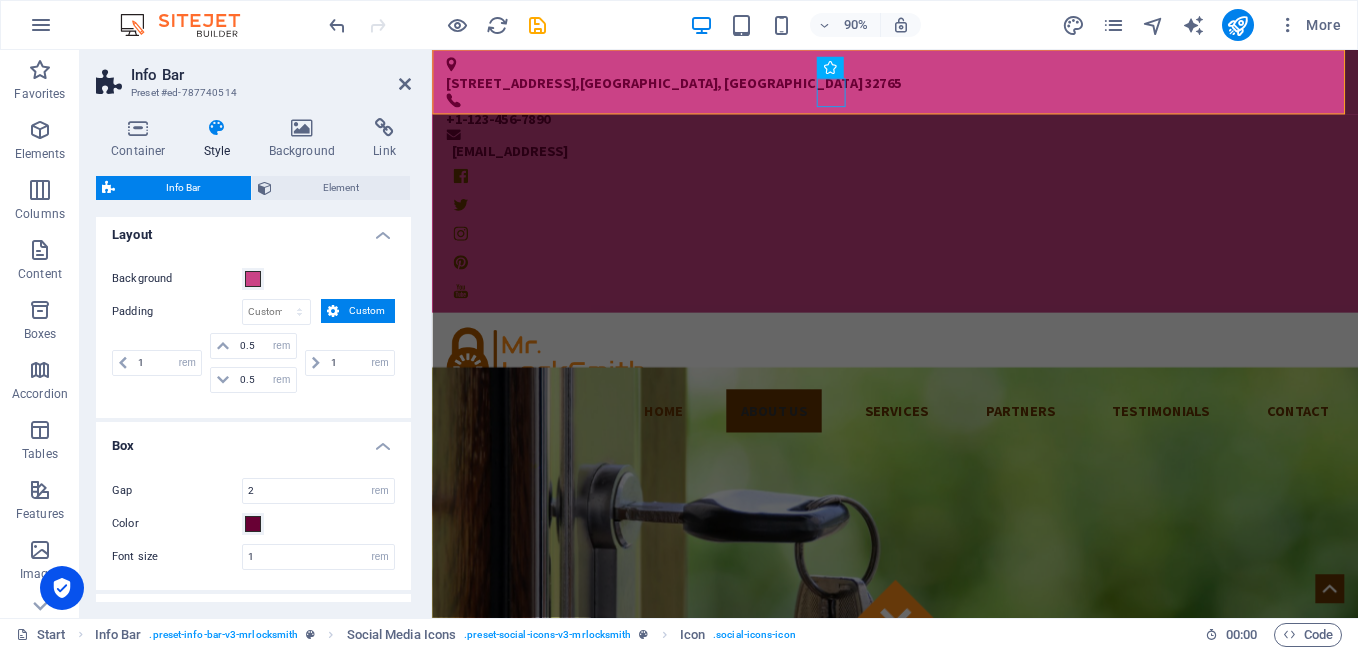 scroll, scrollTop: 126, scrollLeft: 0, axis: vertical 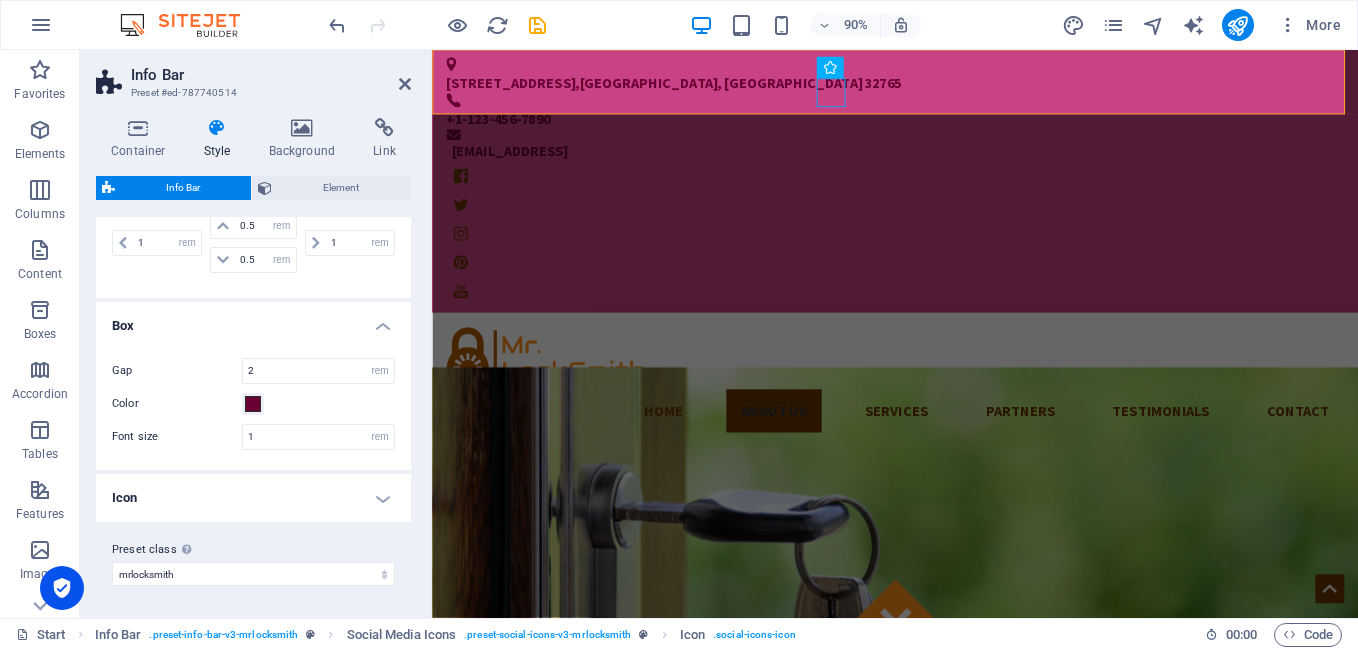 click on "Box" at bounding box center [253, 320] 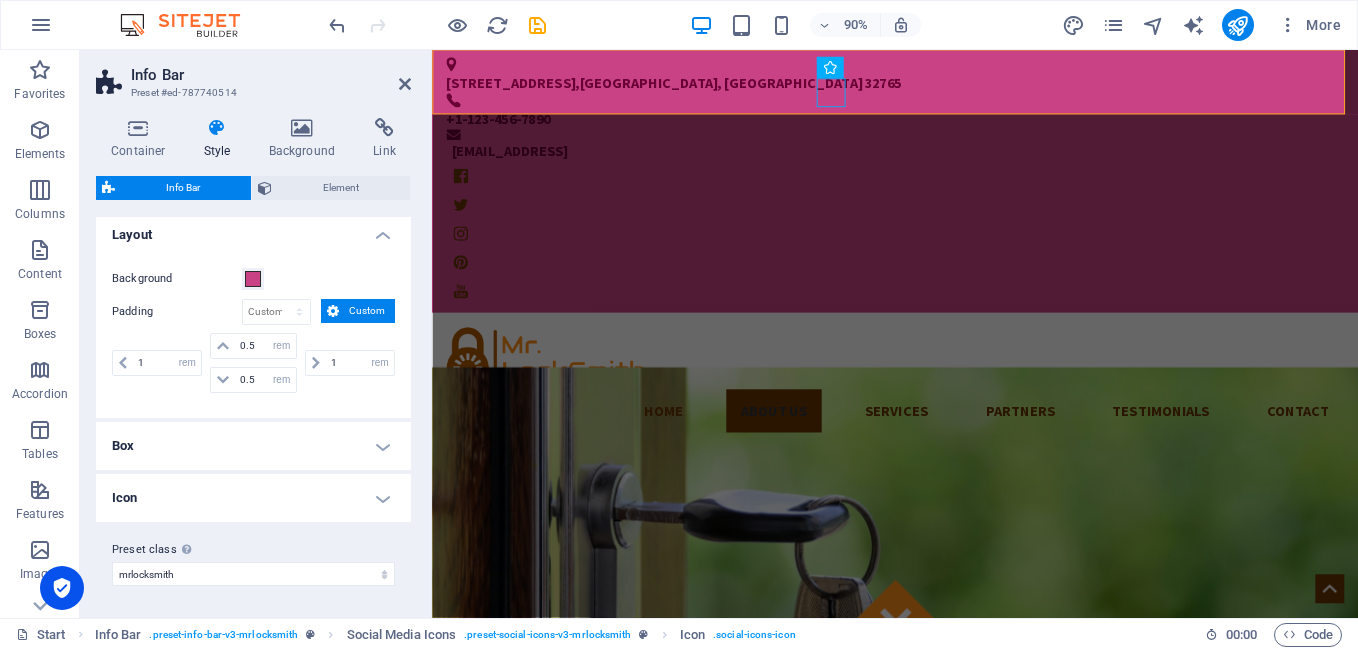 scroll, scrollTop: 6, scrollLeft: 0, axis: vertical 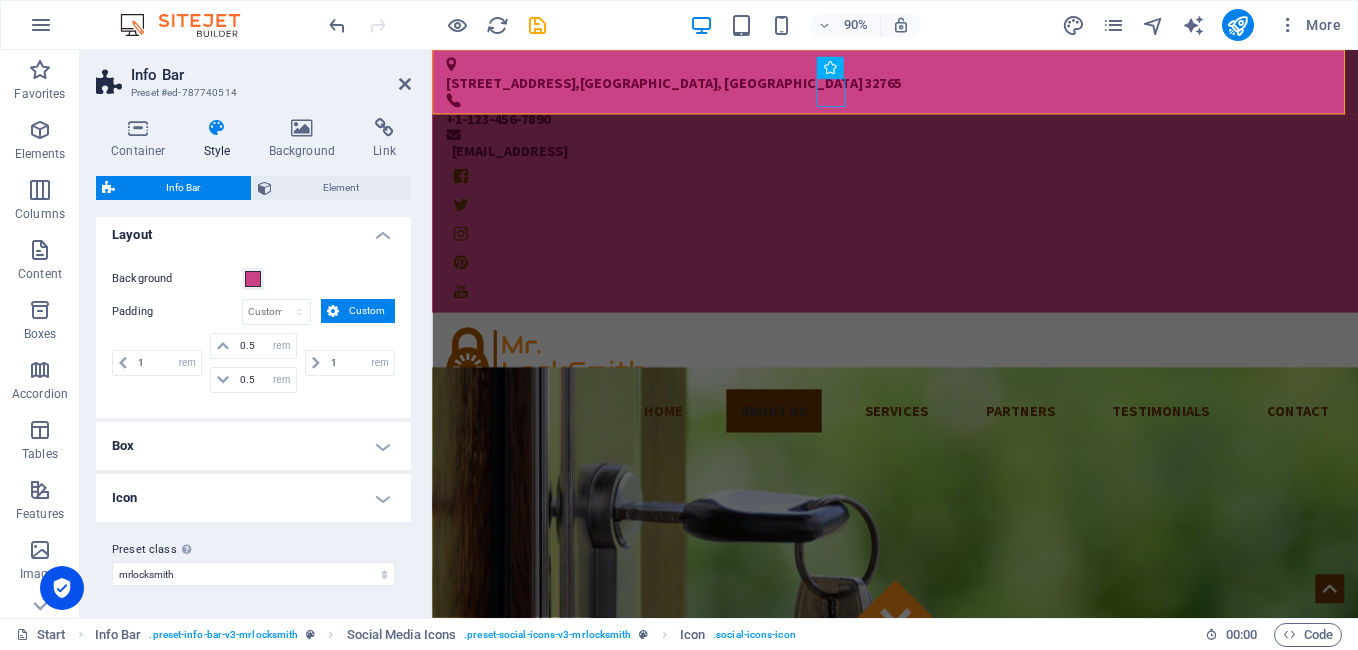 click on "Layout" at bounding box center (253, 229) 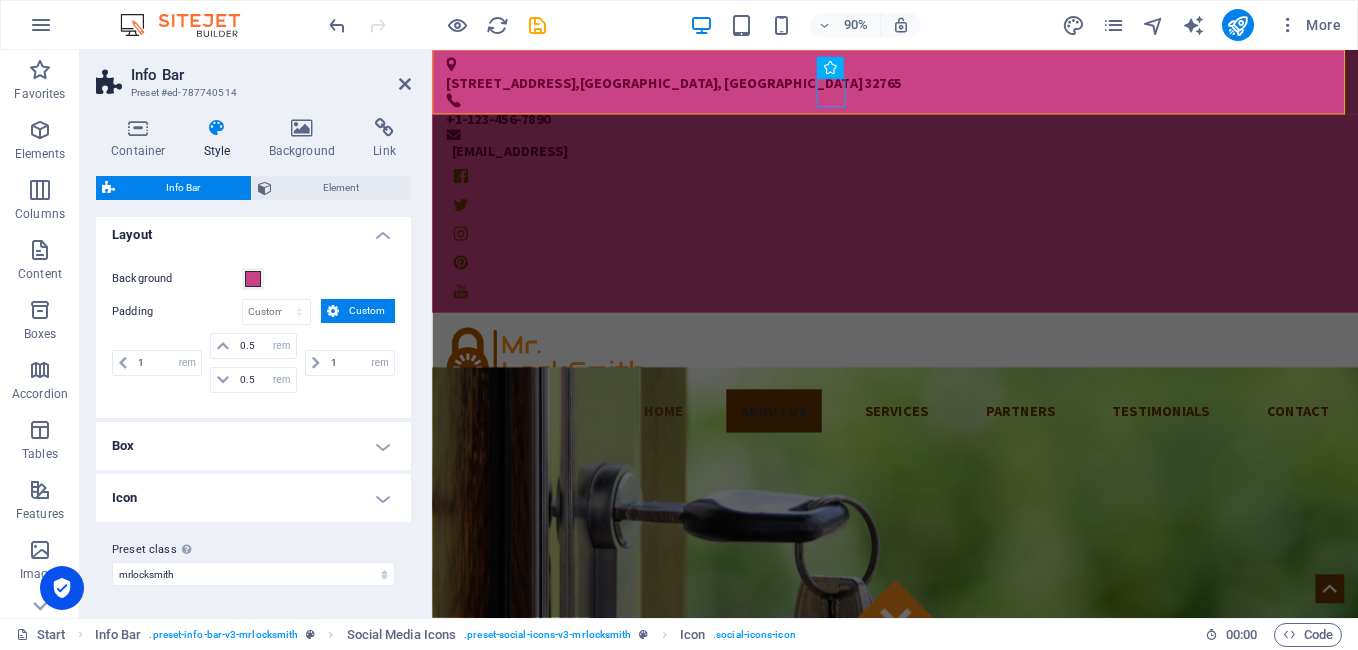 scroll, scrollTop: 0, scrollLeft: 0, axis: both 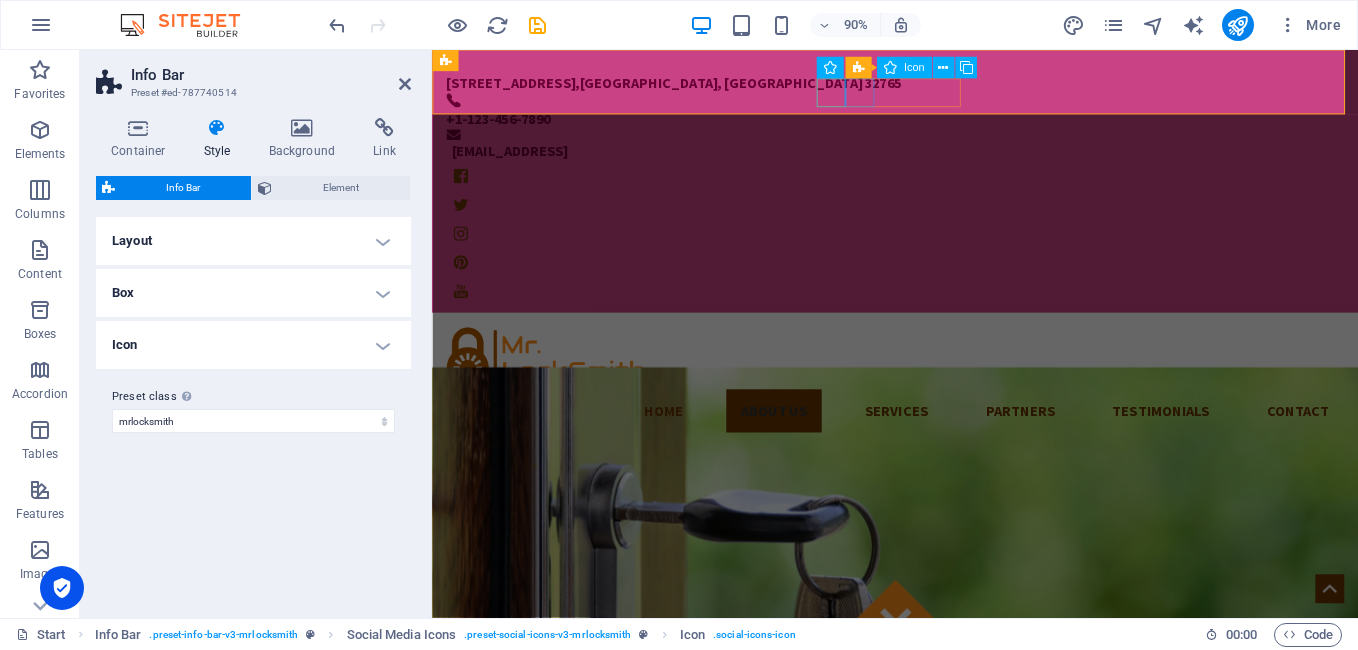 click at bounding box center [946, 222] 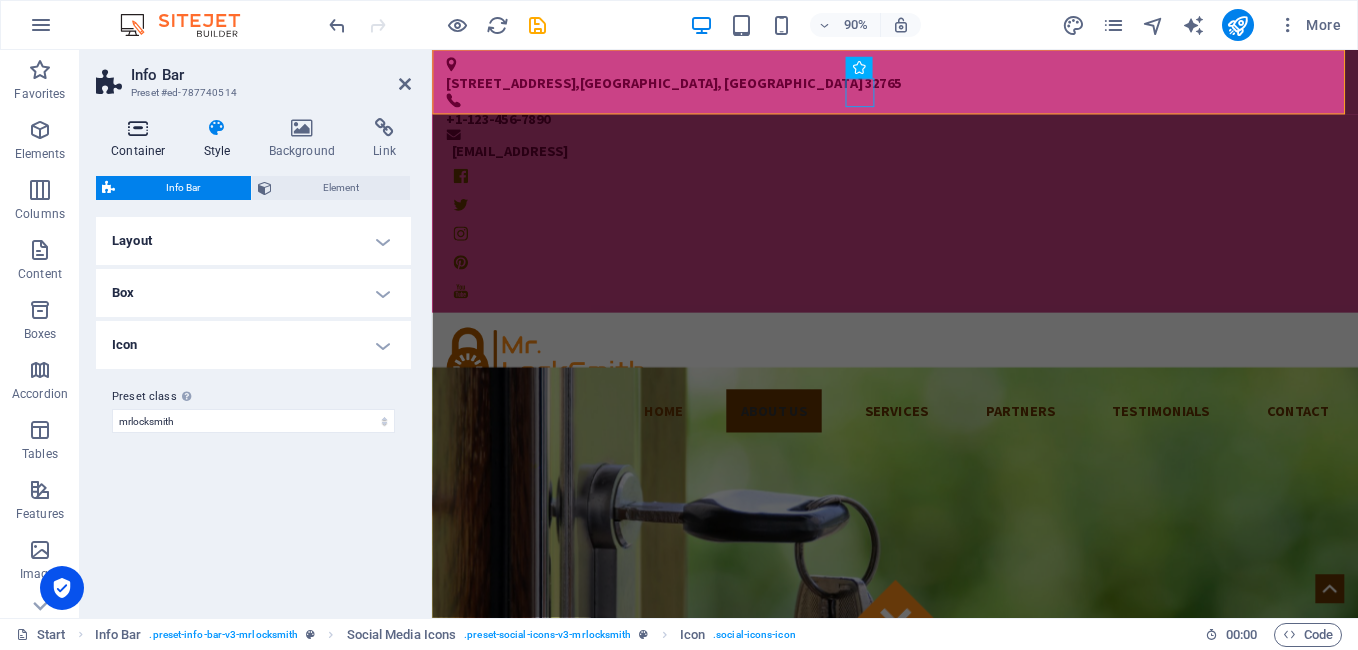 click at bounding box center [138, 128] 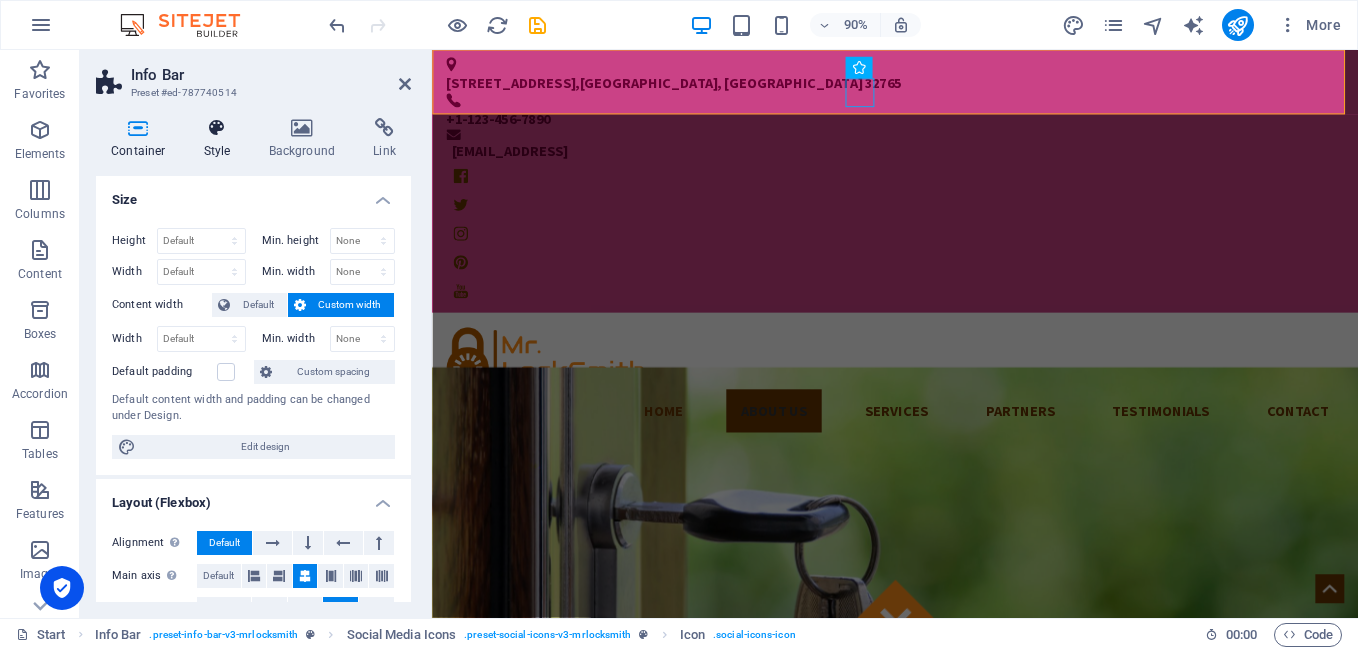 click at bounding box center (217, 128) 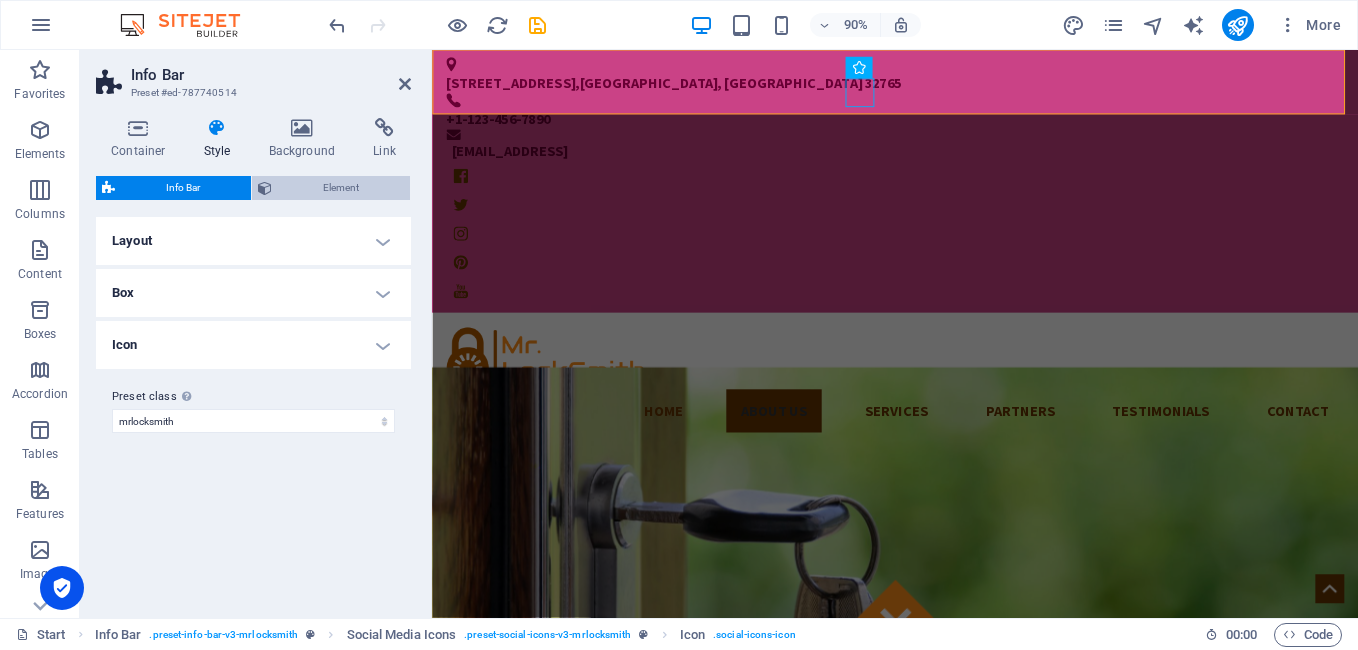 click on "Element" at bounding box center [341, 188] 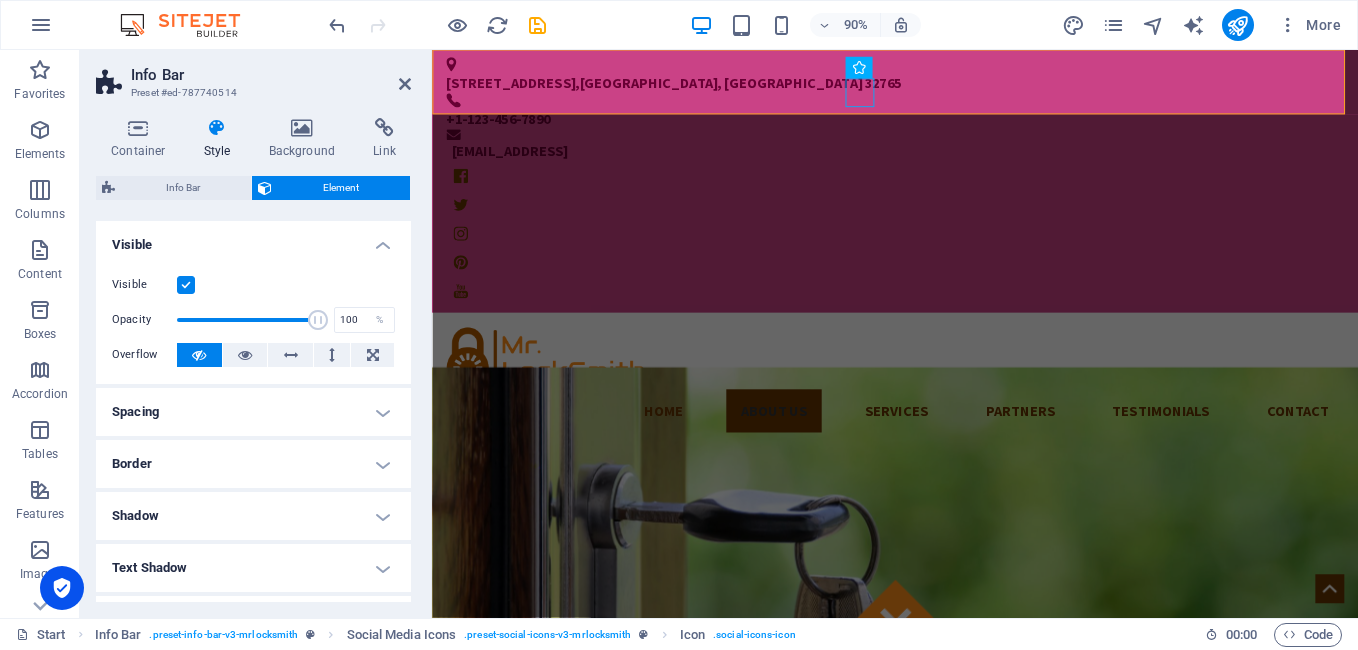 click at bounding box center (217, 128) 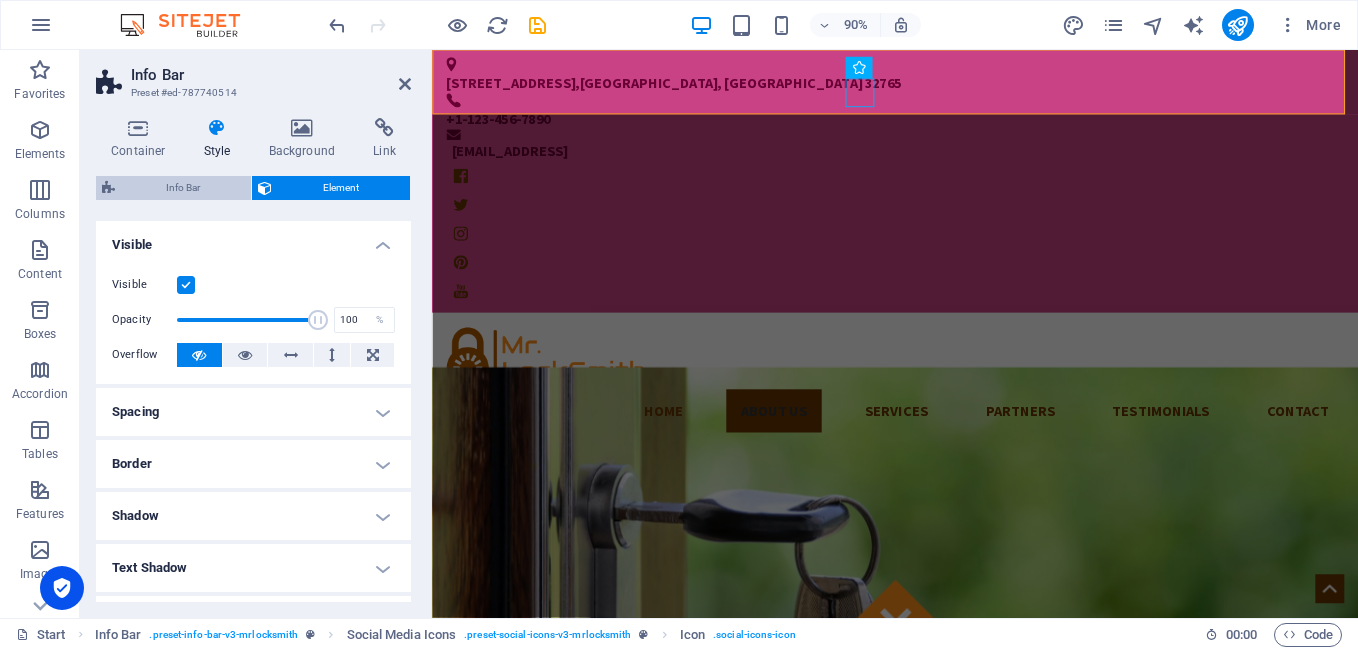 click on "Info Bar" at bounding box center [183, 188] 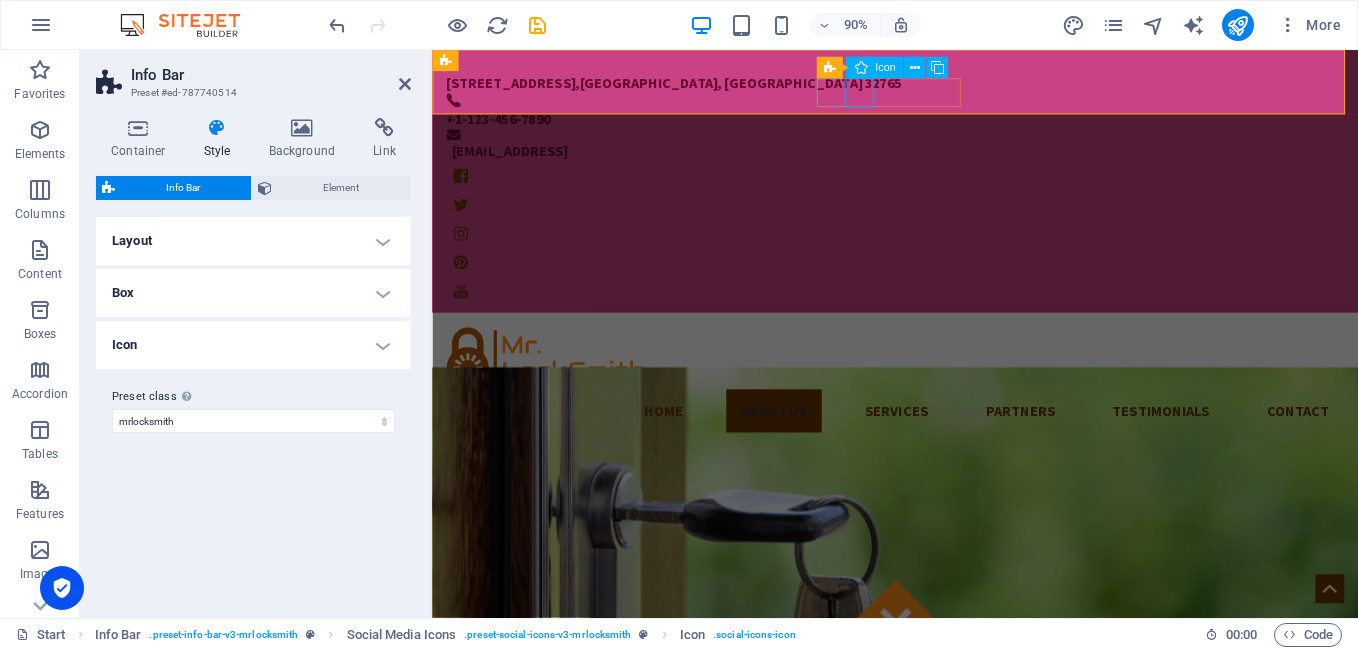 click at bounding box center (946, 190) 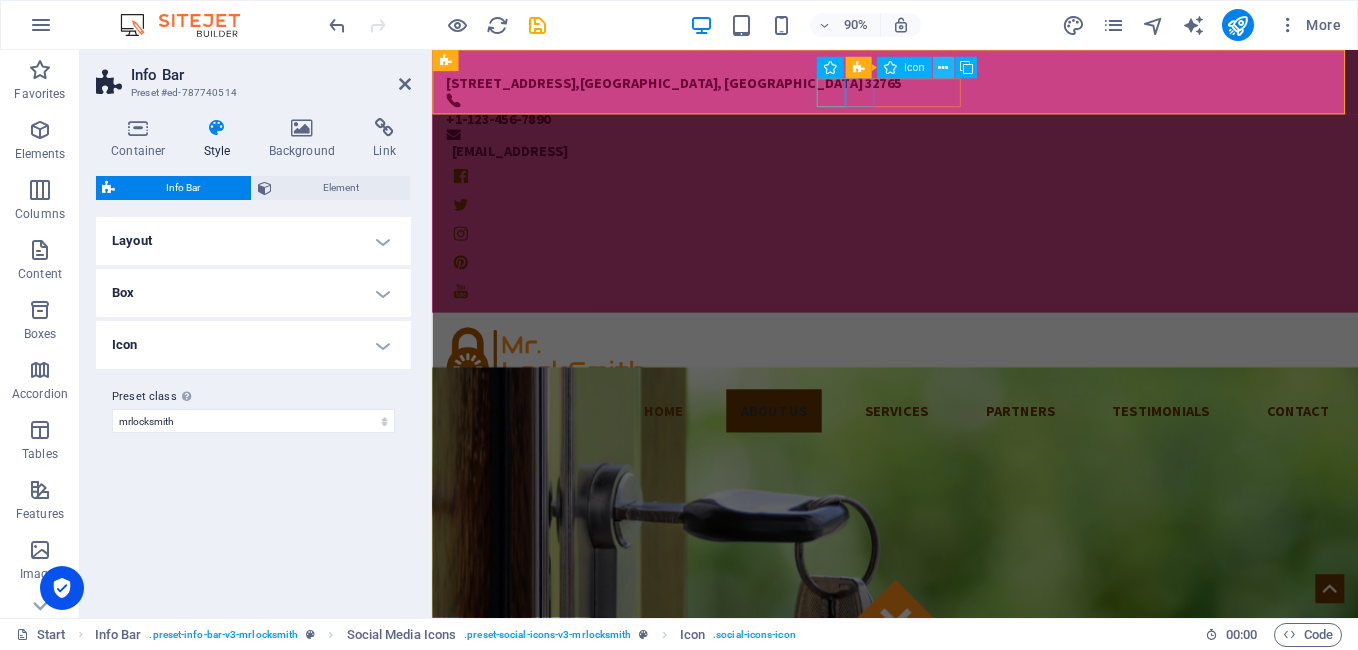 click at bounding box center (943, 68) 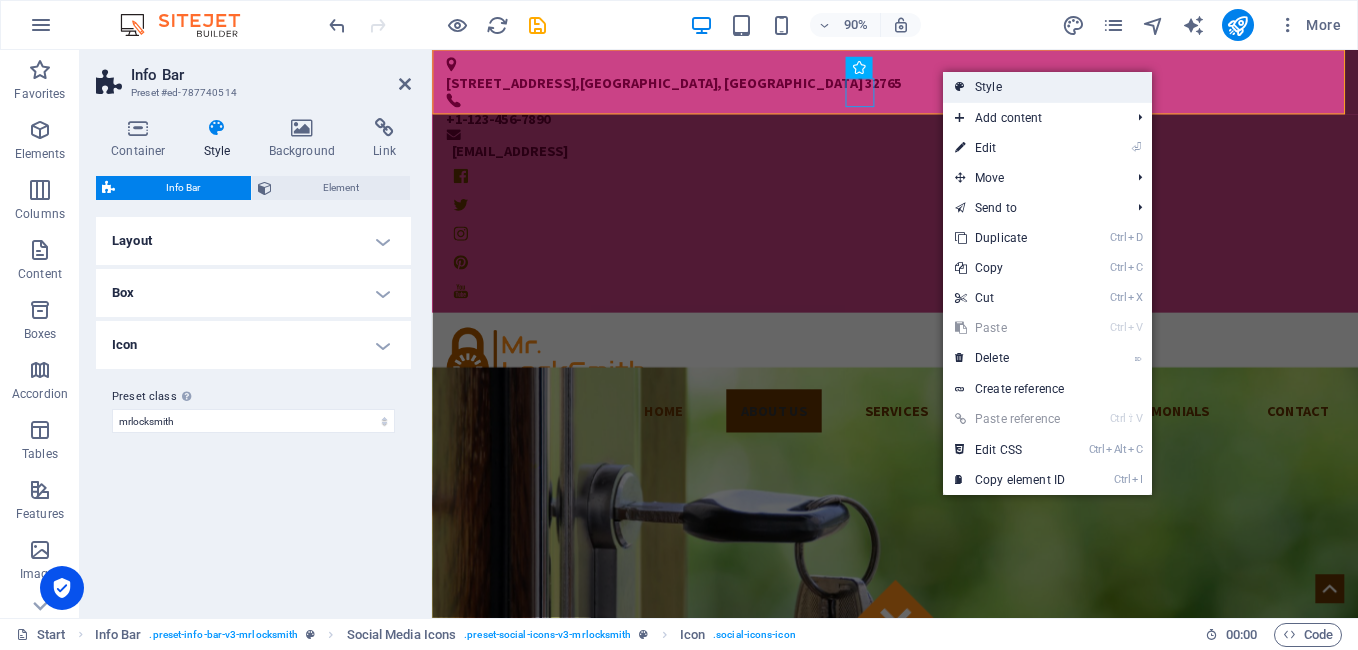 click on "Style" at bounding box center (1047, 87) 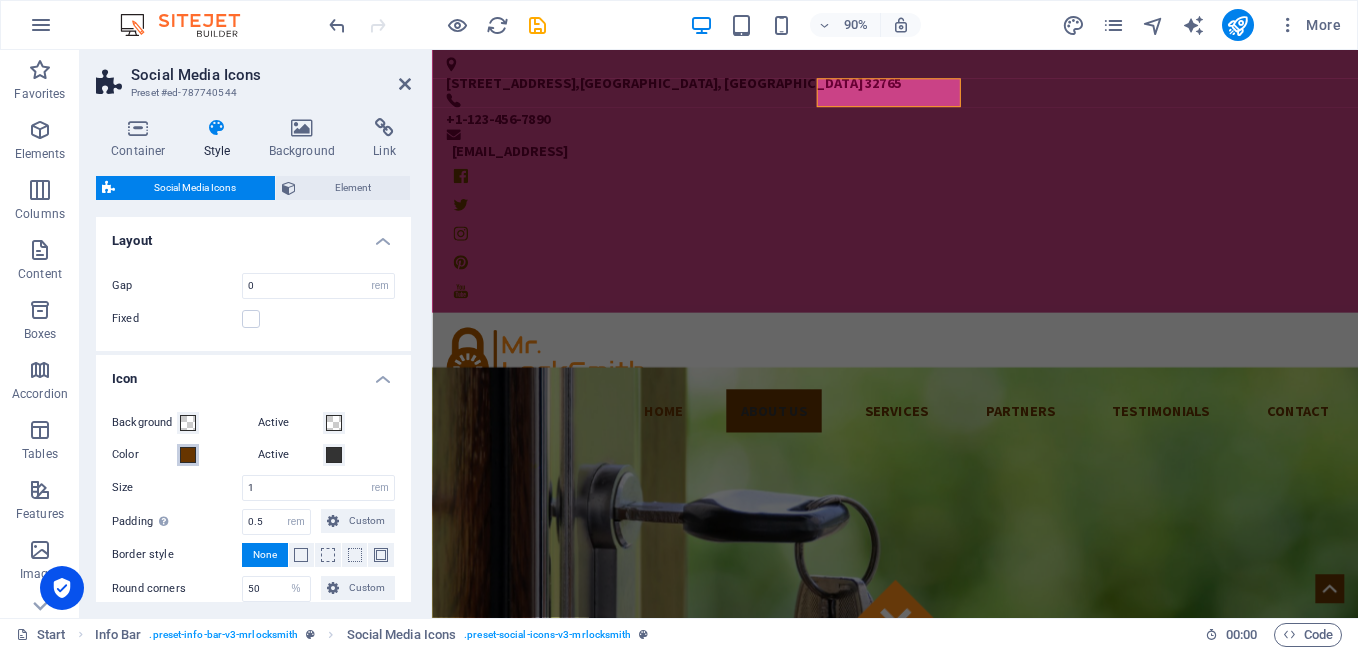 click at bounding box center [188, 455] 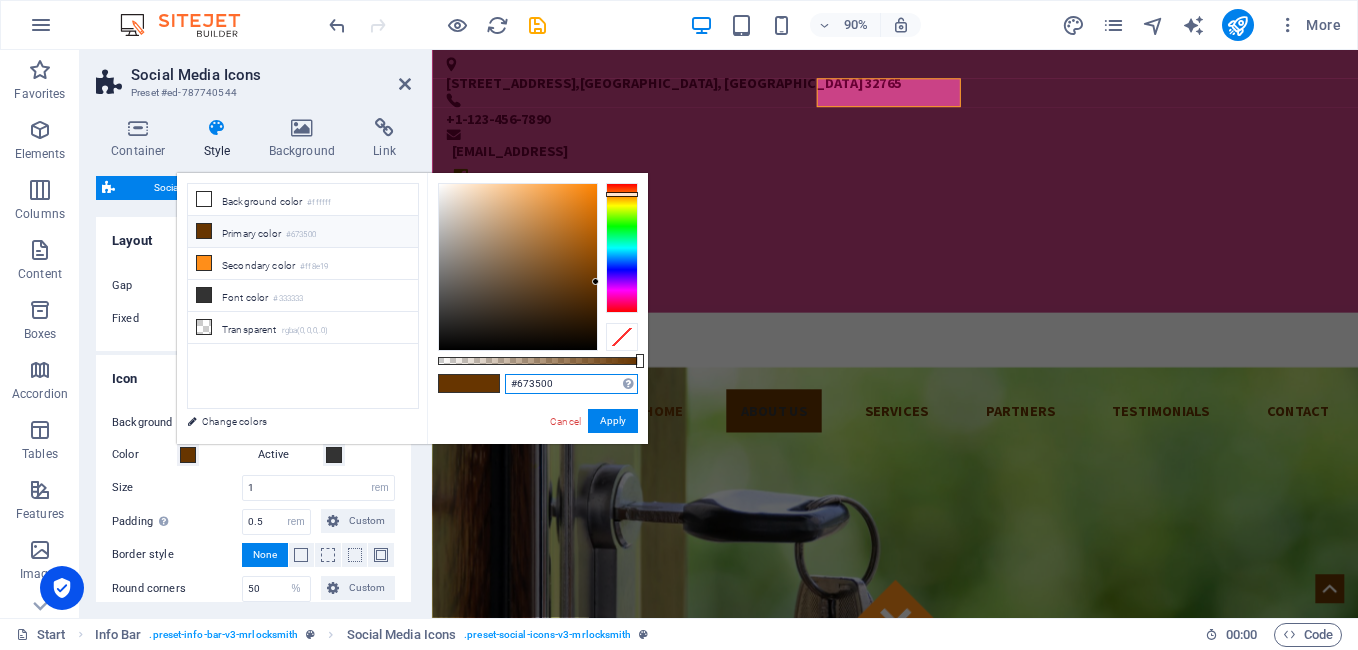 click on "#673500" at bounding box center [571, 384] 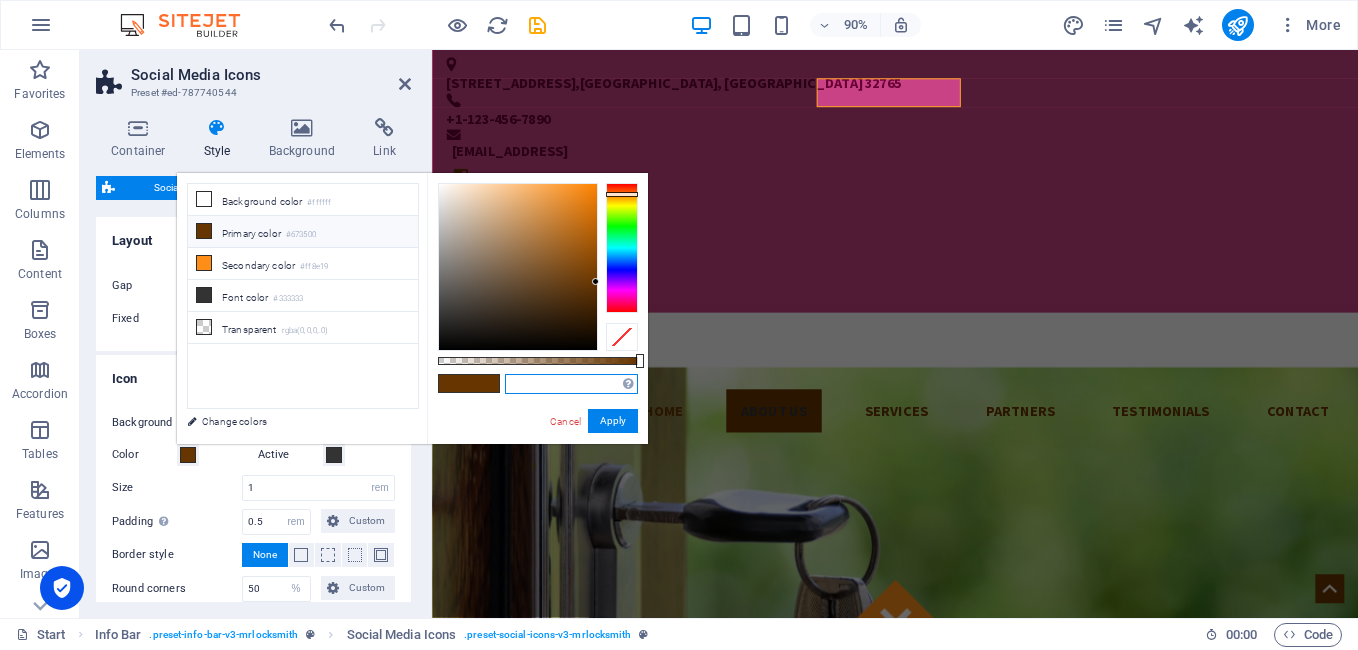 paste on "#680034" 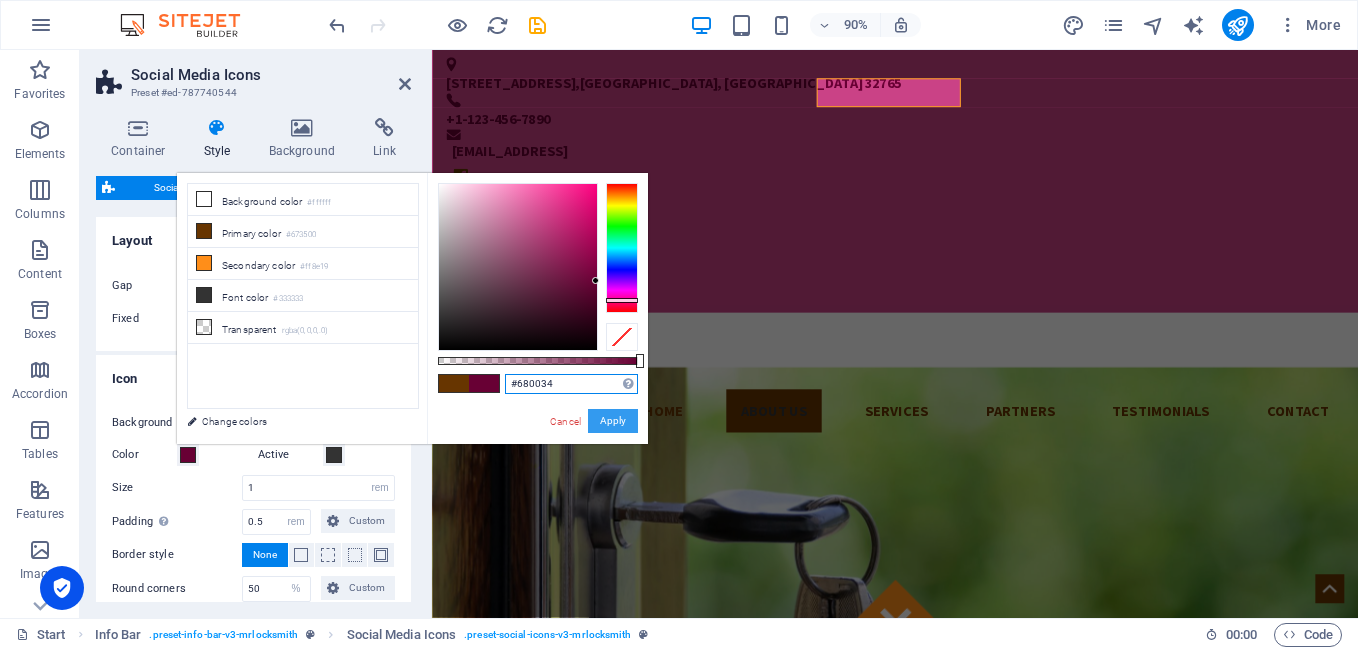 type on "#680034" 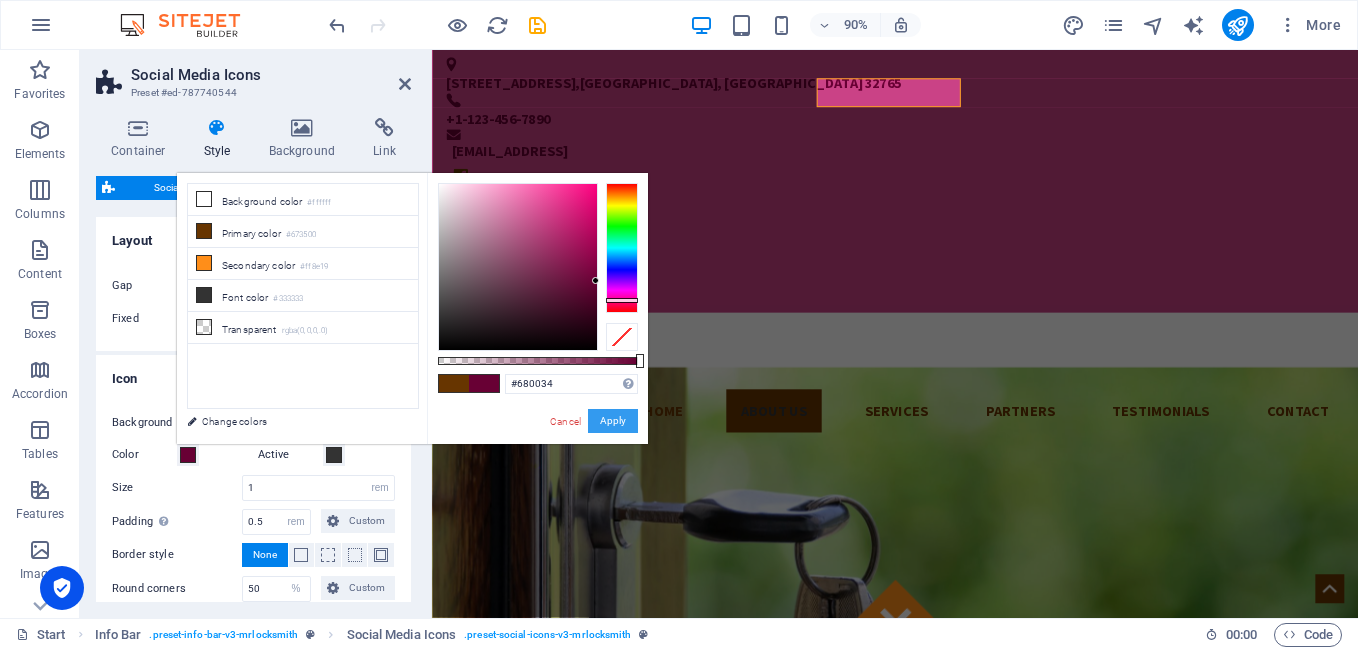 click on "Apply" at bounding box center (613, 421) 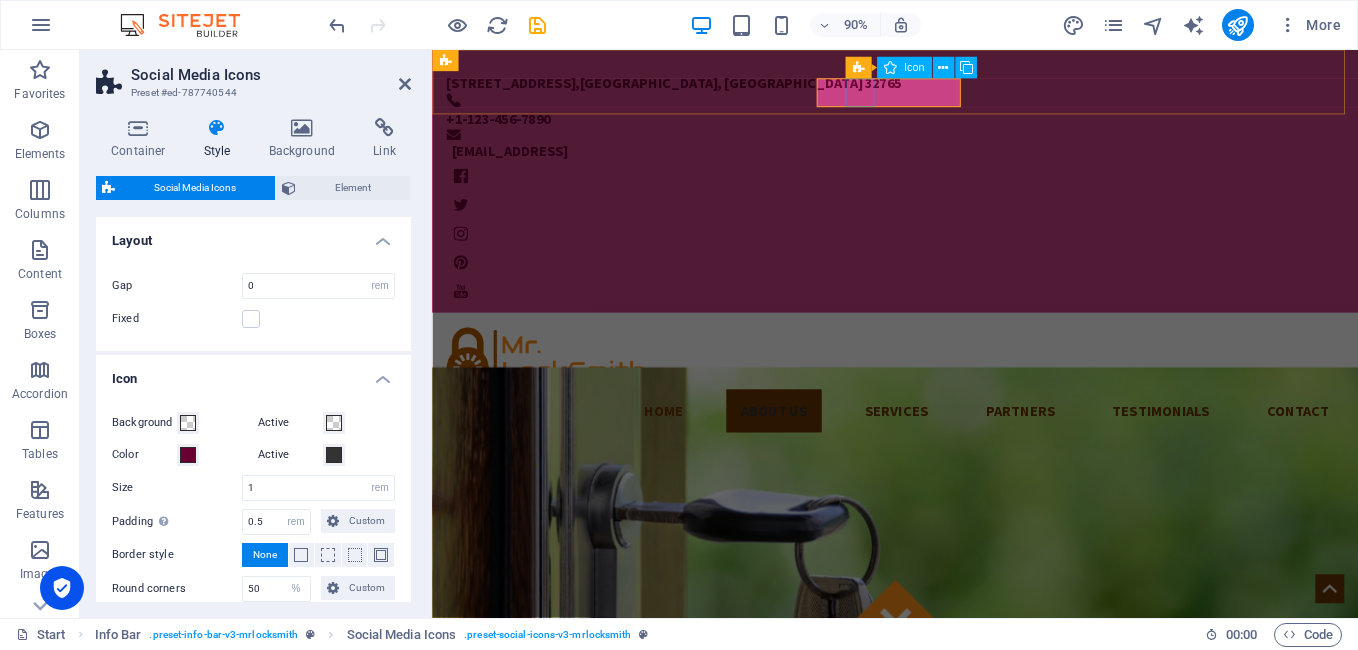 click at bounding box center [946, 222] 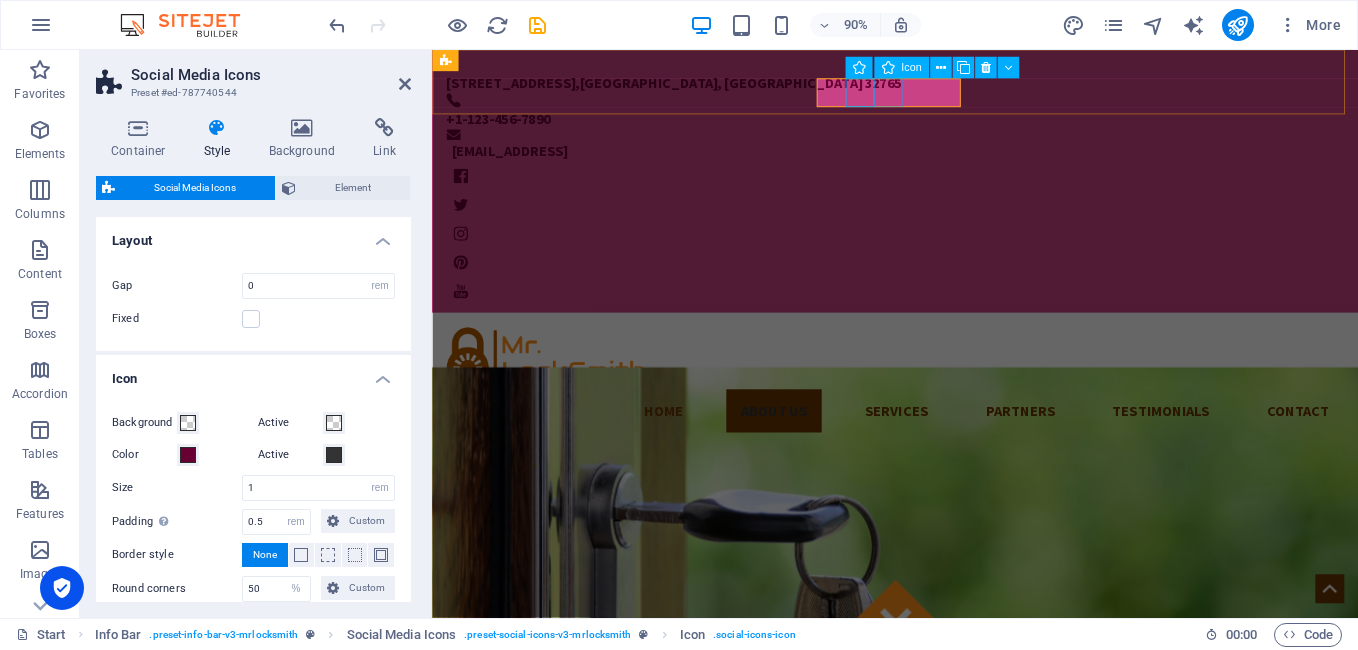 click at bounding box center (946, 254) 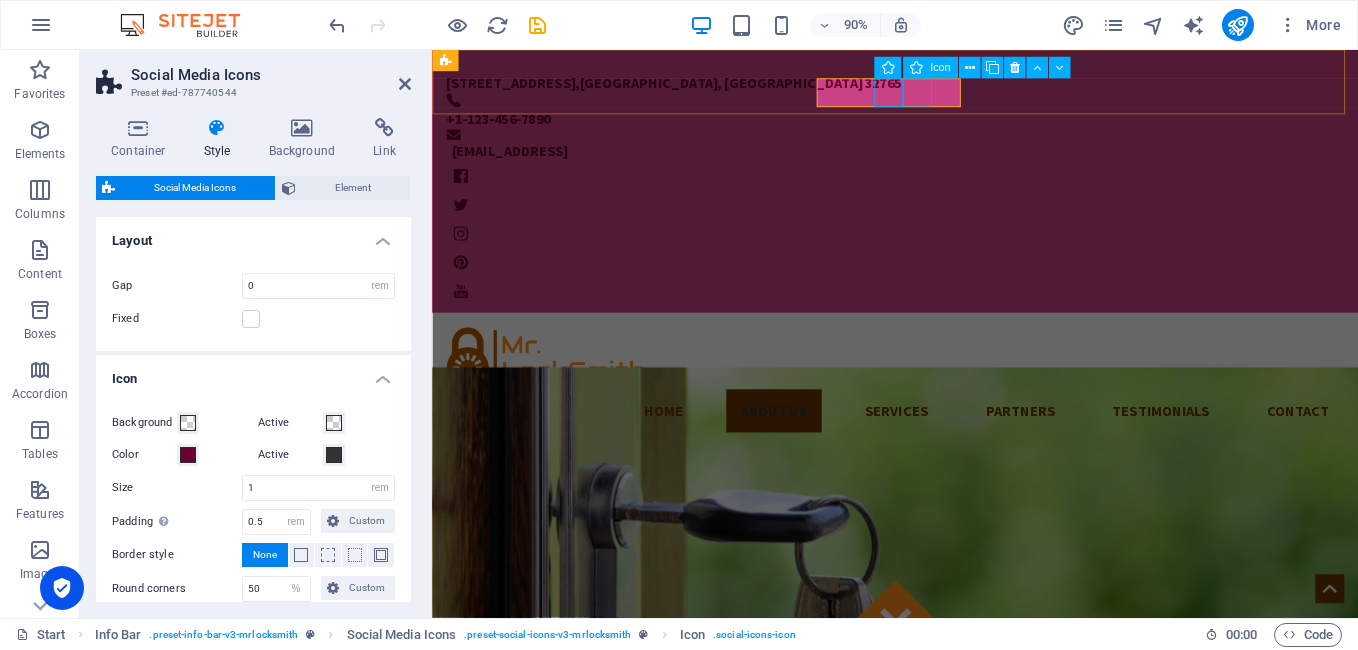 click at bounding box center [946, 286] 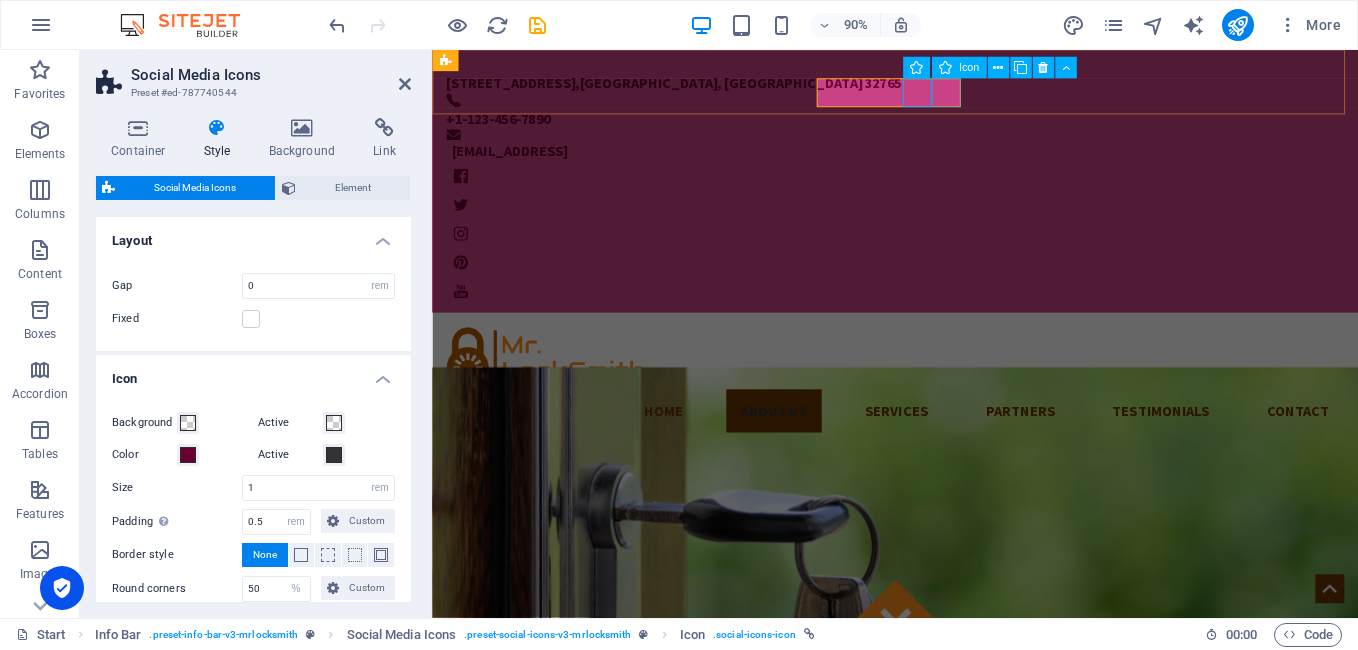 click at bounding box center [946, 318] 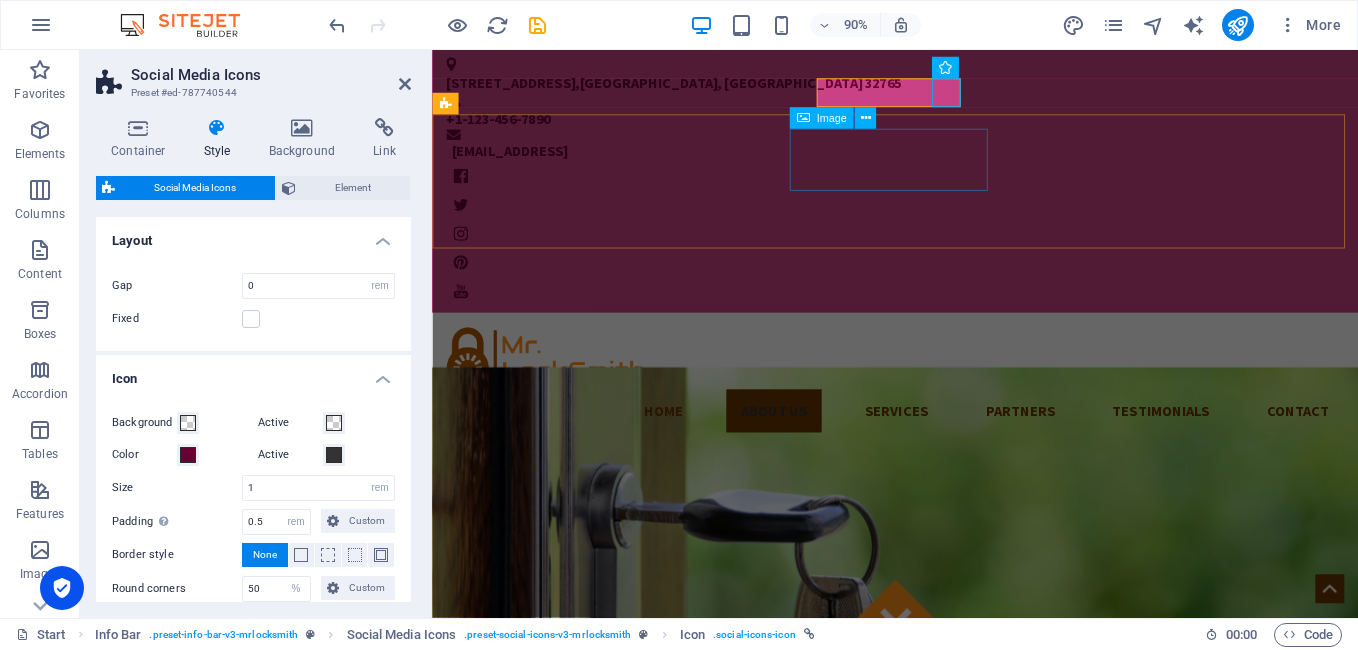 click at bounding box center [946, 392] 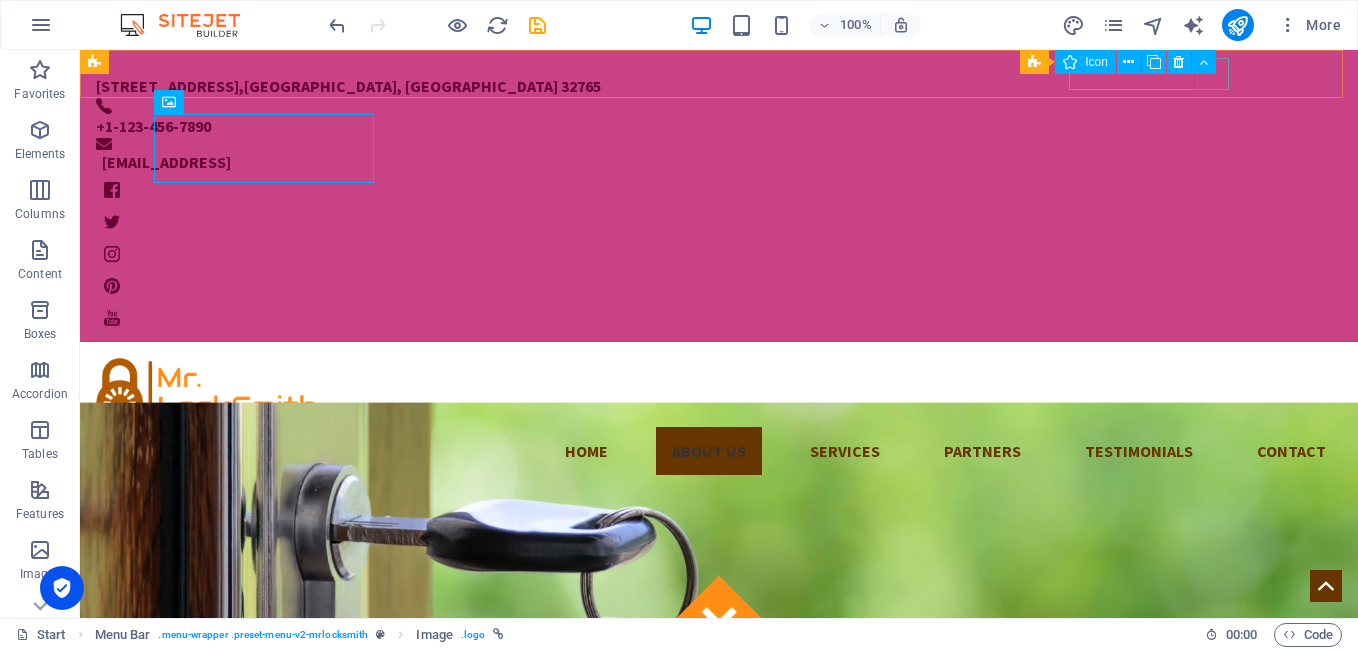 click on "Social Media Icons   Icon" at bounding box center (1124, 62) 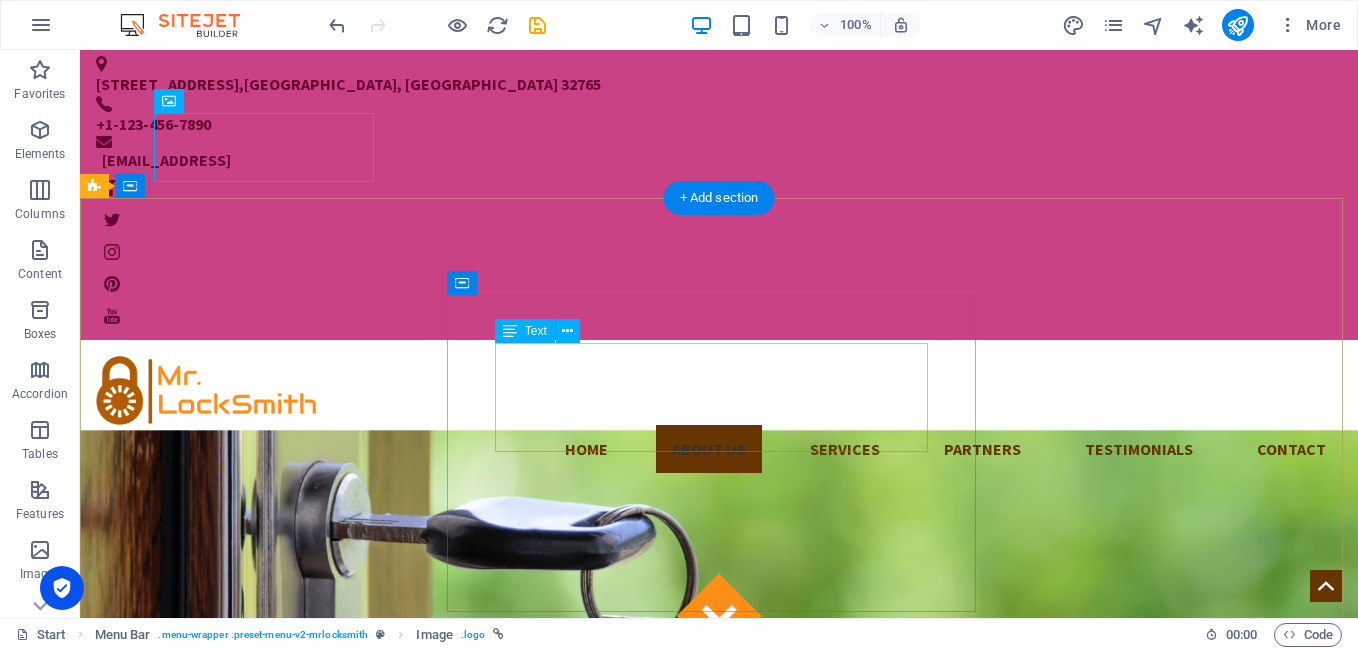 scroll, scrollTop: 0, scrollLeft: 0, axis: both 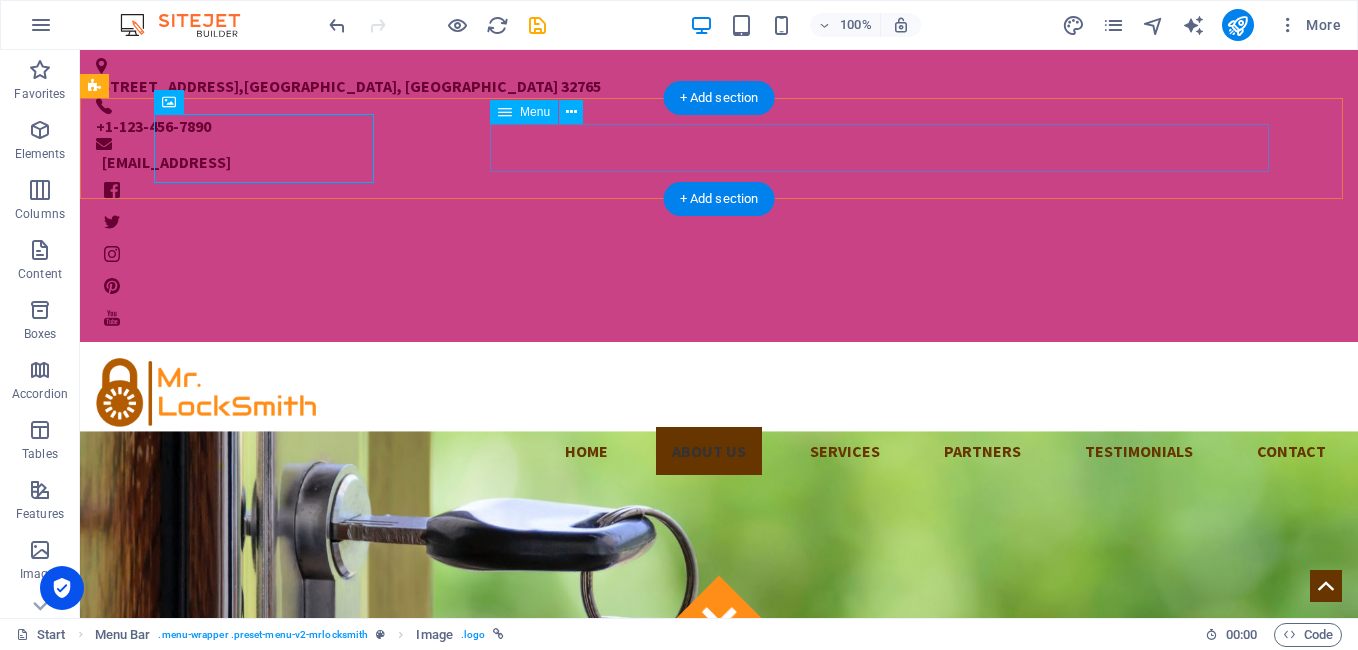 click on "Home About us Services Partners Testimonials Contact" at bounding box center [719, 451] 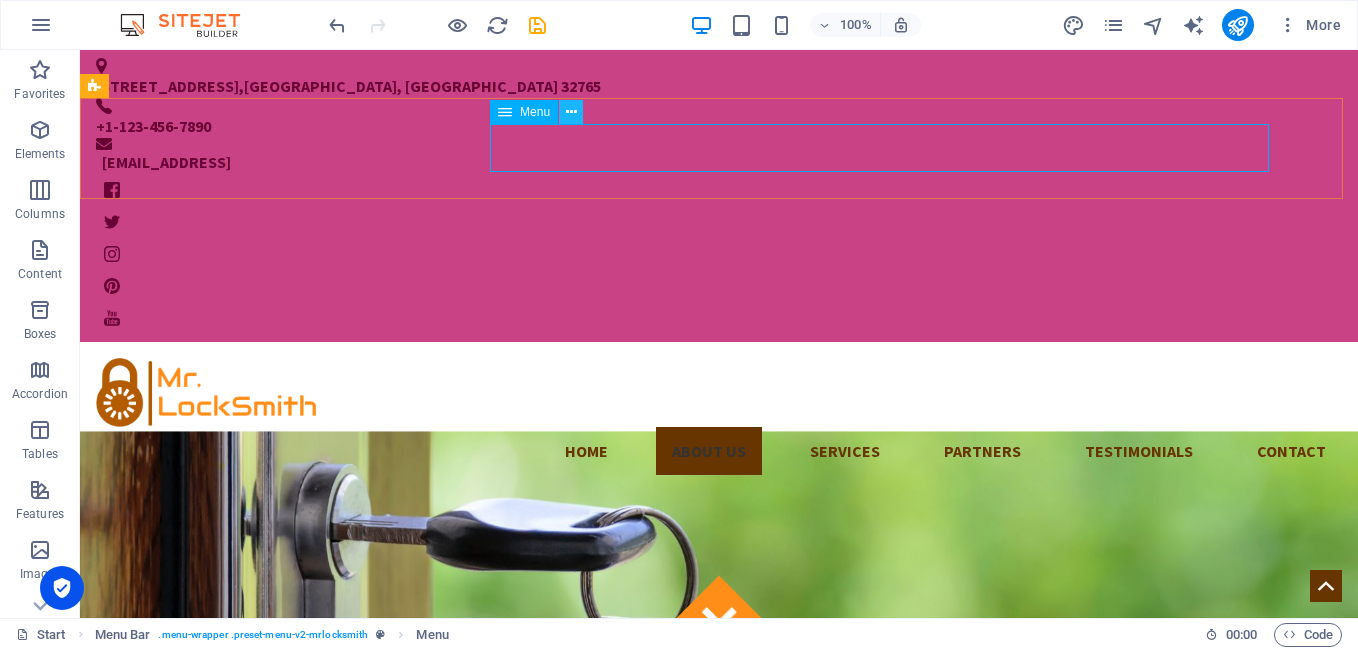click at bounding box center (571, 112) 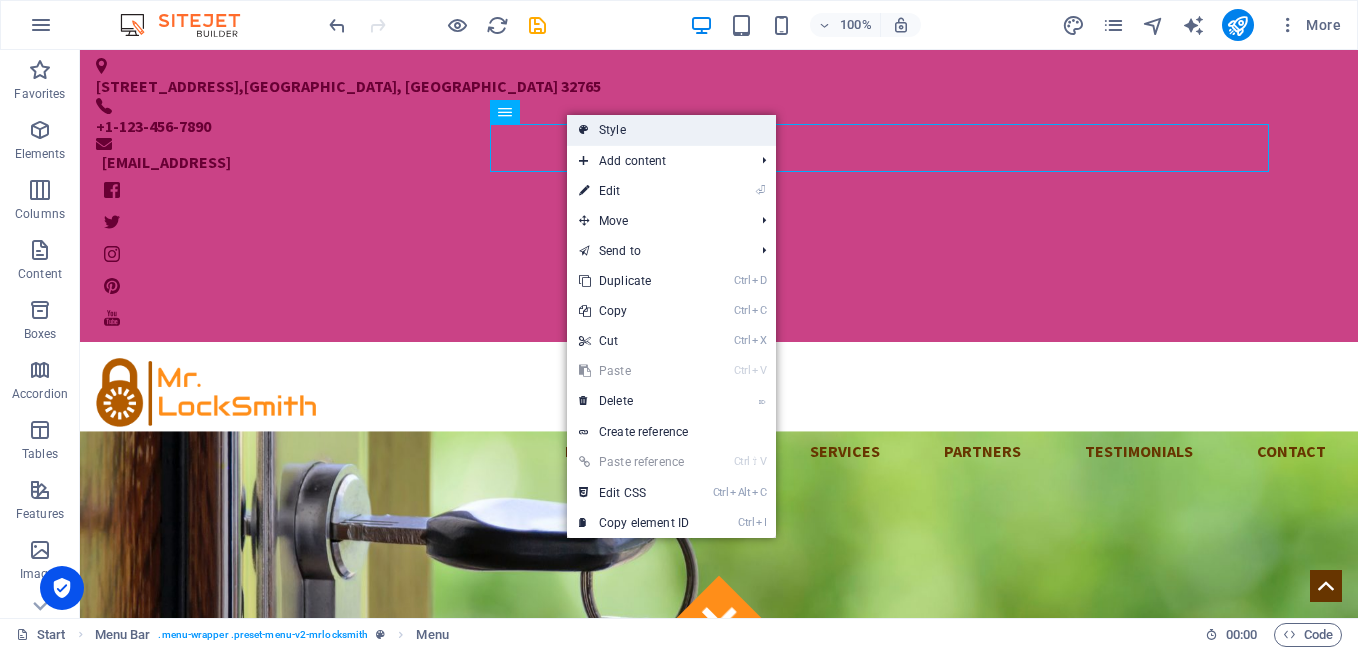 click on "Style" at bounding box center (671, 130) 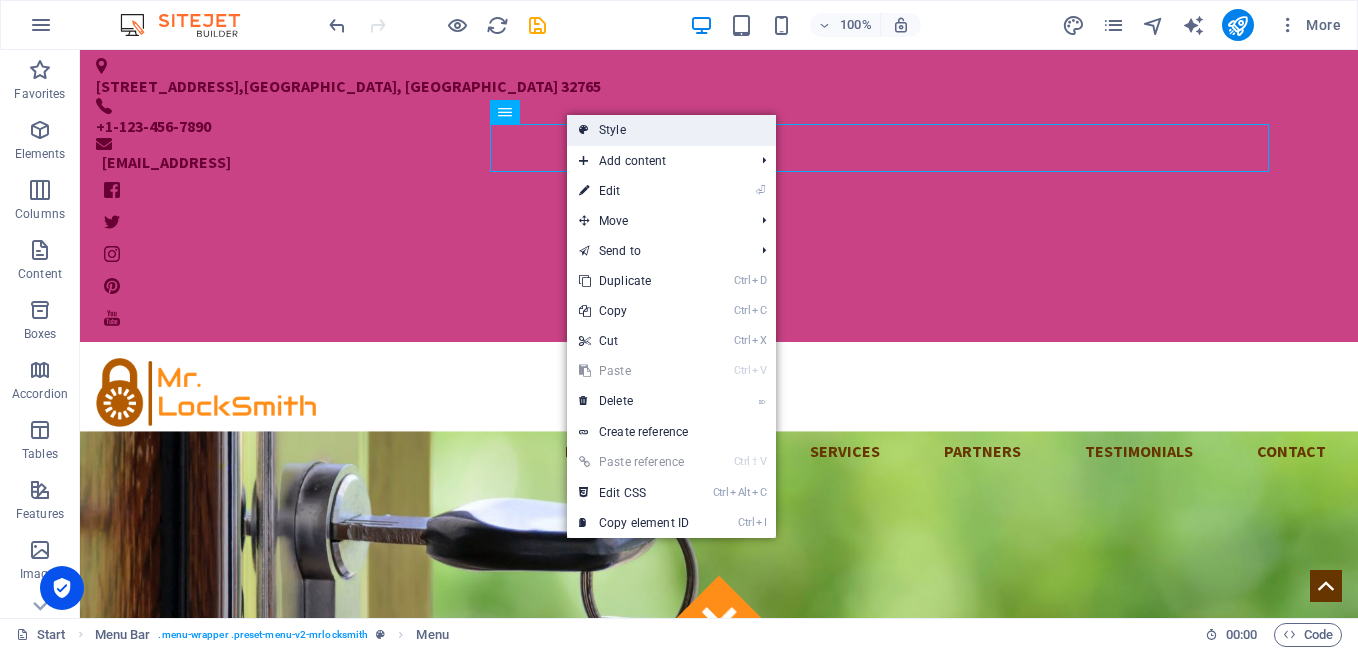 select on "rem" 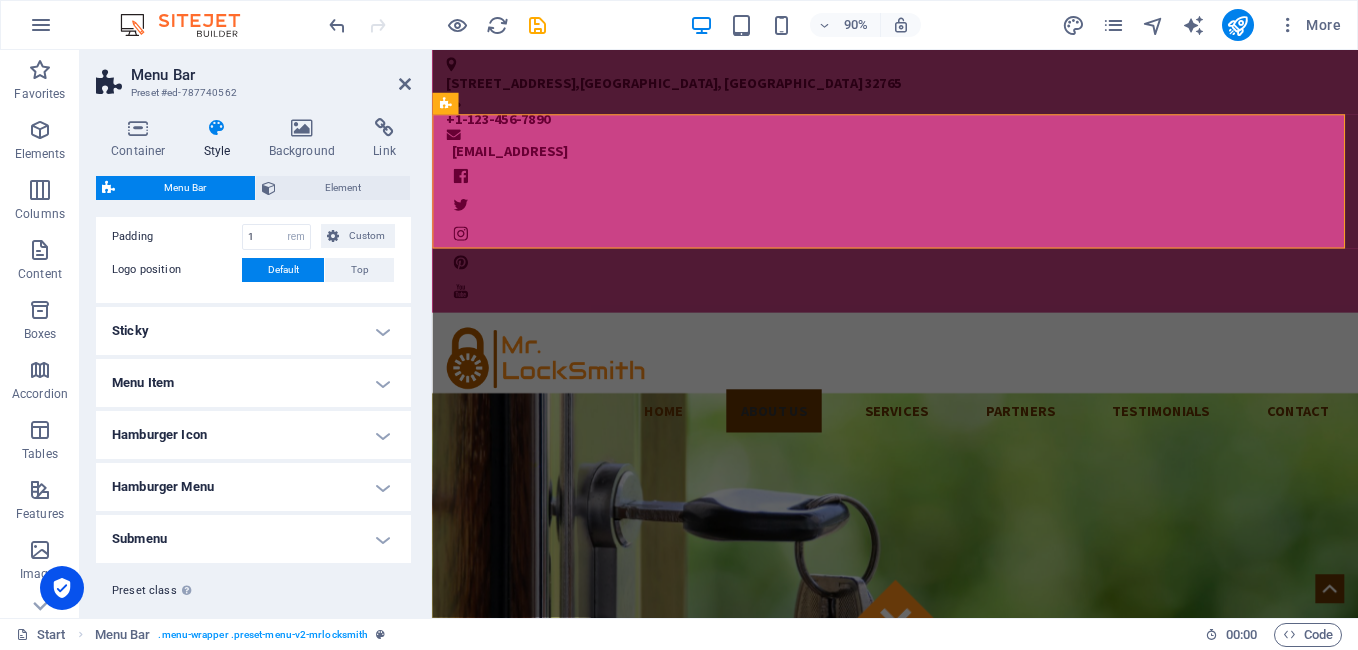 scroll, scrollTop: 497, scrollLeft: 0, axis: vertical 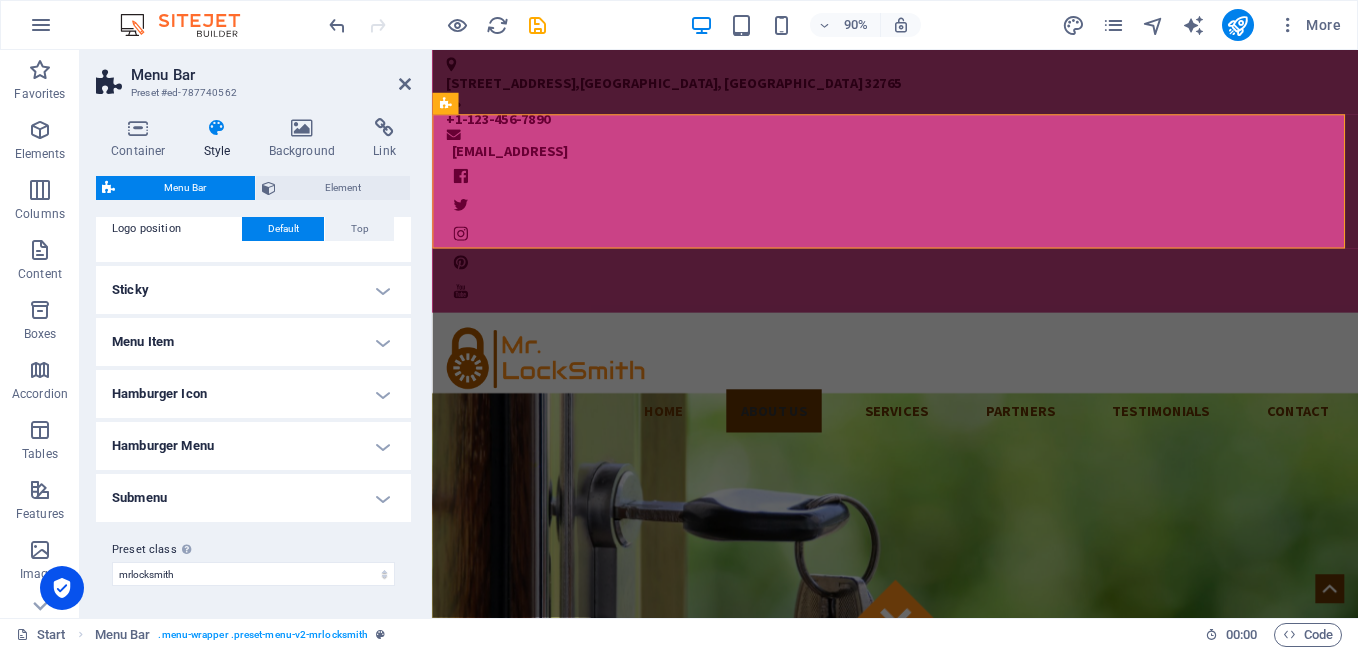 click on "Menu Item" at bounding box center [253, 342] 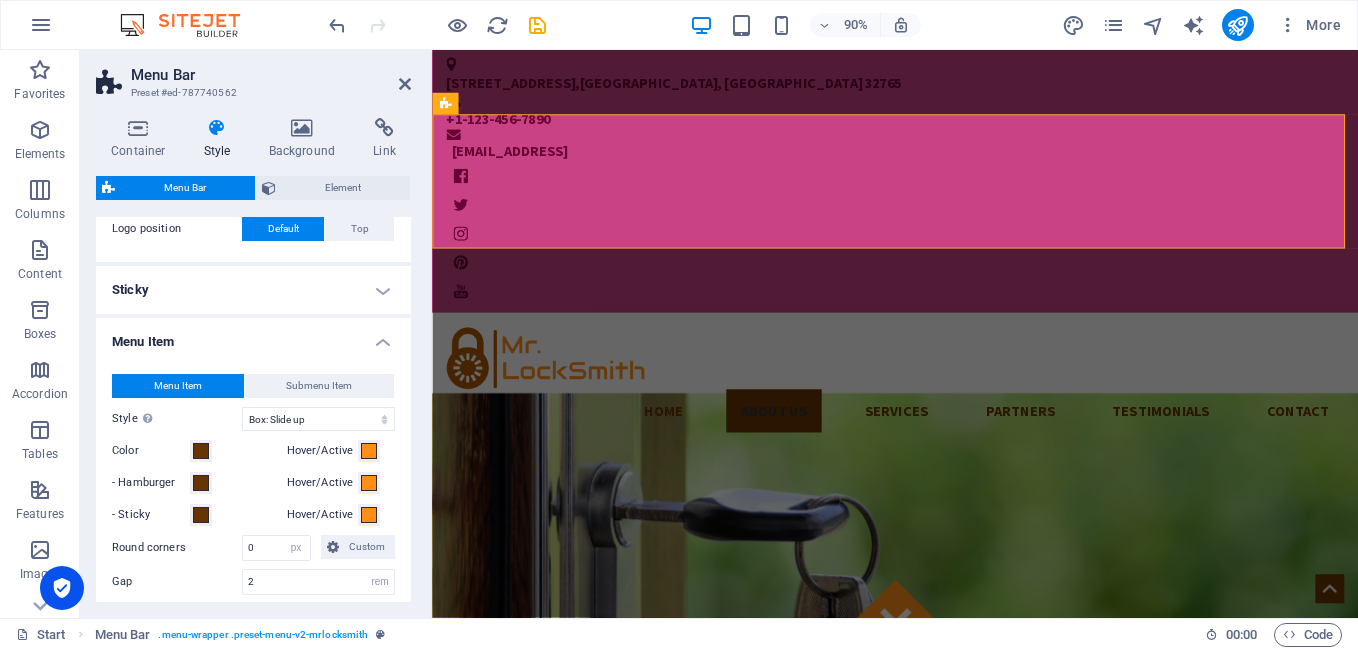 click on "Menu Item" at bounding box center [253, 336] 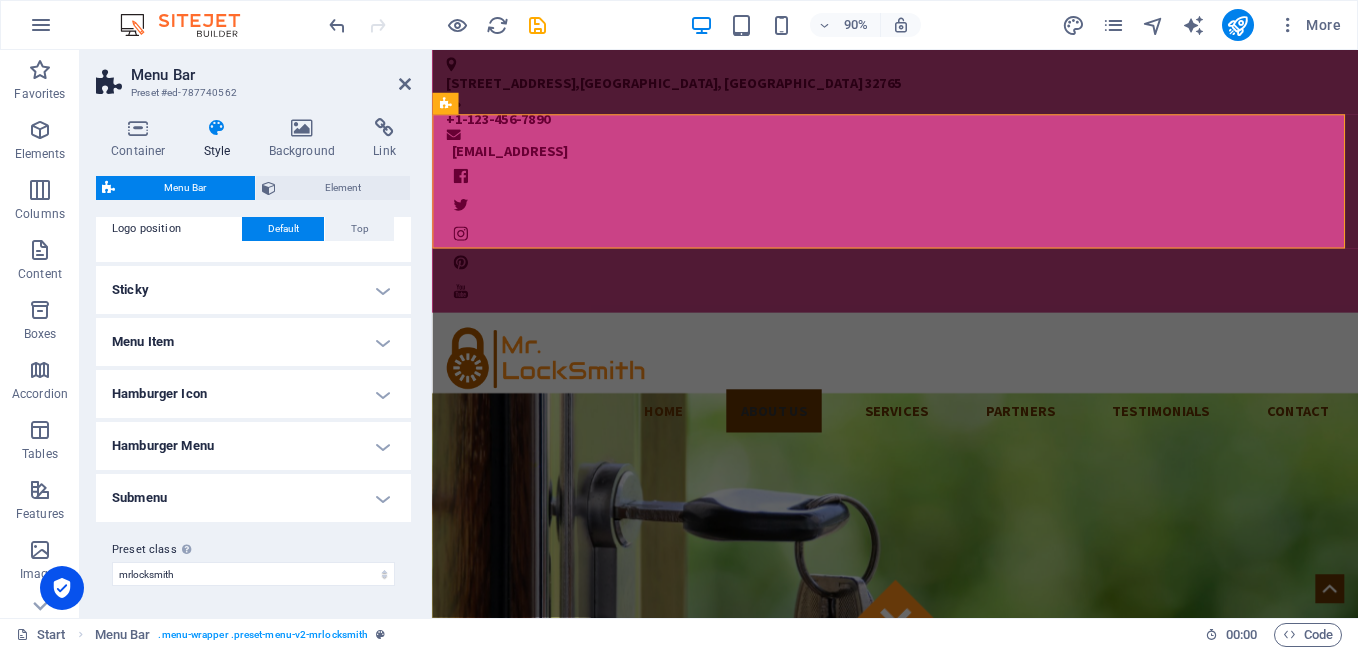 click on "Hamburger Icon" at bounding box center [253, 394] 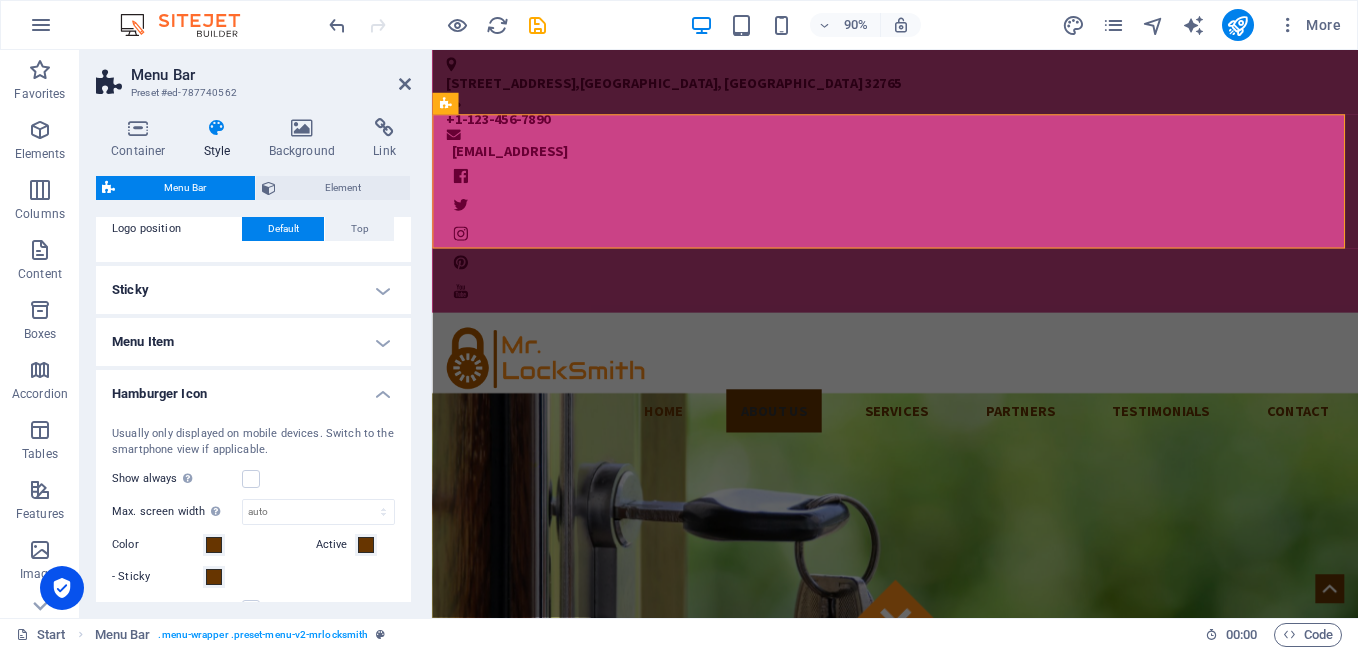 click on "Hamburger Icon" at bounding box center [253, 388] 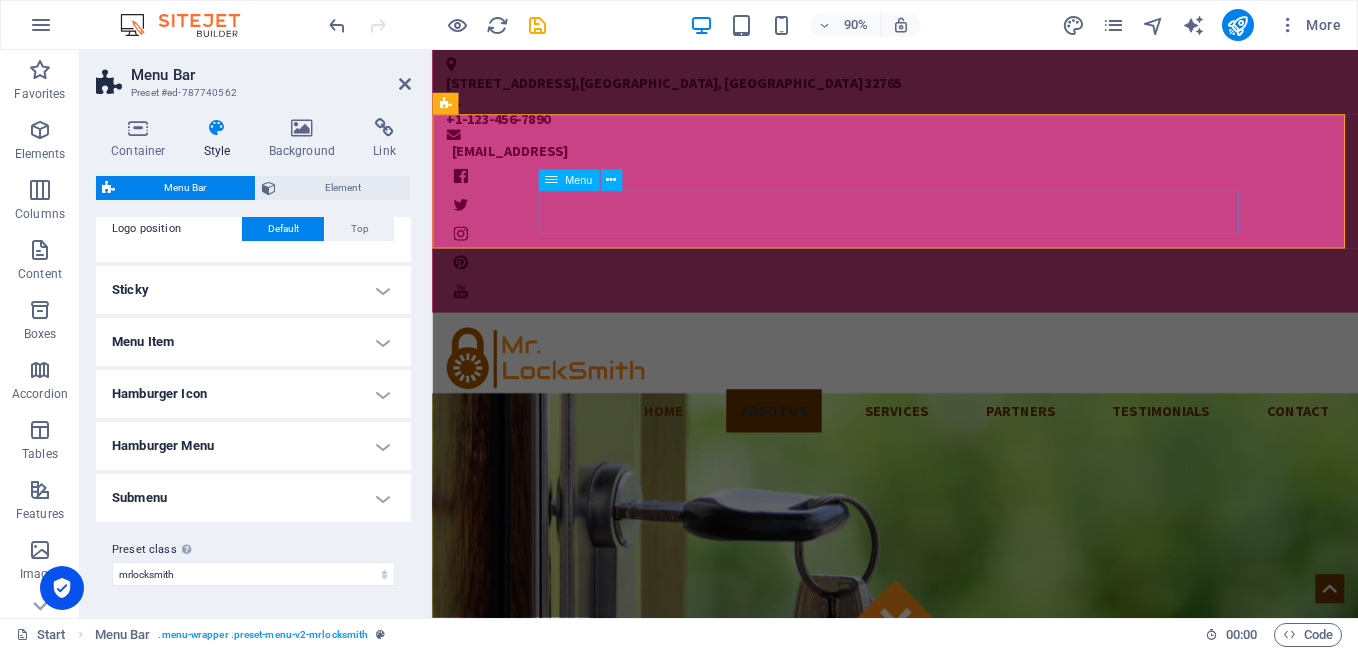 click on "Home About us Services Partners Testimonials Contact" at bounding box center [946, 451] 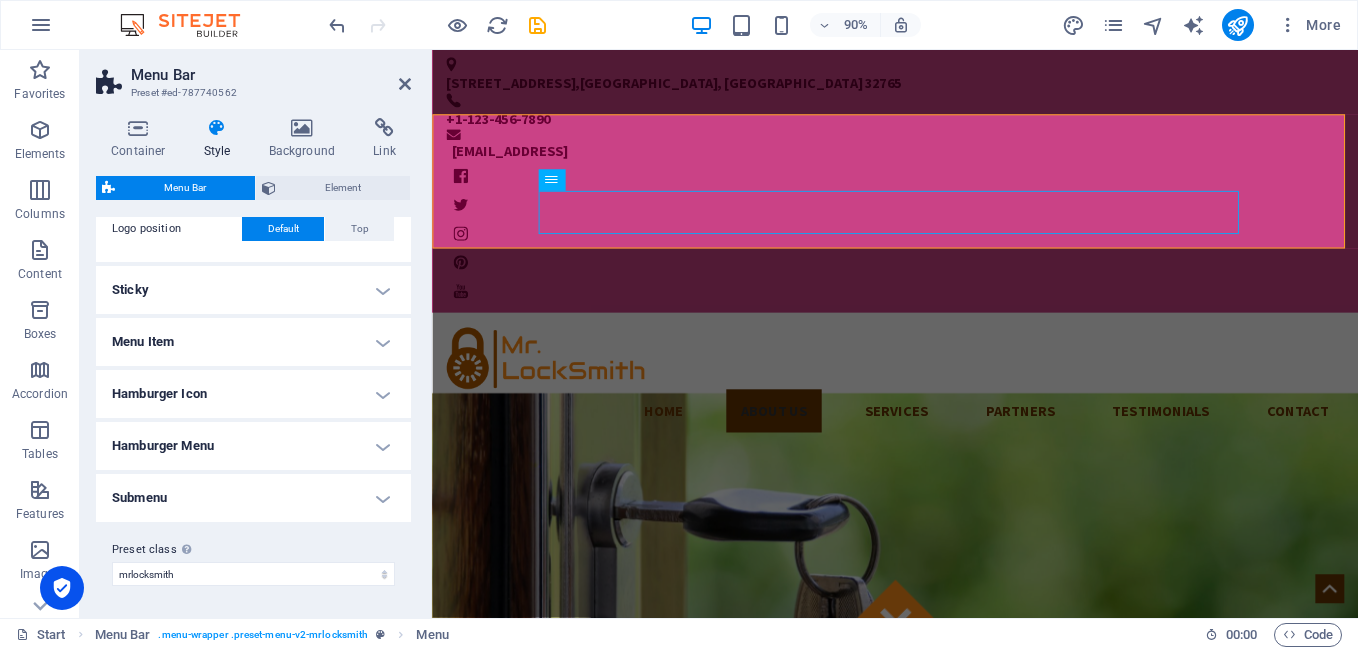 click on "Submenu" at bounding box center (253, 498) 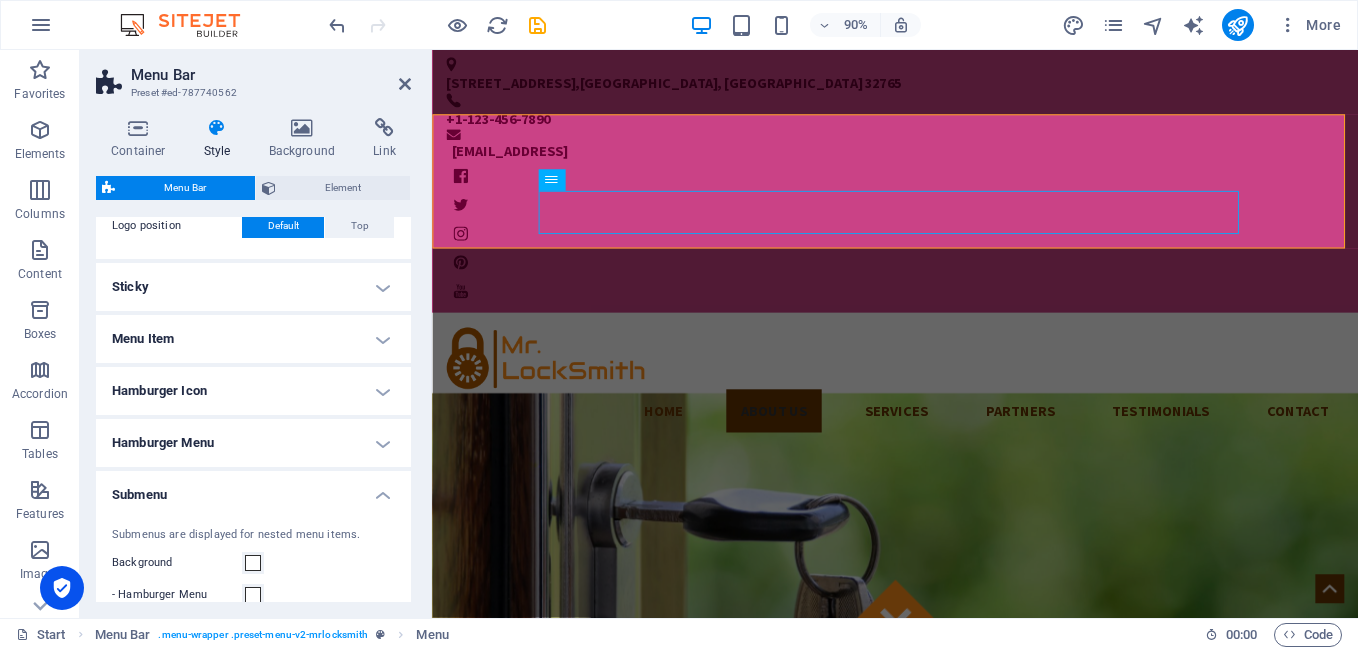 scroll, scrollTop: 499, scrollLeft: 0, axis: vertical 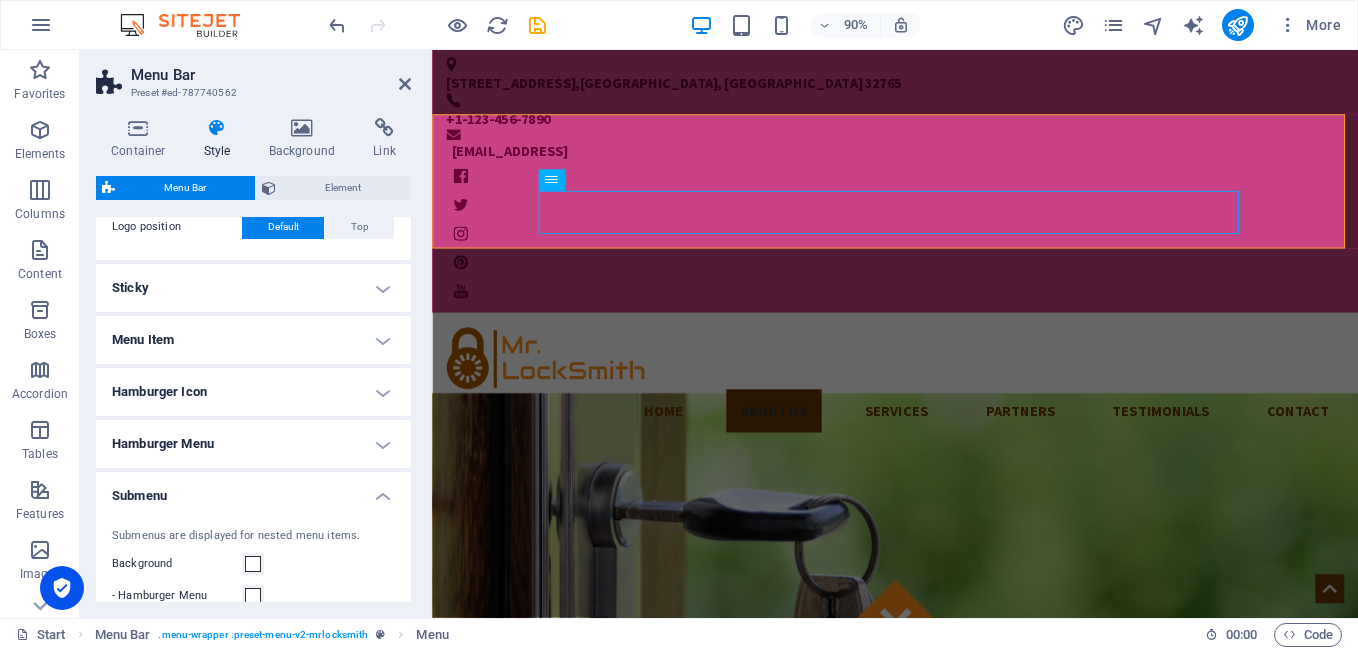 click on "Hamburger Menu" at bounding box center (253, 444) 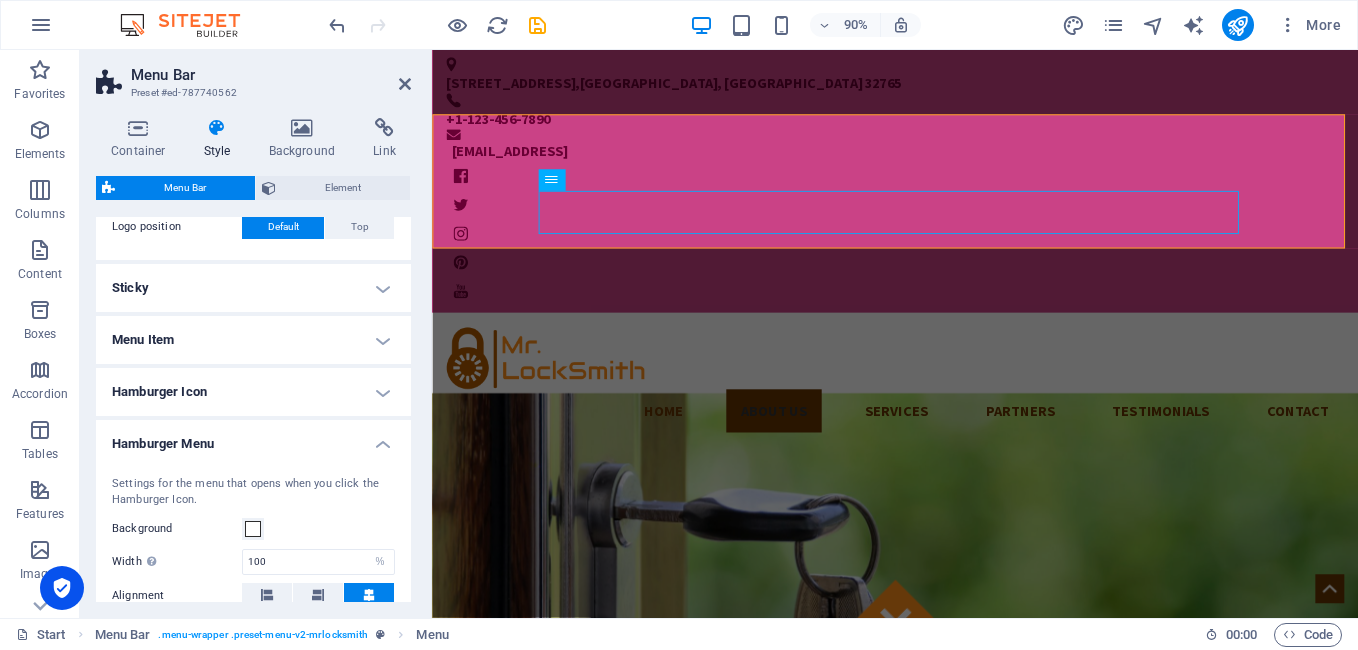 click on "Hamburger Icon" at bounding box center [253, 392] 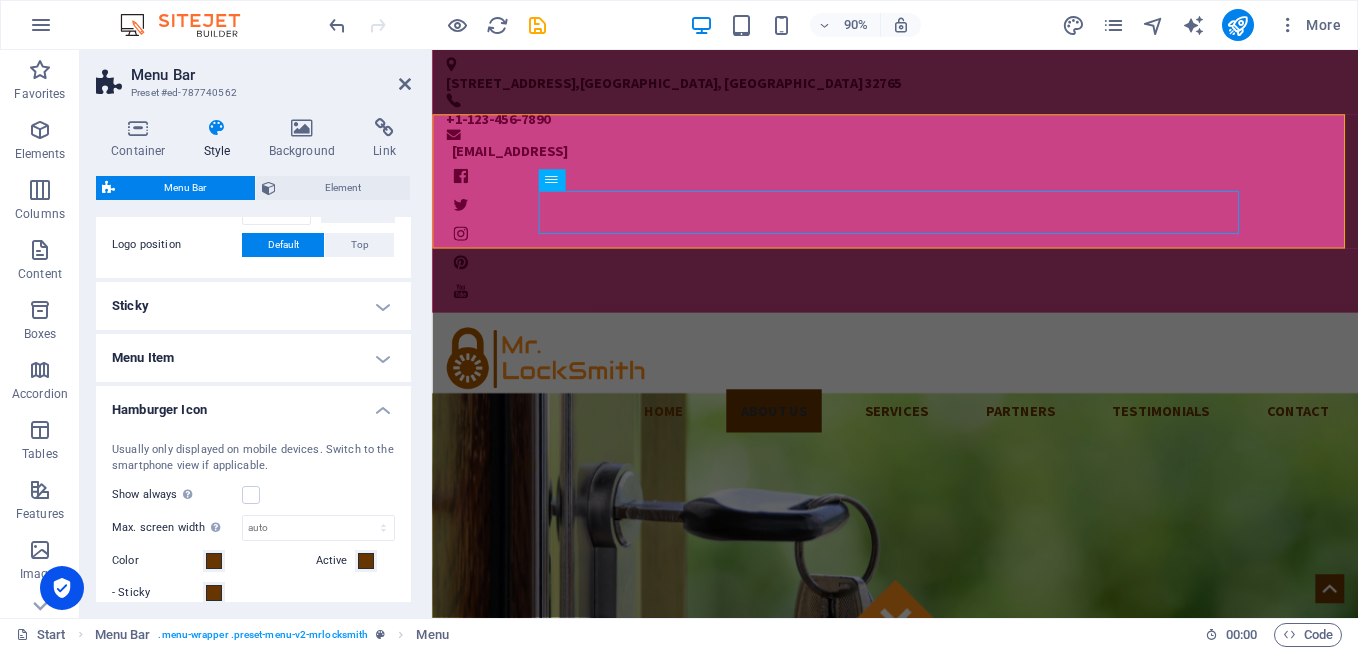 scroll, scrollTop: 450, scrollLeft: 0, axis: vertical 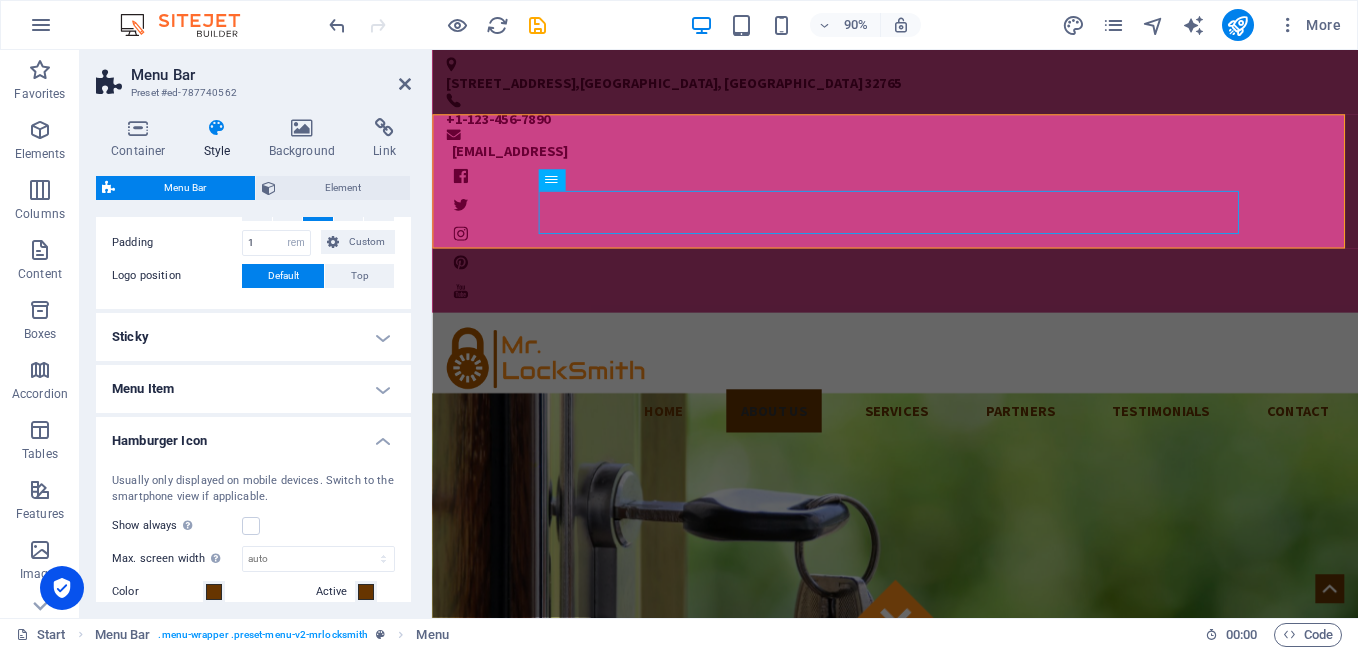 click on "Hamburger Icon" at bounding box center [253, 435] 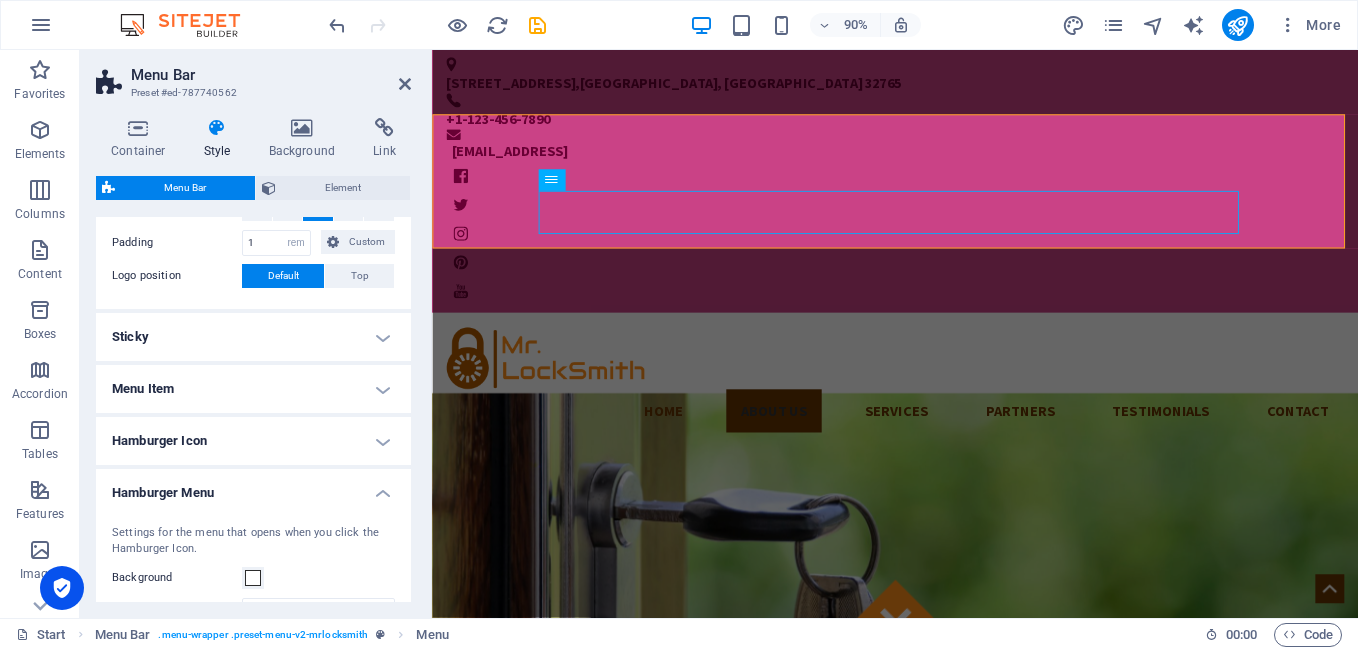 click on "Menu Item" at bounding box center [253, 389] 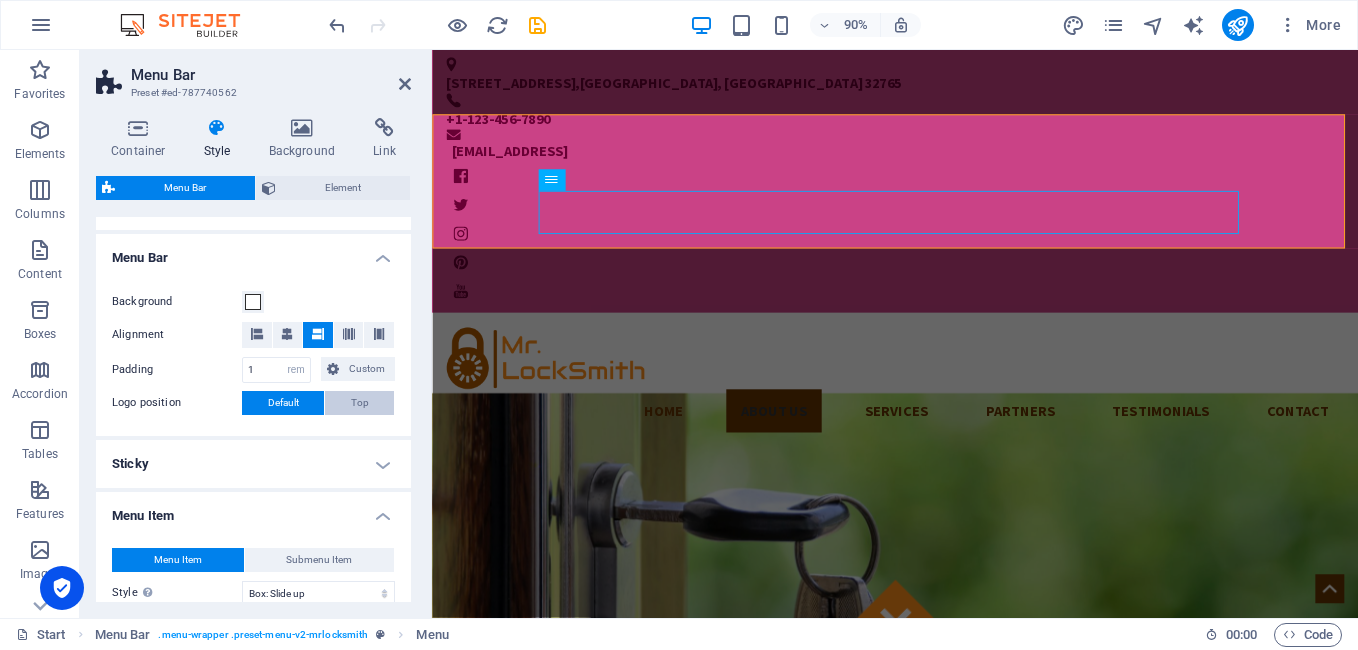 scroll, scrollTop: 315, scrollLeft: 0, axis: vertical 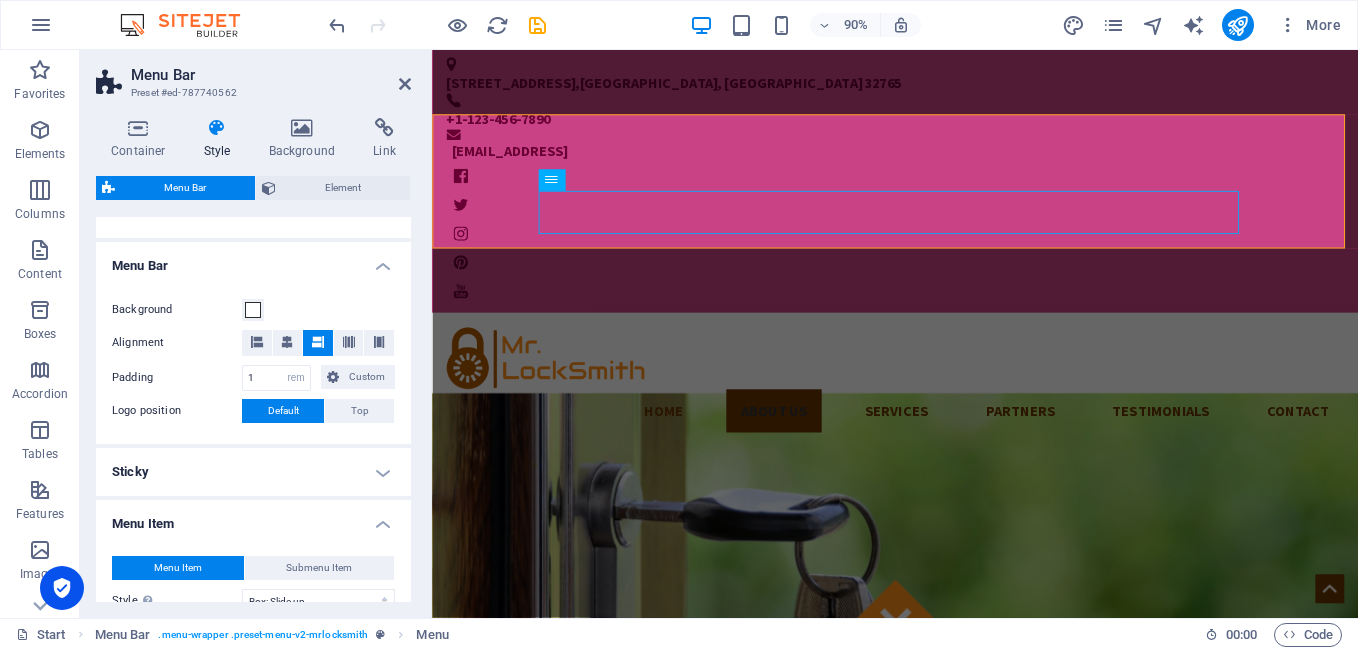 click on "Sticky" at bounding box center [253, 472] 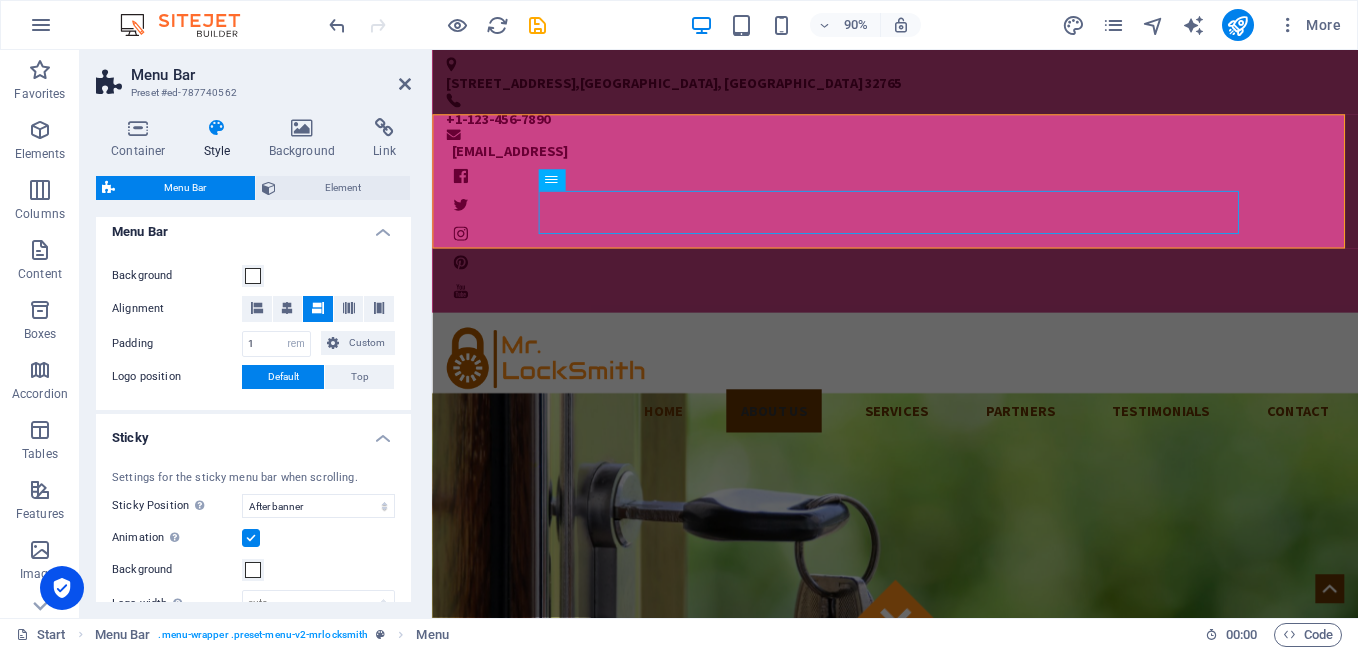 scroll, scrollTop: 344, scrollLeft: 0, axis: vertical 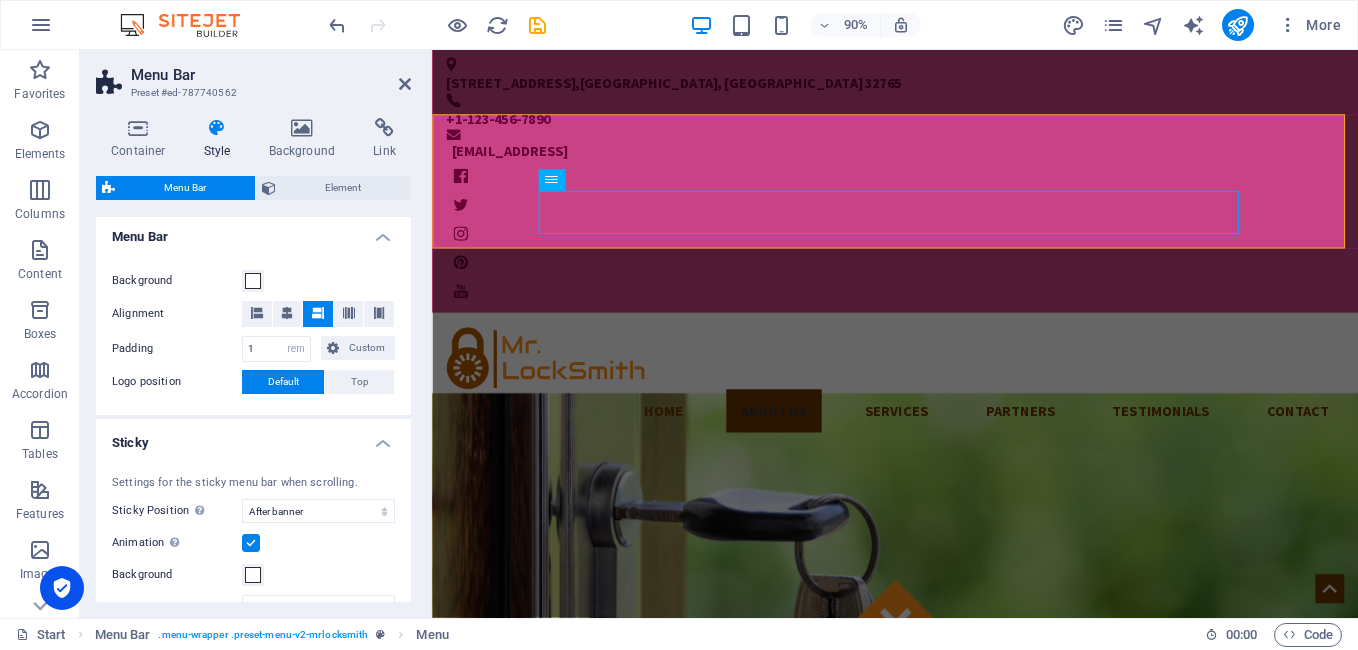 click on "Sticky" at bounding box center [253, 437] 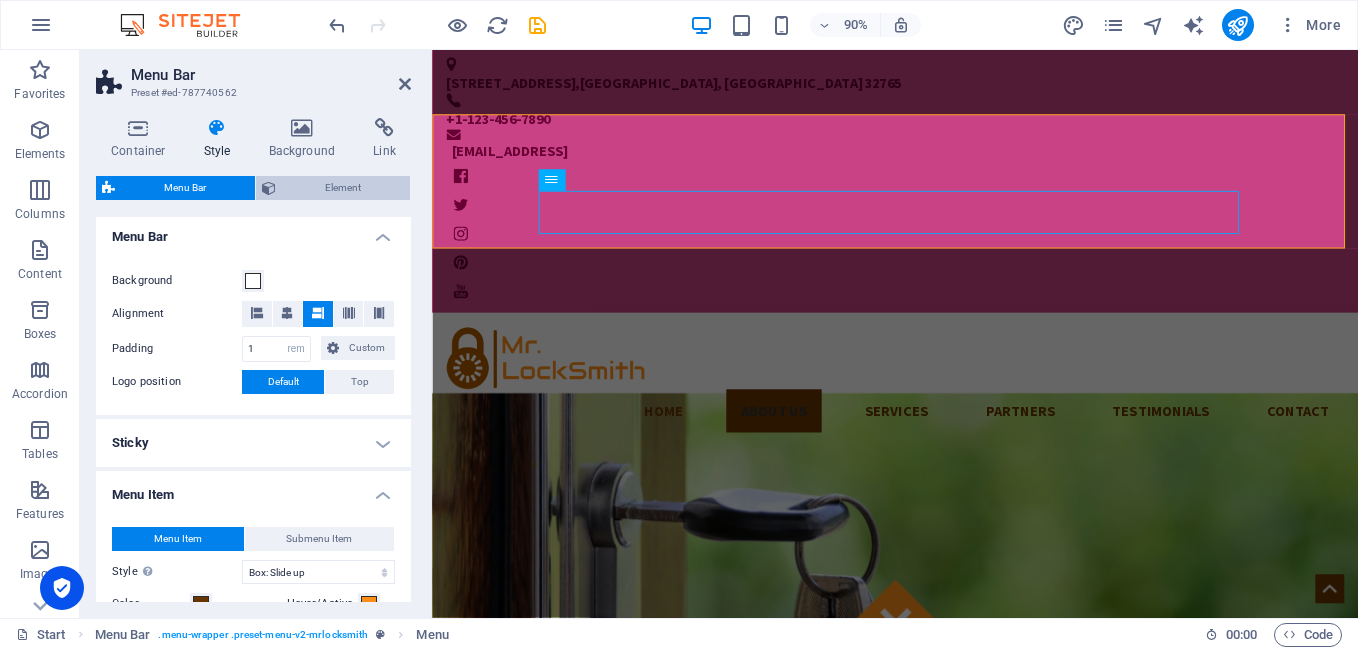 click on "Element" at bounding box center [343, 188] 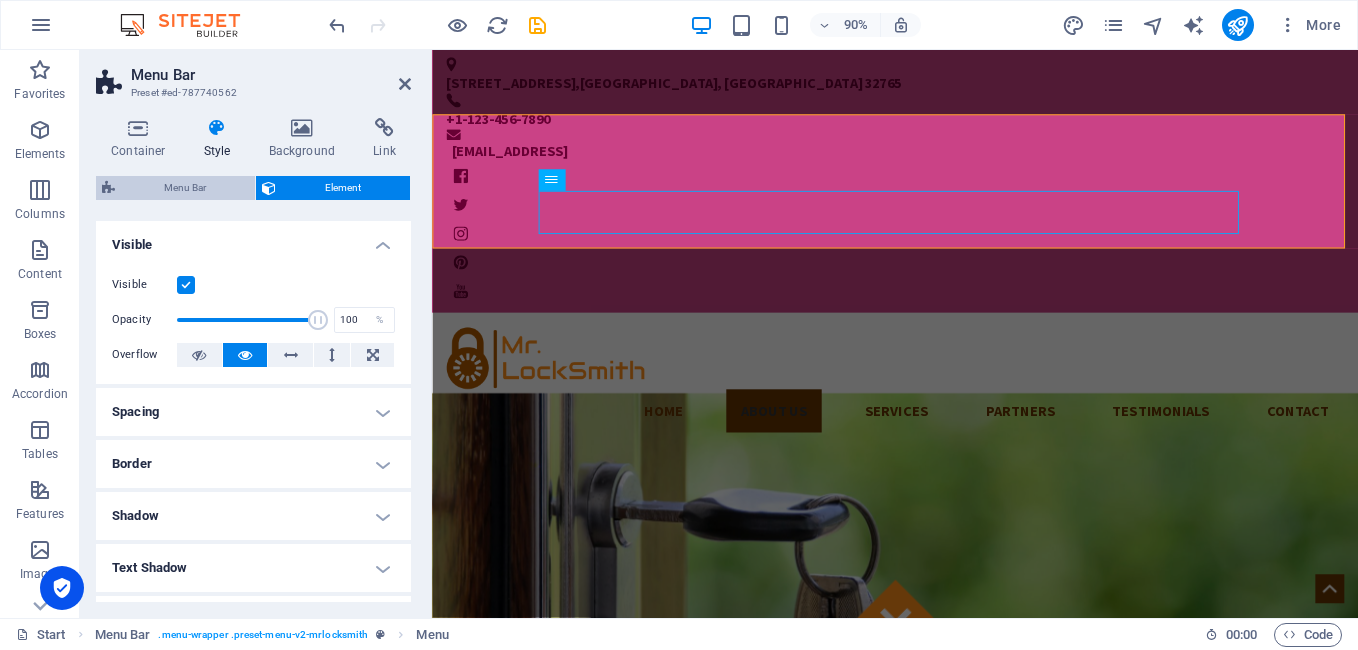 click on "Menu Bar" at bounding box center [185, 188] 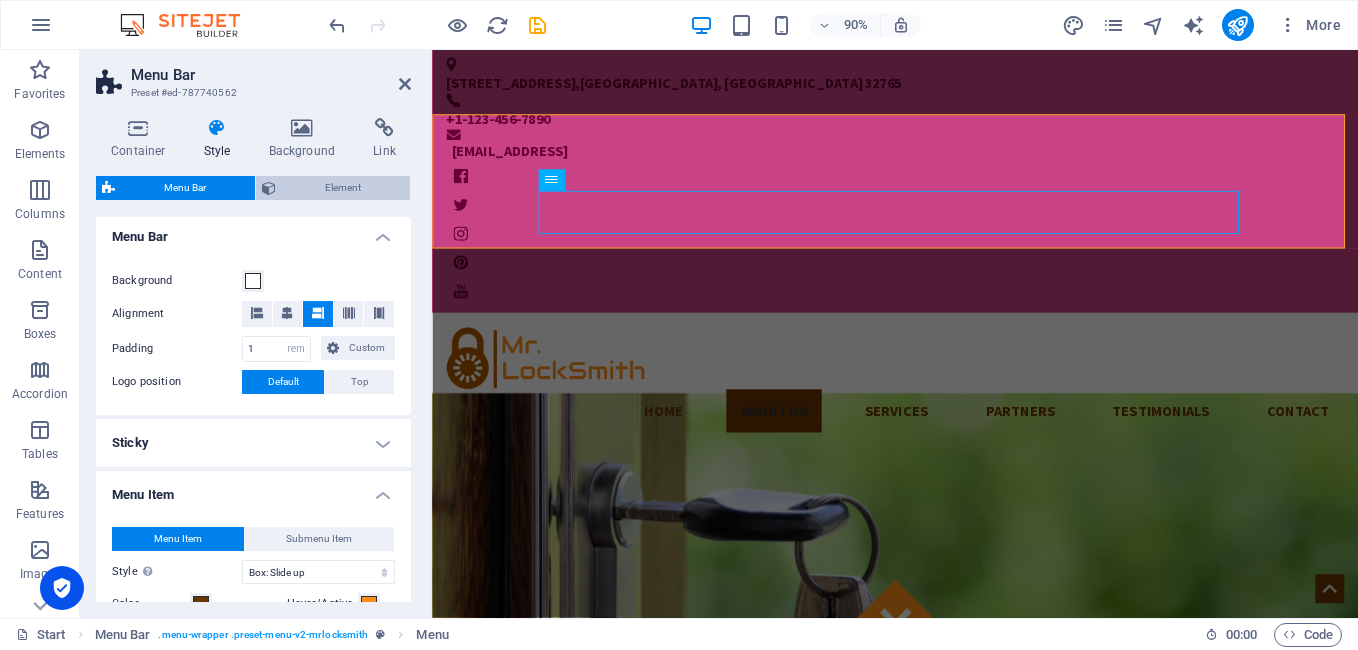 click on "Element" at bounding box center (333, 188) 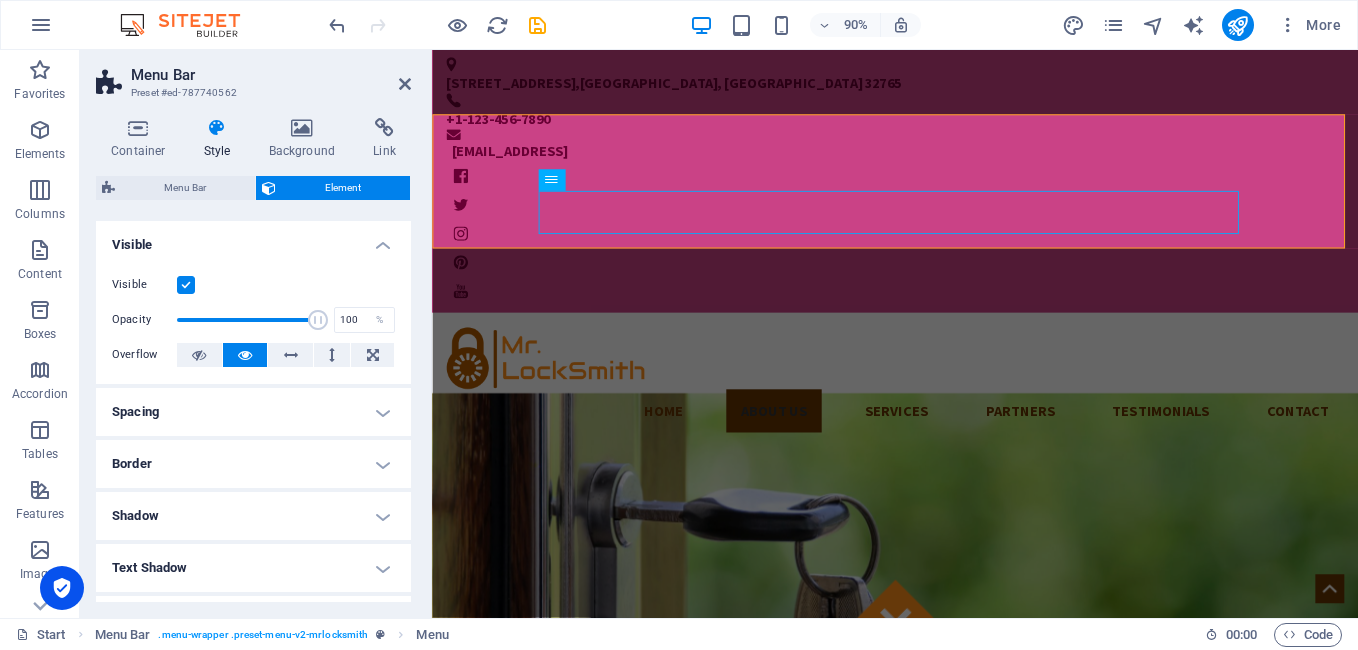 click on "Border" at bounding box center [253, 464] 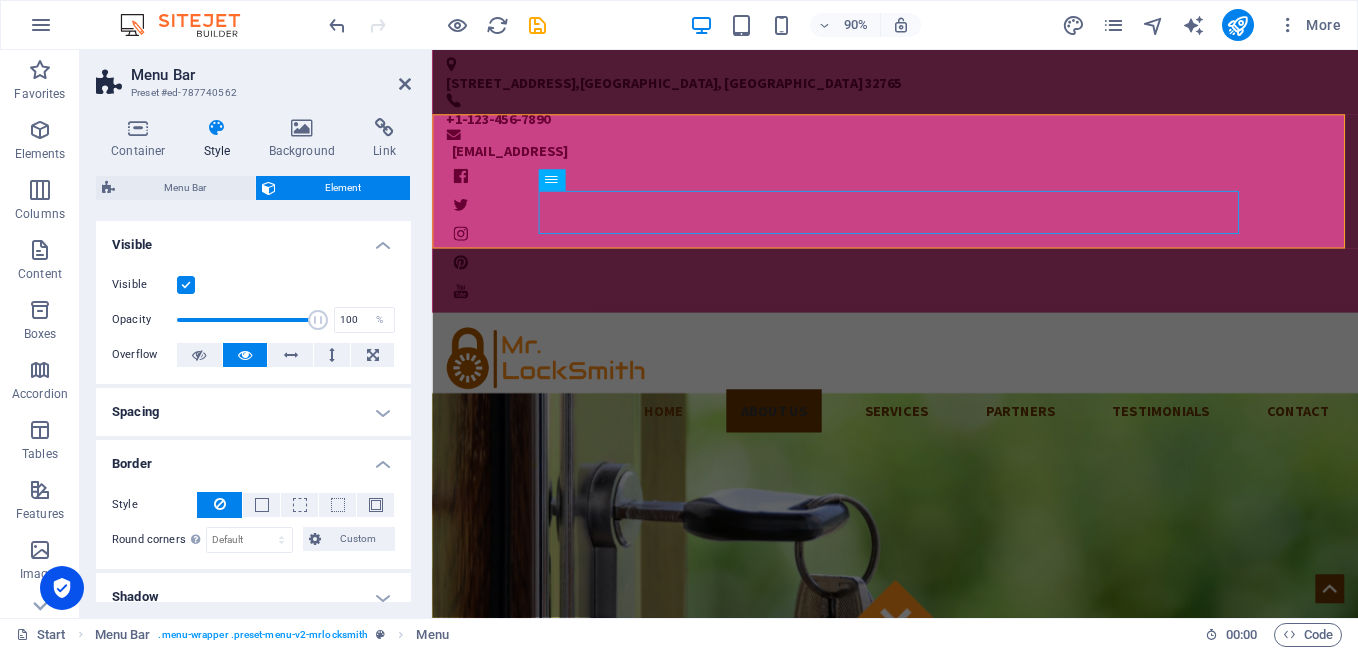 click on "Border" at bounding box center [253, 458] 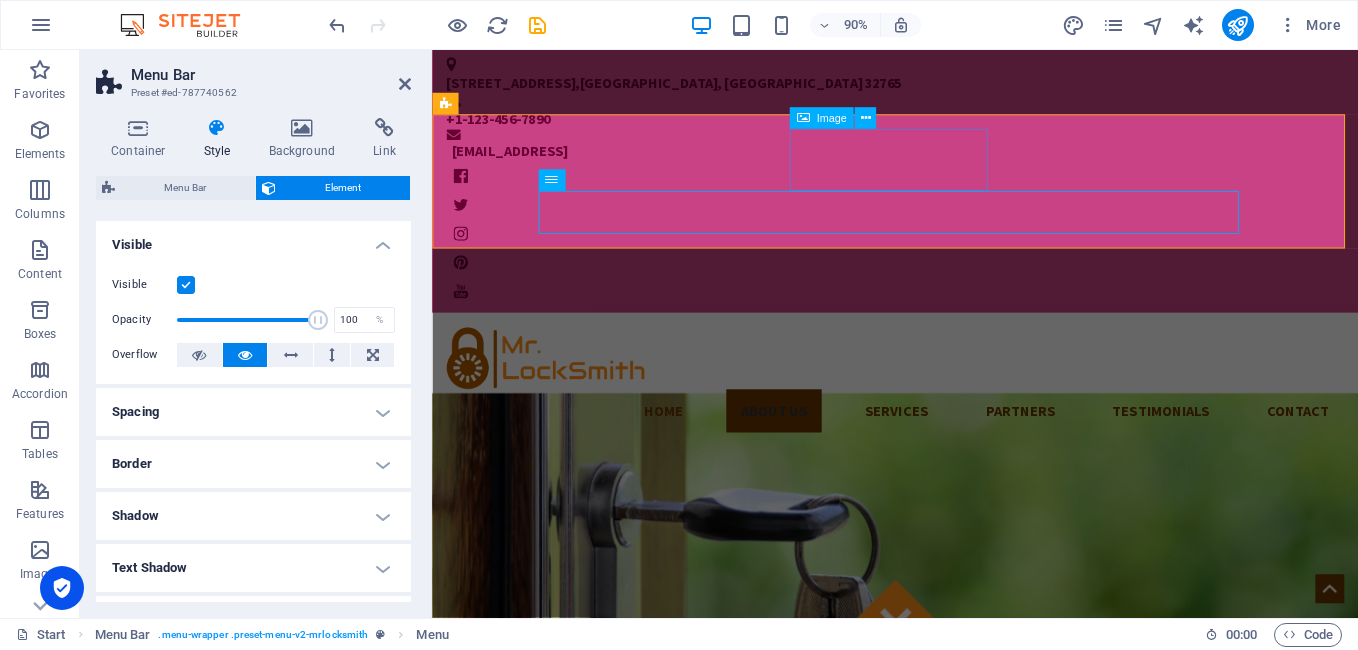 click at bounding box center [946, 392] 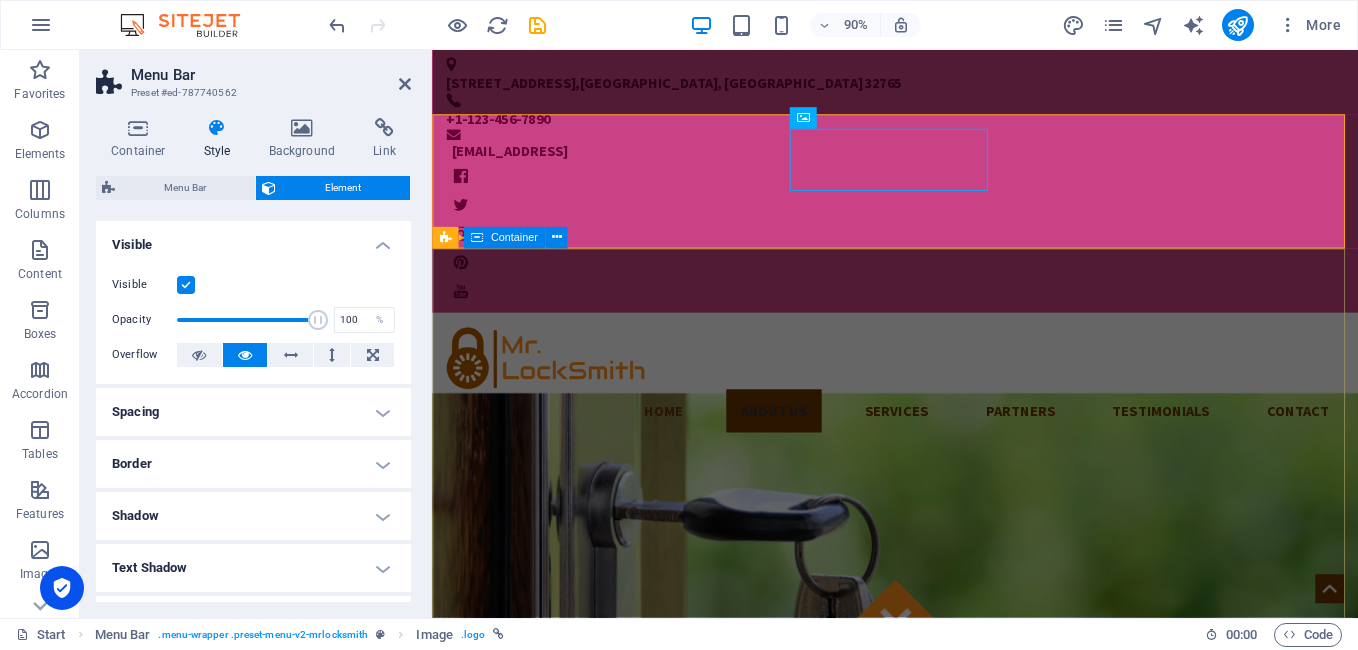 click on "Got locked outside? No Problem! We are  24/7 h  available to you!   Give us a call:" at bounding box center (946, 1263) 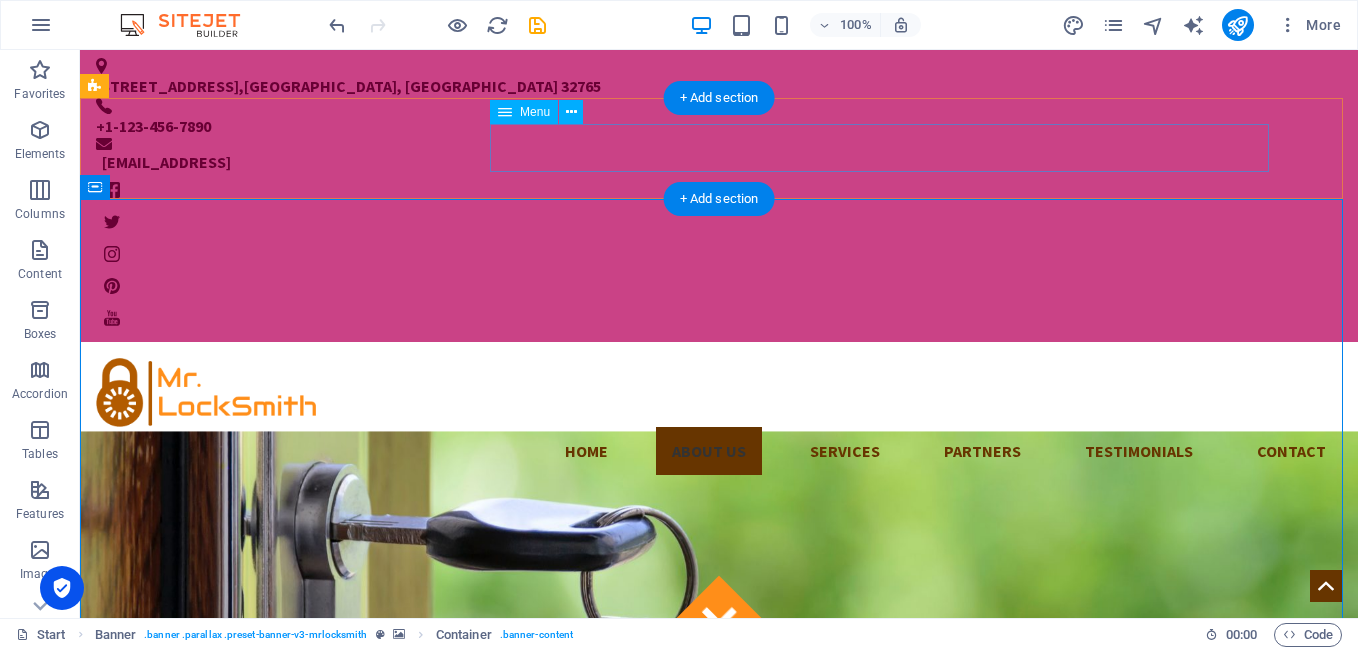 click on "Home About us Services Partners Testimonials Contact" at bounding box center [719, 451] 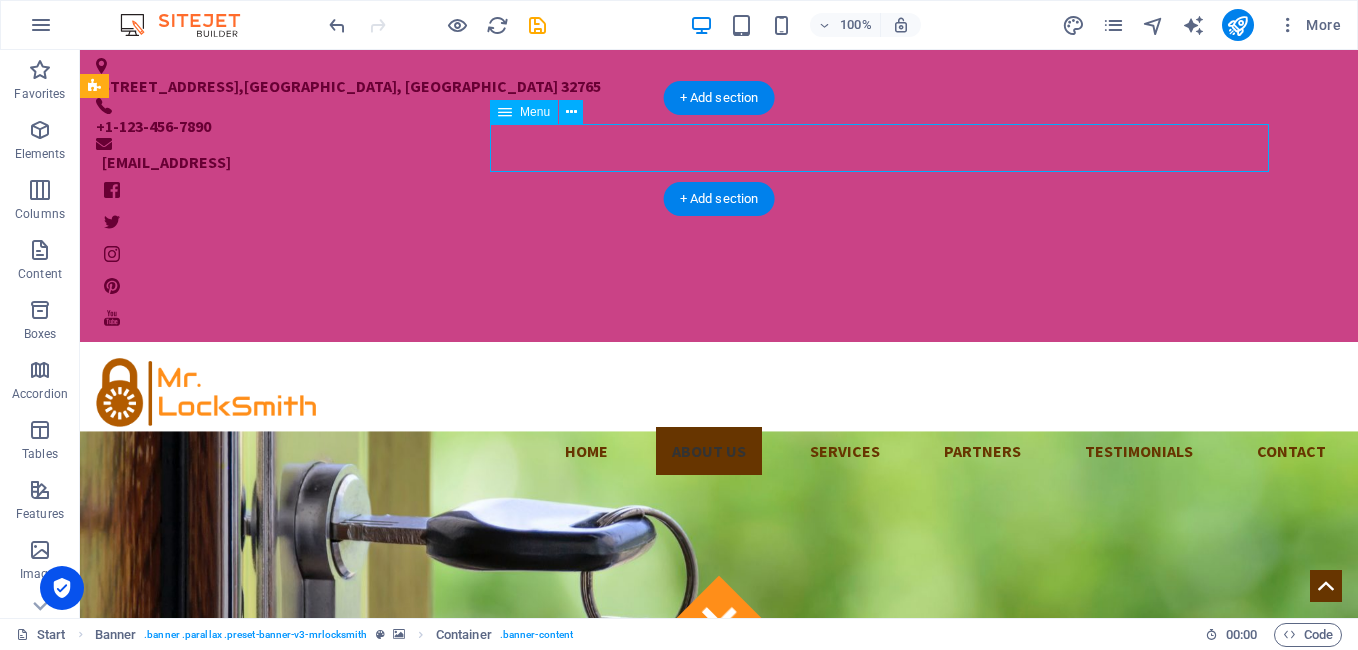 click on "Home About us Services Partners Testimonials Contact" at bounding box center (719, 451) 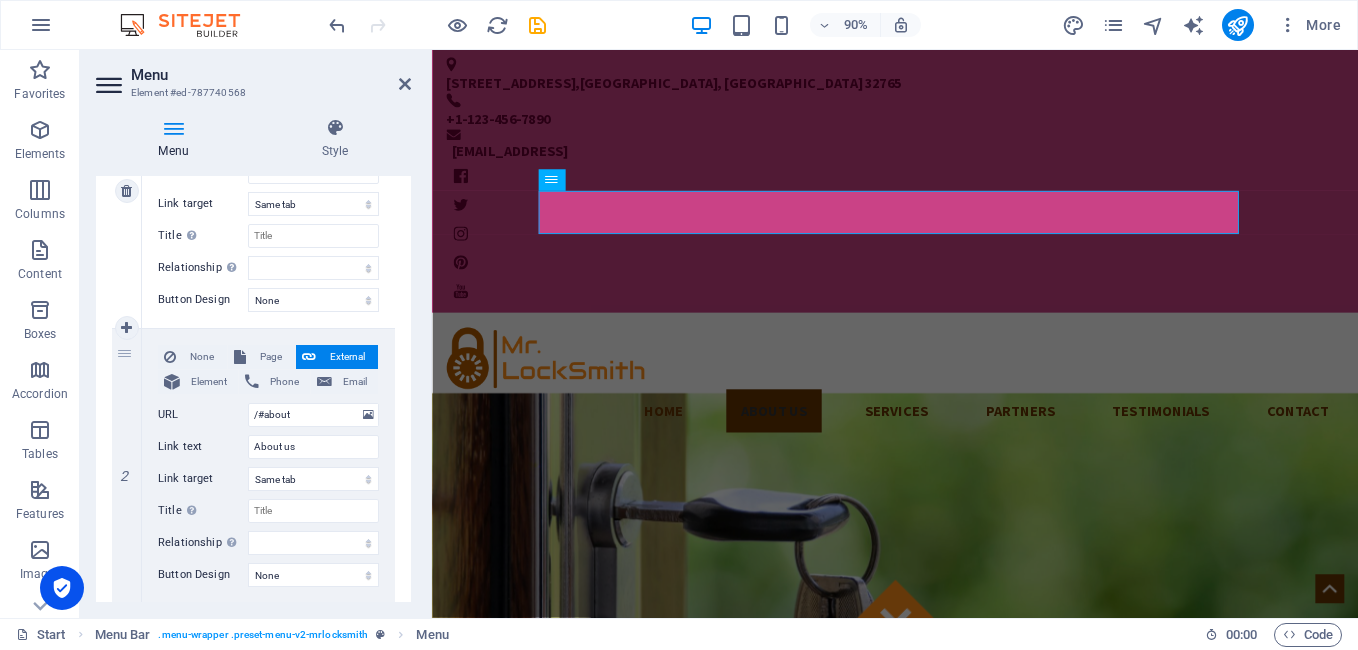 scroll, scrollTop: 252, scrollLeft: 0, axis: vertical 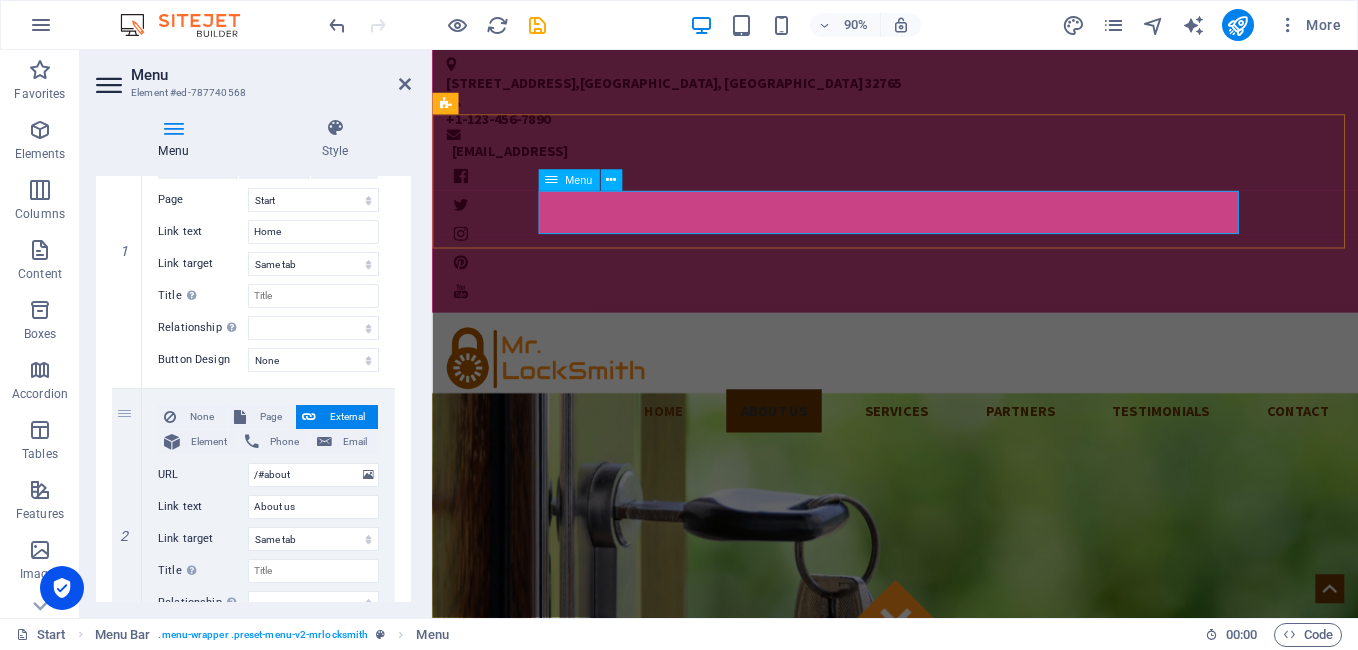 click on "Home About us Services Partners Testimonials Contact" at bounding box center (946, 451) 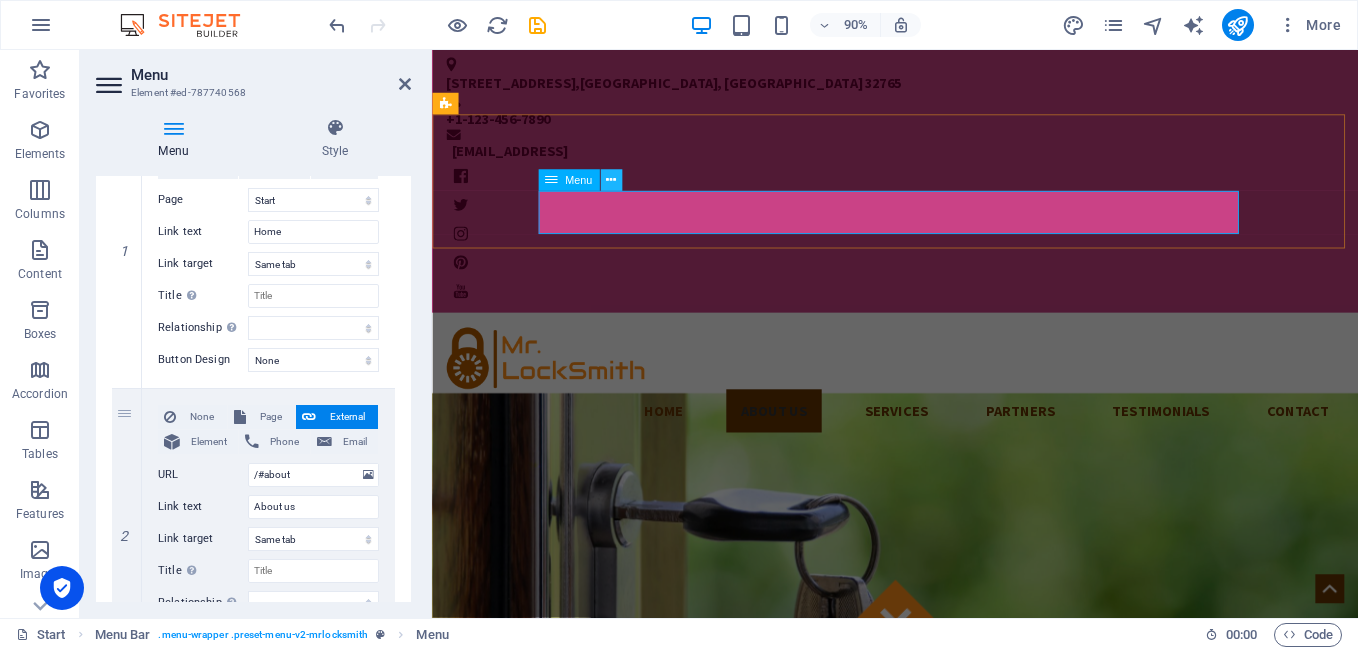 click at bounding box center [611, 180] 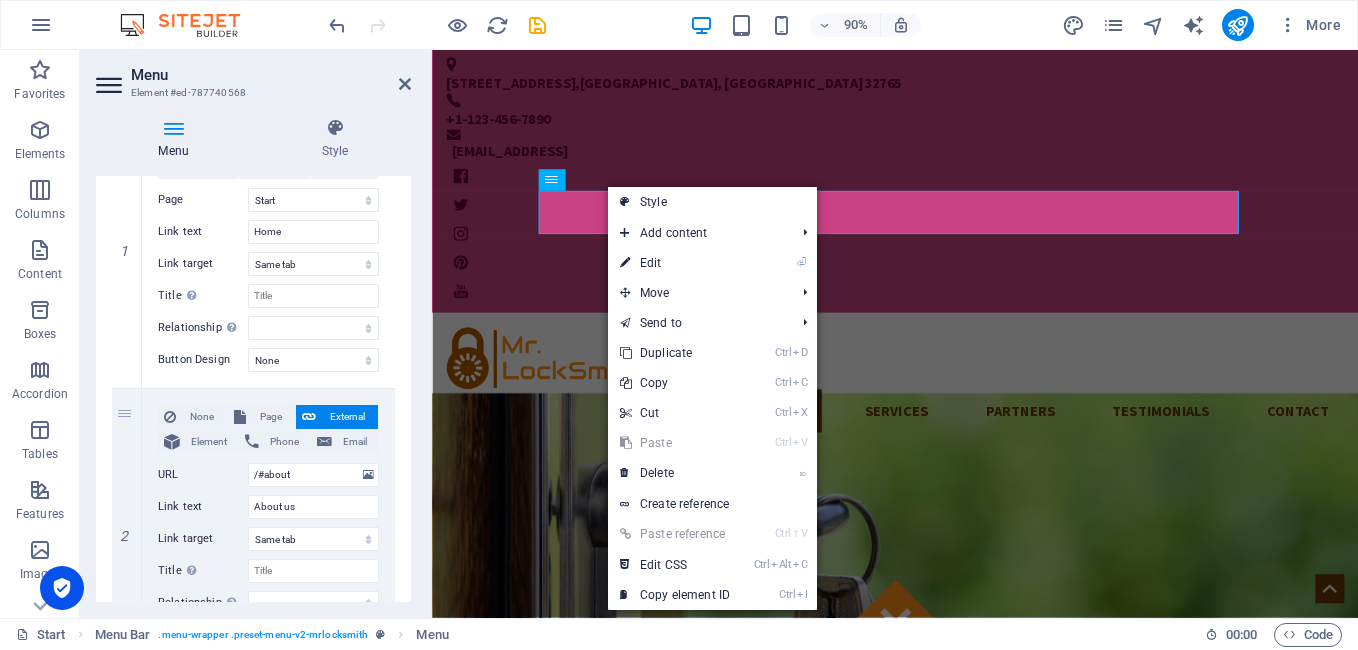 click on "Menu Style Menu Auto Custom Create custom menu items for this menu. Recommended for one-page websites. Manage pages Menu items 1 None Page External Element Phone Email Page Start Subpage Legal Notice Privacy Element
URL /15256162 Phone Email Link text Home Link target New tab Same tab Overlay Title Additional link description, should not be the same as the link text. The title is most often shown as a tooltip text when the mouse moves over the element. Leave empty if uncertain. Relationship Sets the  relationship of this link to the link target . For example, the value "nofollow" instructs search engines not to follow the link. Can be left empty. alternate author bookmark external help license next nofollow noreferrer noopener prev search tag Button Design None Default Primary Secondary 2 None Page External Element Phone Email Page Start Subpage Legal Notice Privacy Element
URL /#about Phone Email Link text About us Link target New tab Same tab Overlay Title tag" at bounding box center [253, 360] 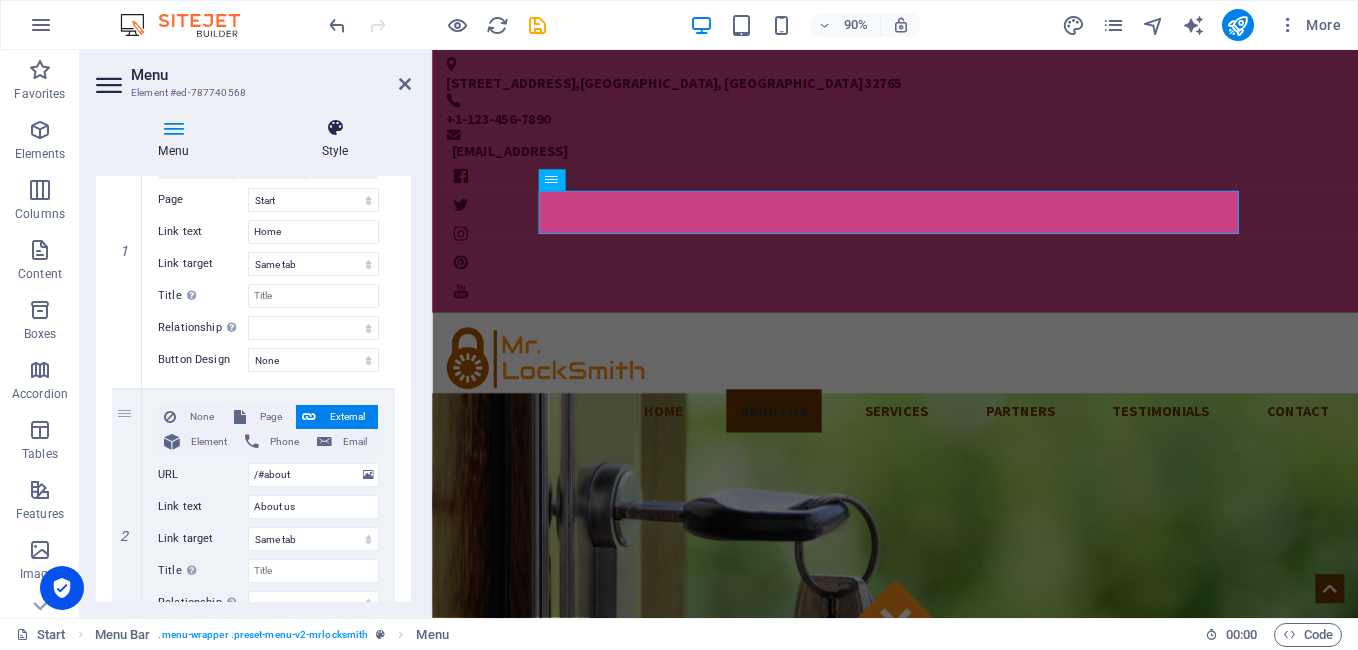 click at bounding box center (335, 128) 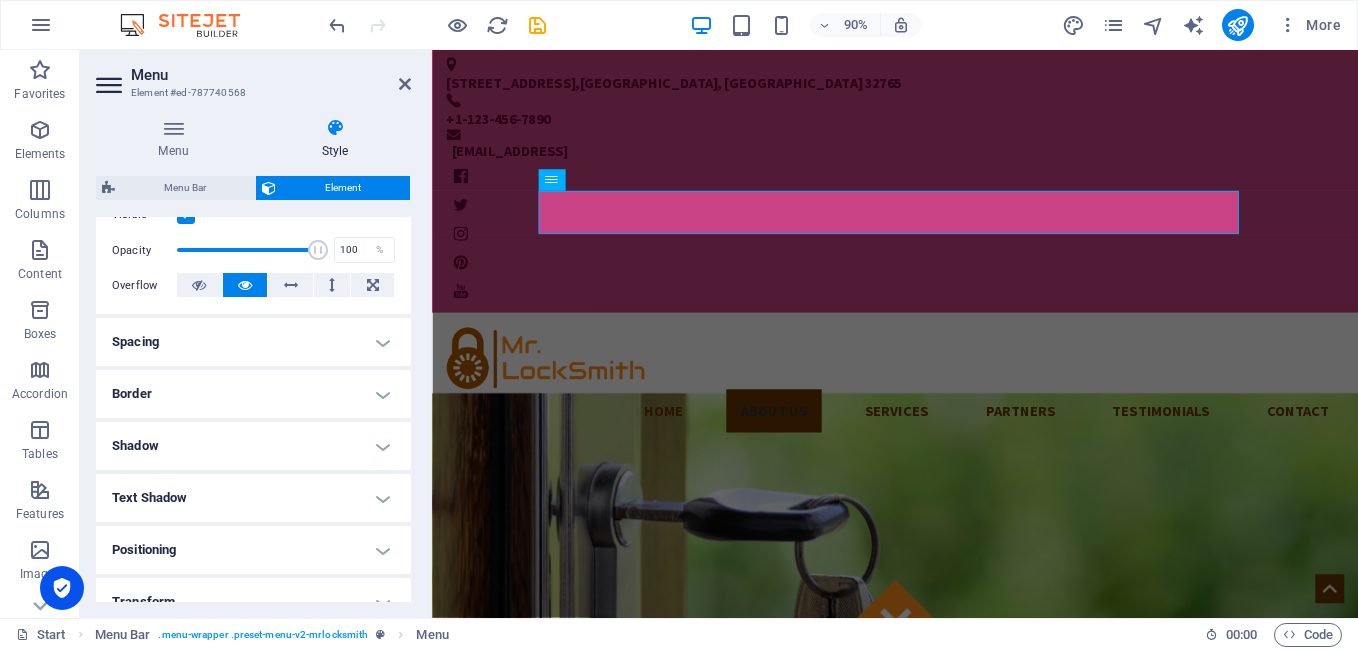 scroll, scrollTop: 281, scrollLeft: 0, axis: vertical 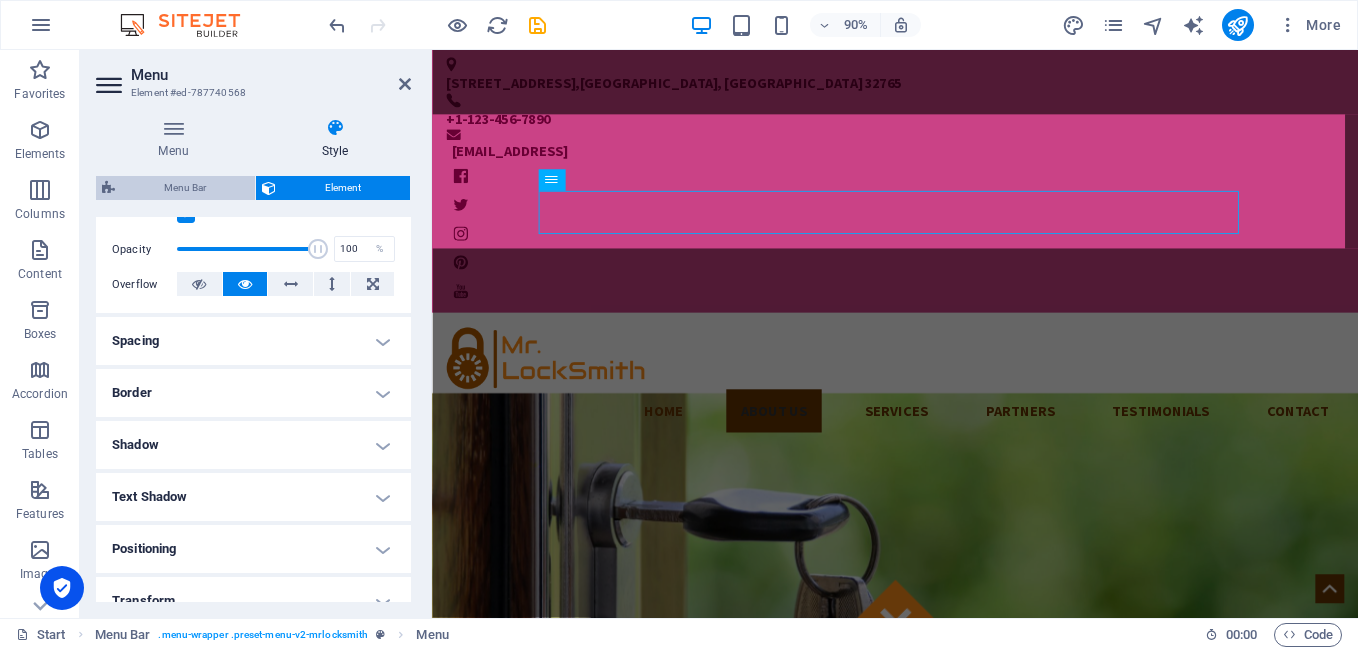 click on "Menu Bar" at bounding box center (185, 188) 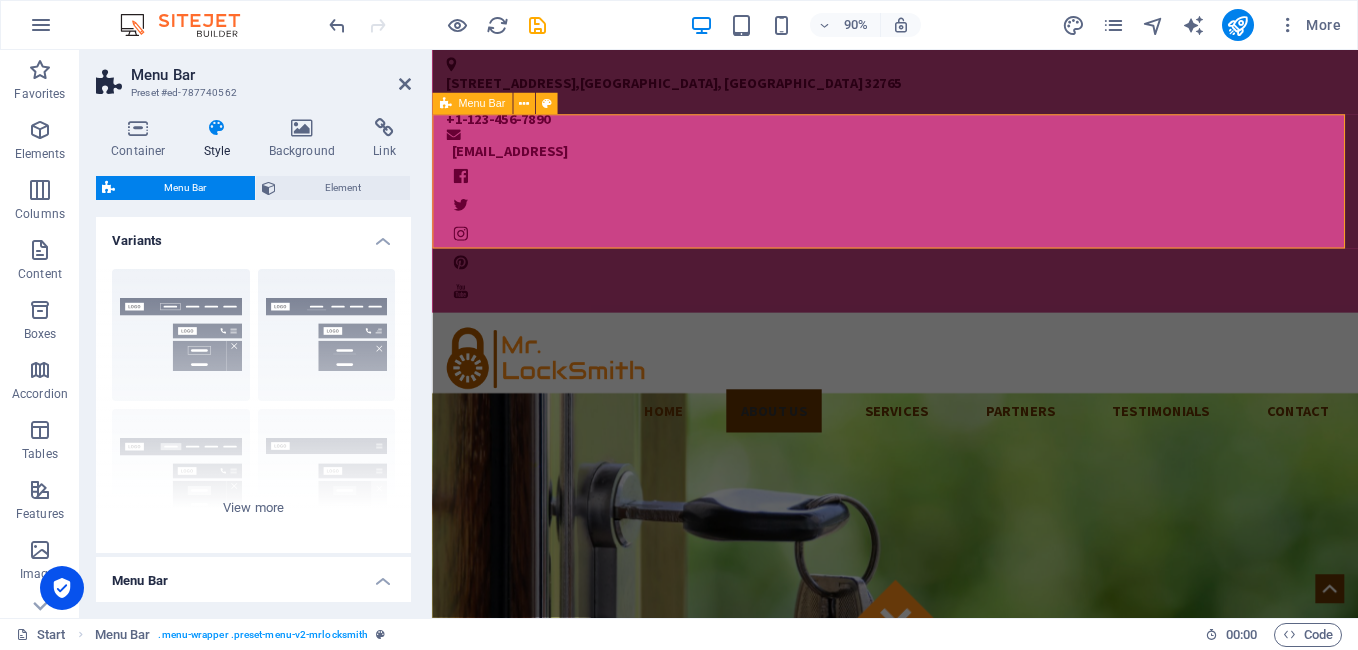type 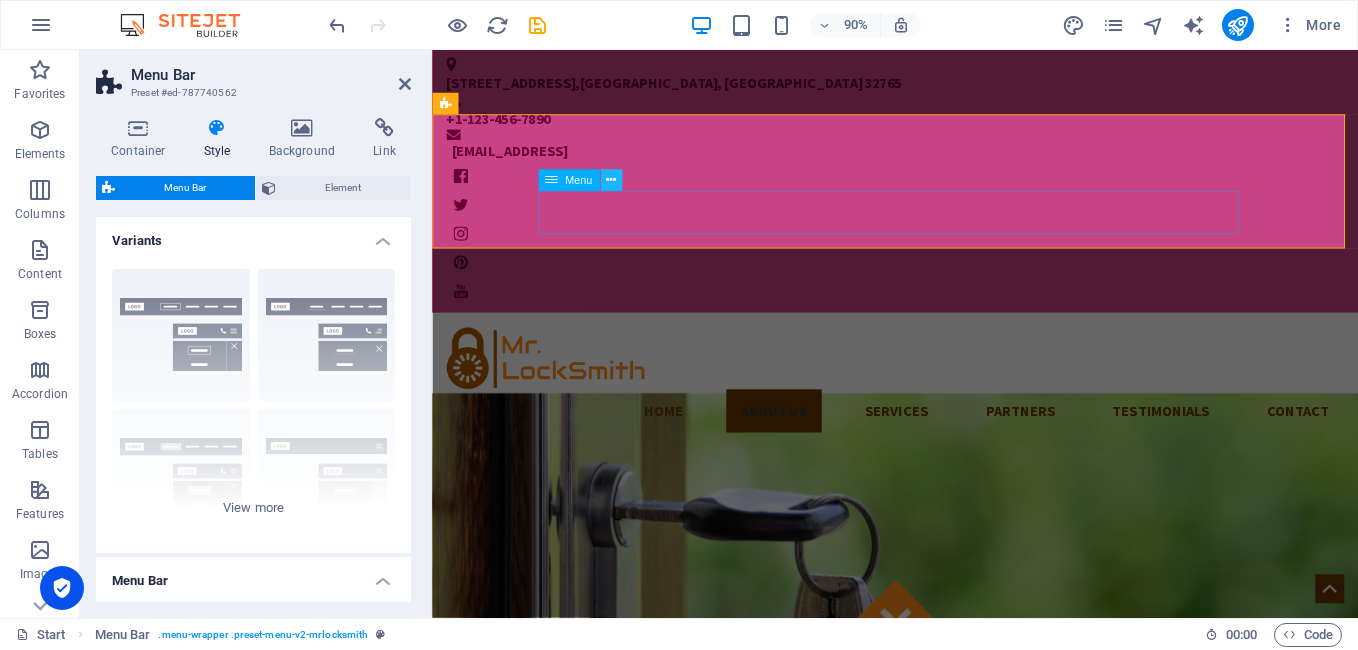 click at bounding box center [611, 181] 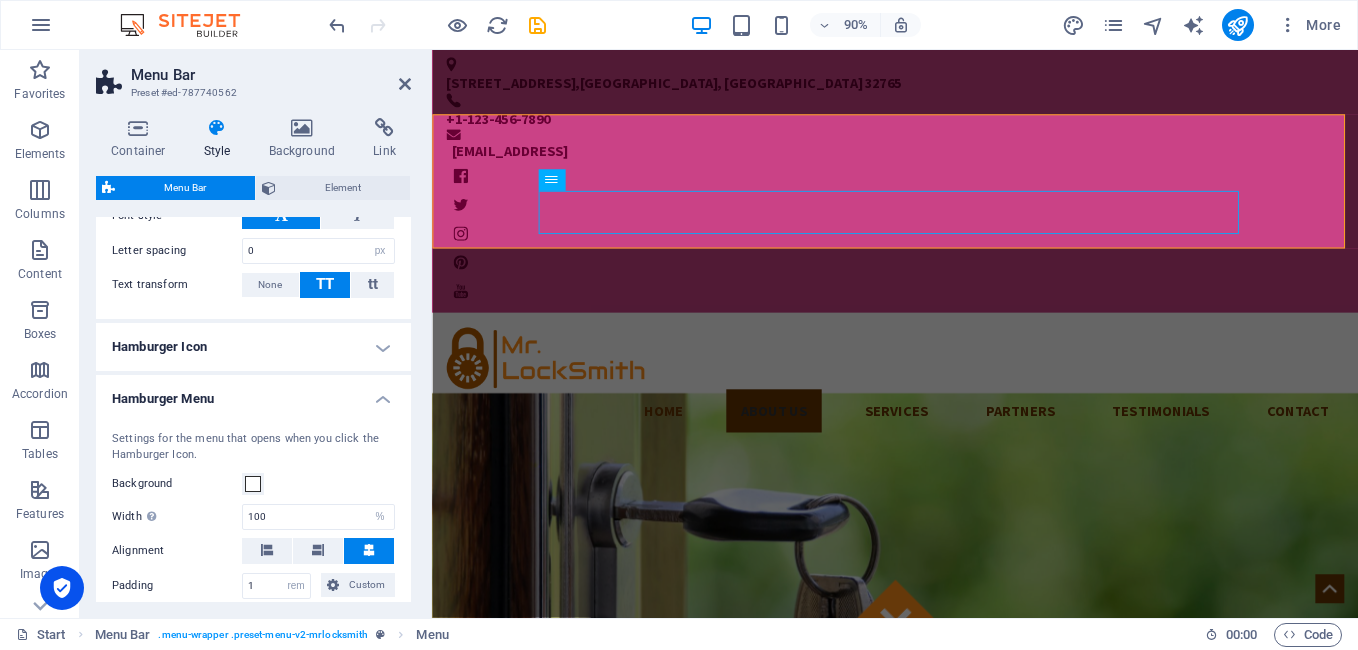 scroll, scrollTop: 1063, scrollLeft: 0, axis: vertical 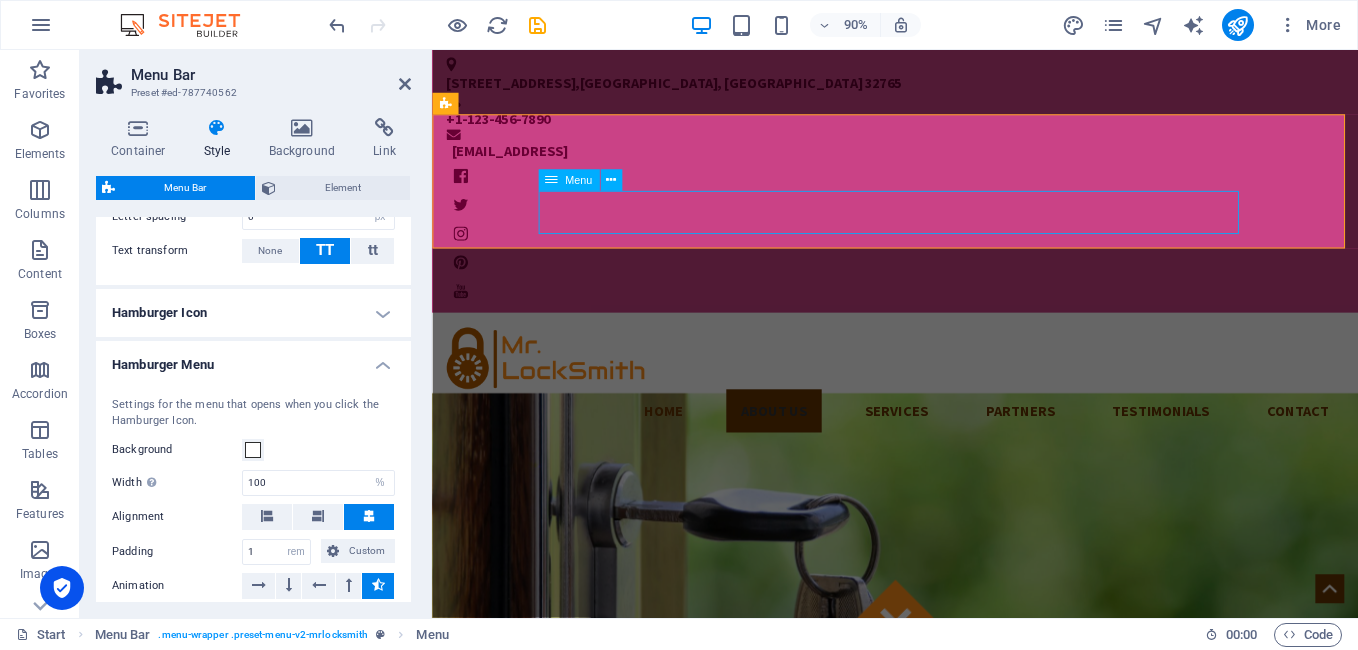 click on "Home About us Services Partners Testimonials Contact" at bounding box center (946, 451) 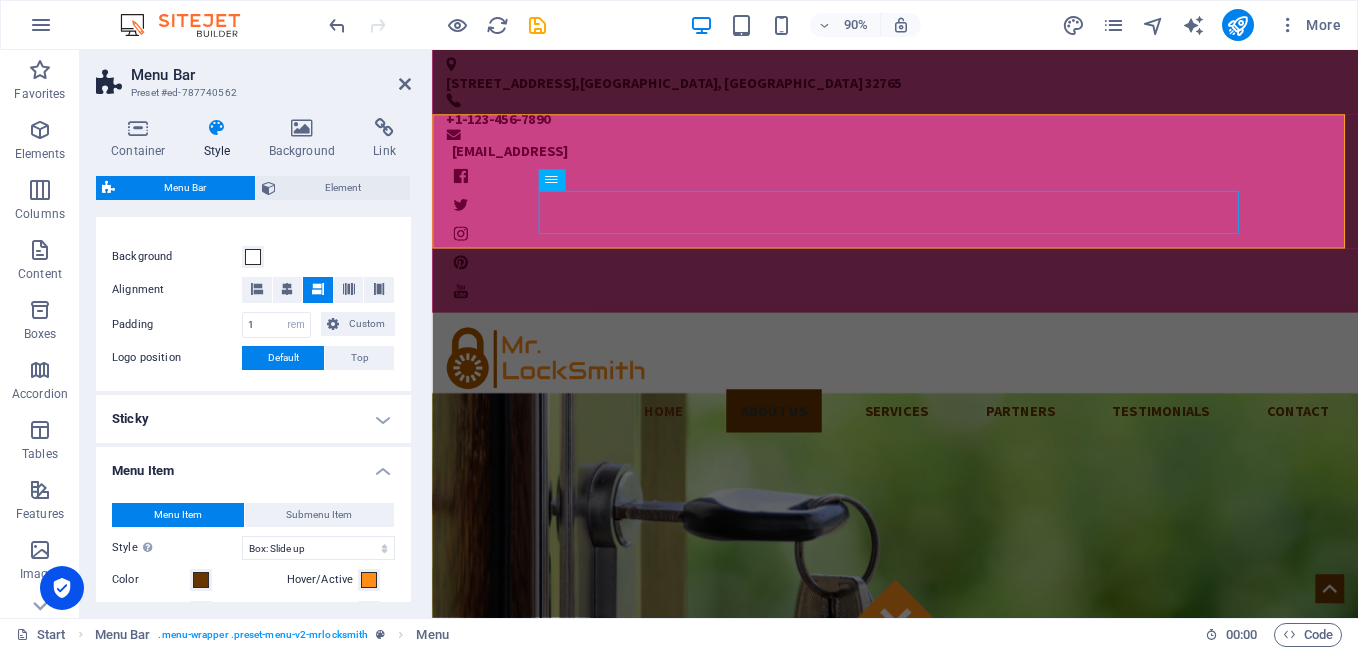 scroll, scrollTop: 363, scrollLeft: 0, axis: vertical 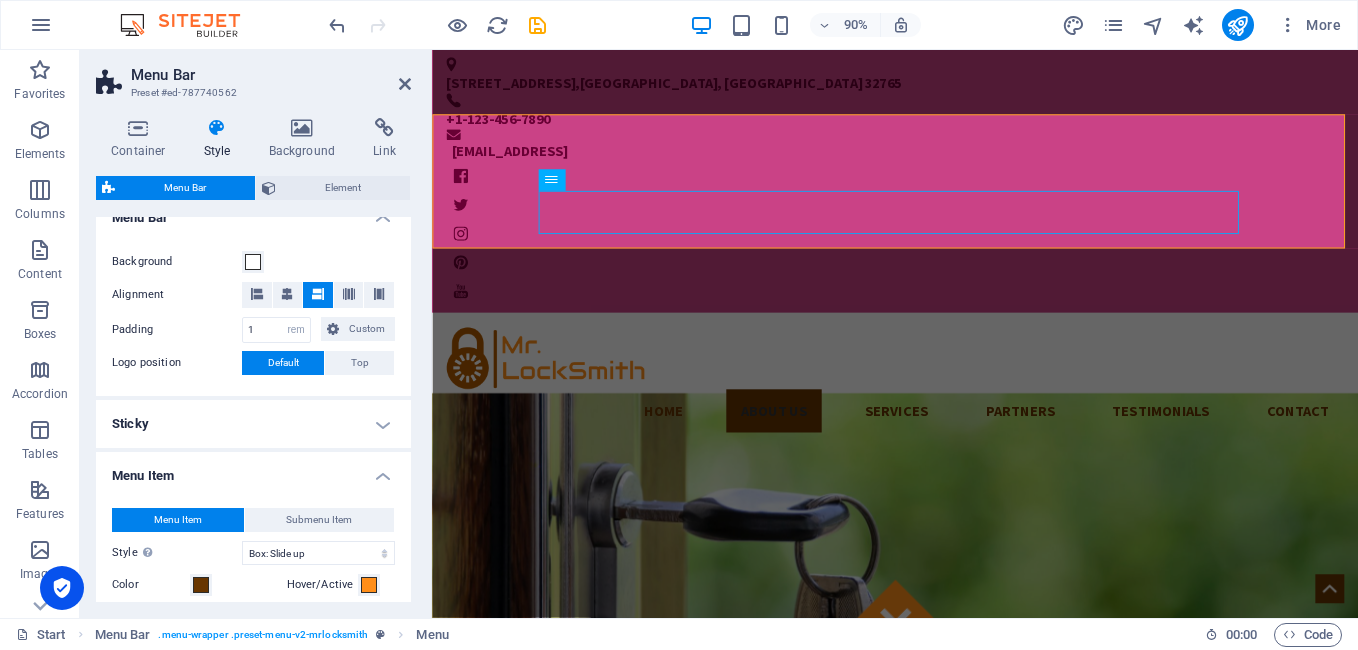 click on "Sticky" at bounding box center (253, 424) 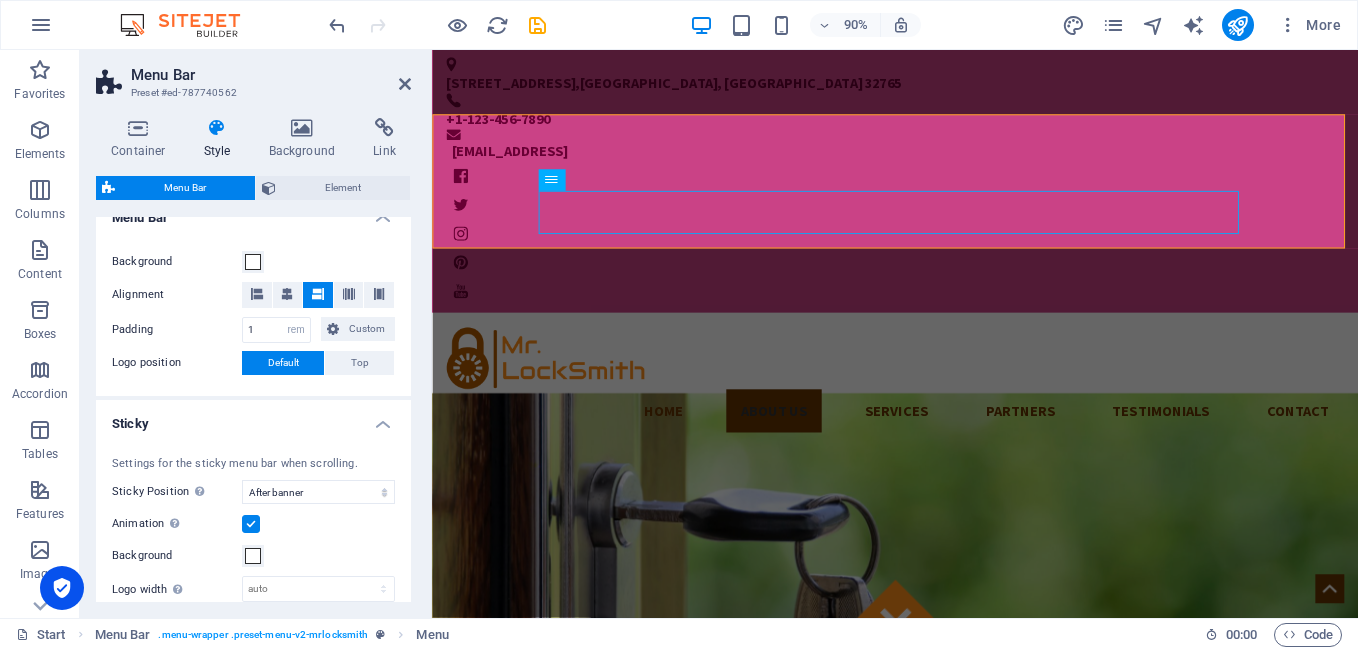 click on "Sticky" at bounding box center (253, 418) 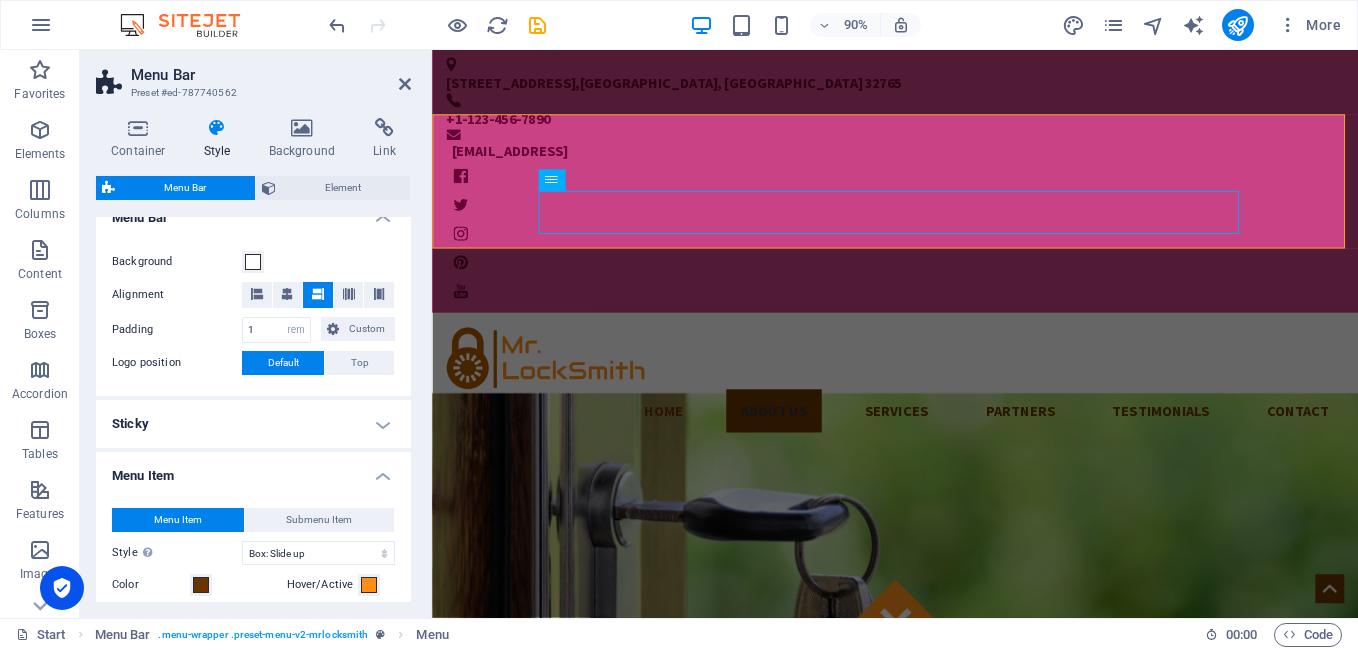 click on "Menu Item" at bounding box center (253, 470) 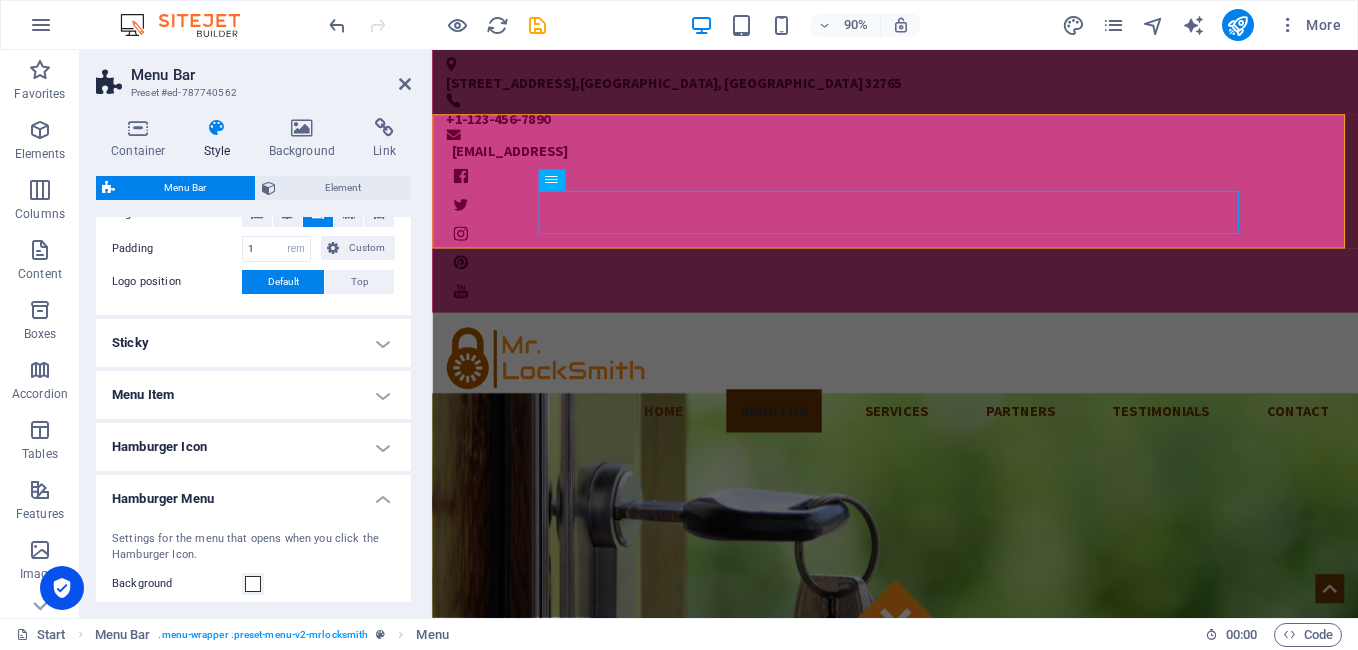 scroll, scrollTop: 449, scrollLeft: 0, axis: vertical 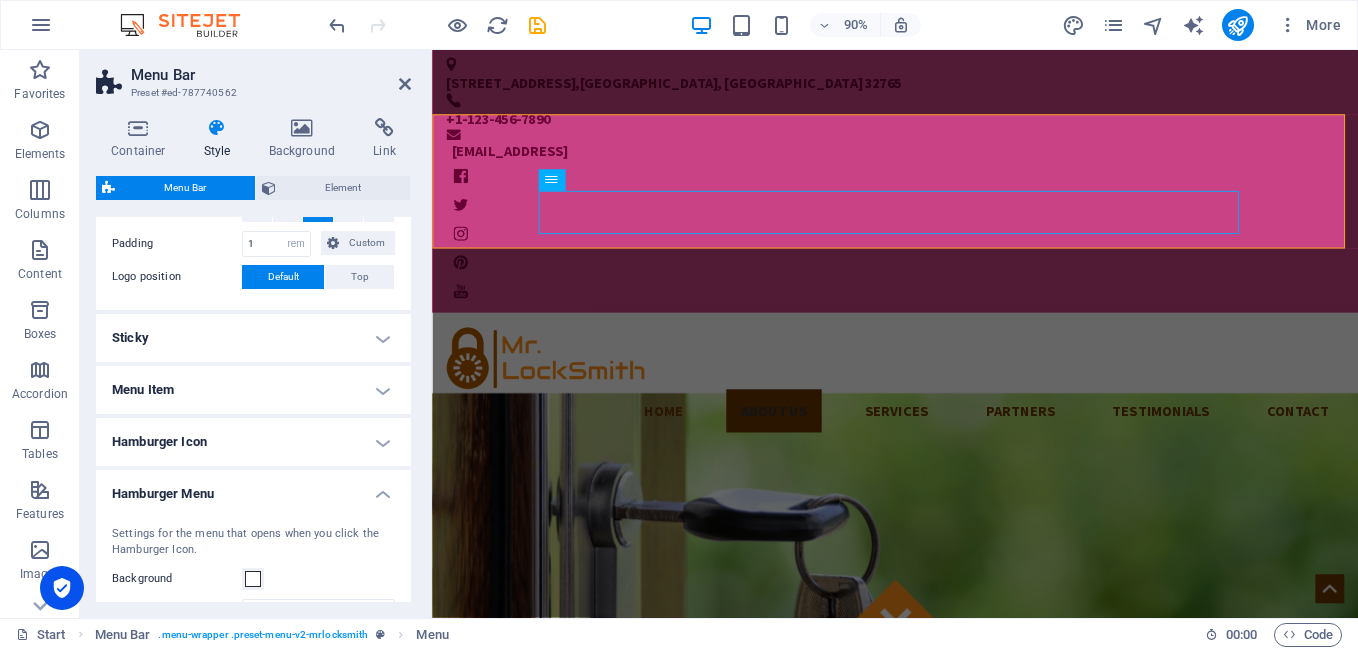 click on "Hamburger Menu" at bounding box center [253, 488] 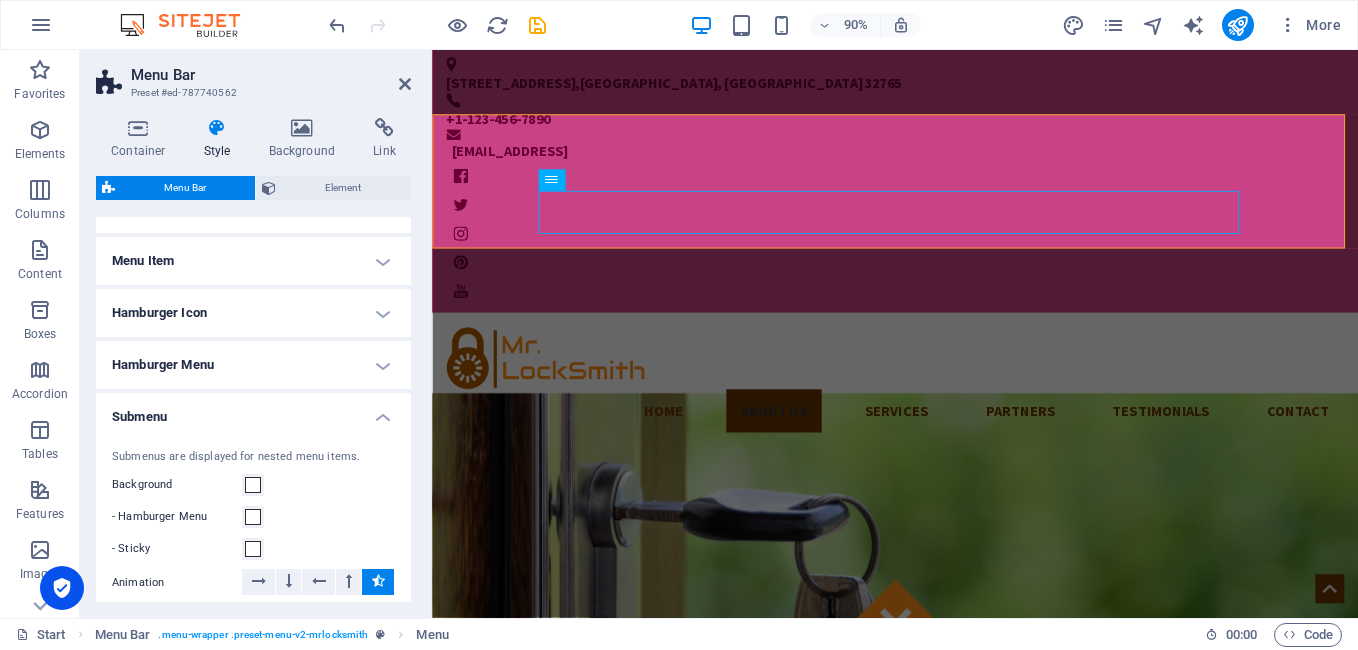 scroll, scrollTop: 616, scrollLeft: 0, axis: vertical 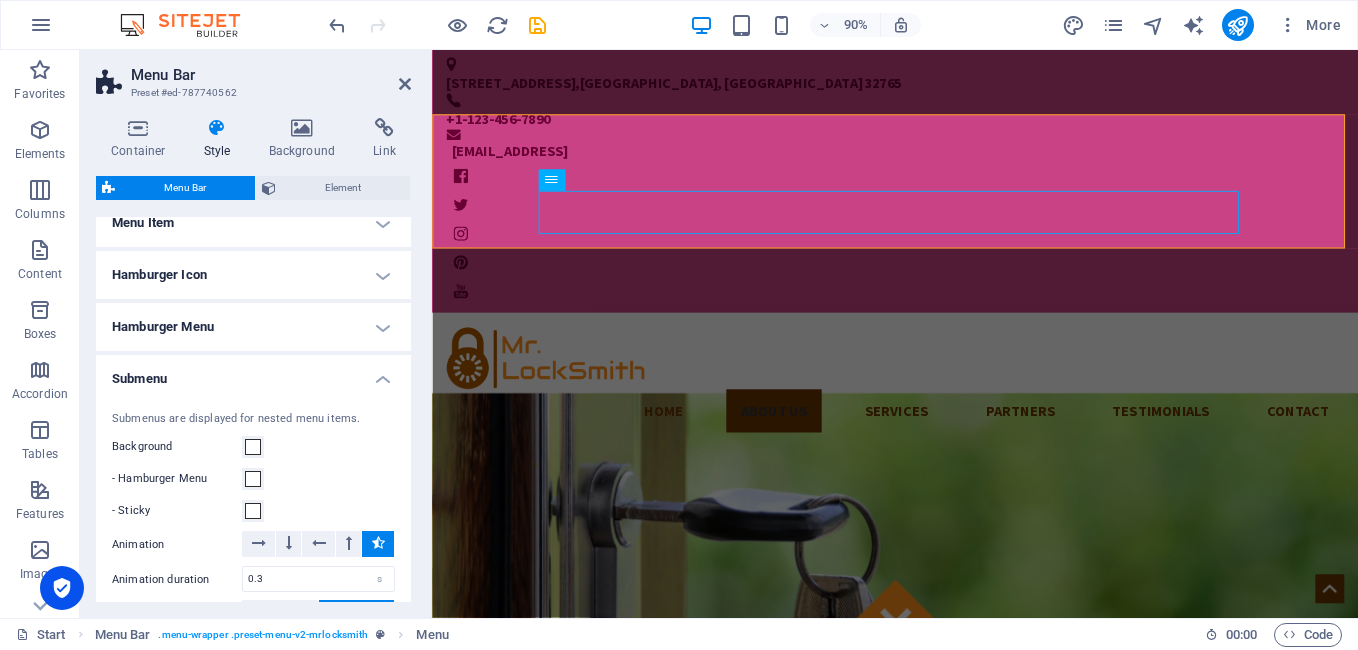 click on "Submenu" at bounding box center [253, 373] 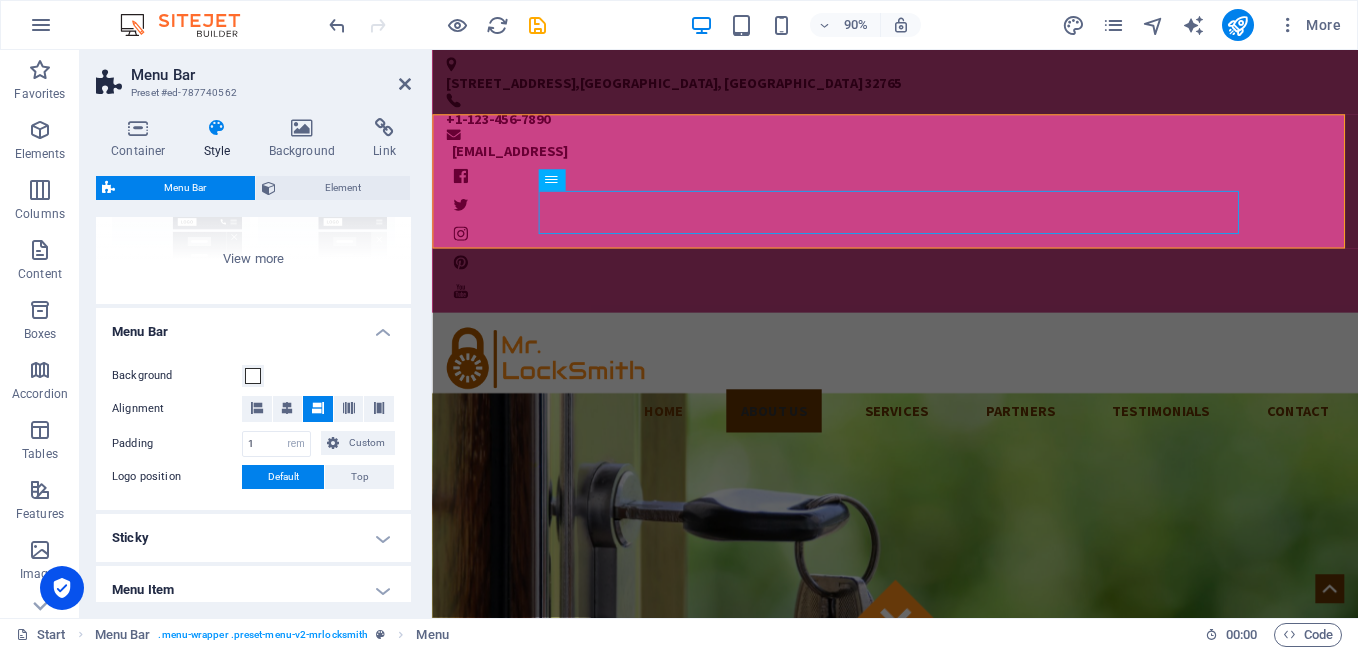 scroll, scrollTop: 252, scrollLeft: 0, axis: vertical 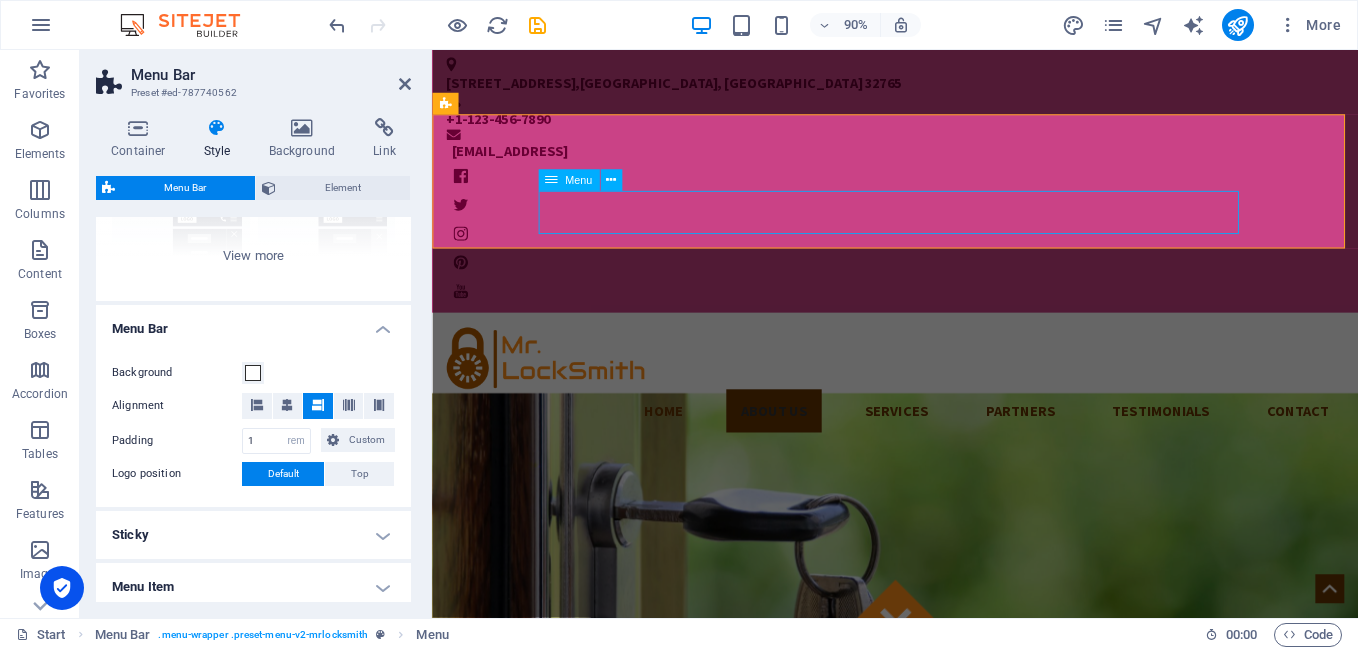 click on "Home About us Services Partners Testimonials Contact" at bounding box center (946, 451) 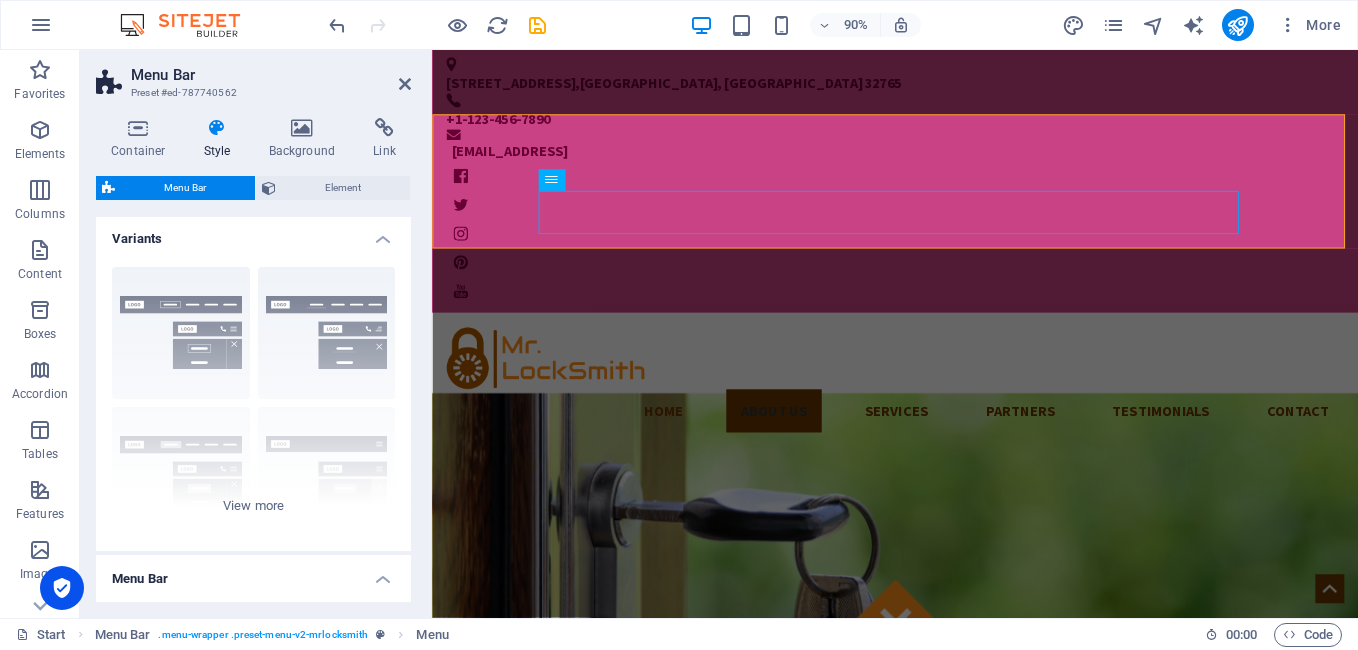 scroll, scrollTop: 0, scrollLeft: 0, axis: both 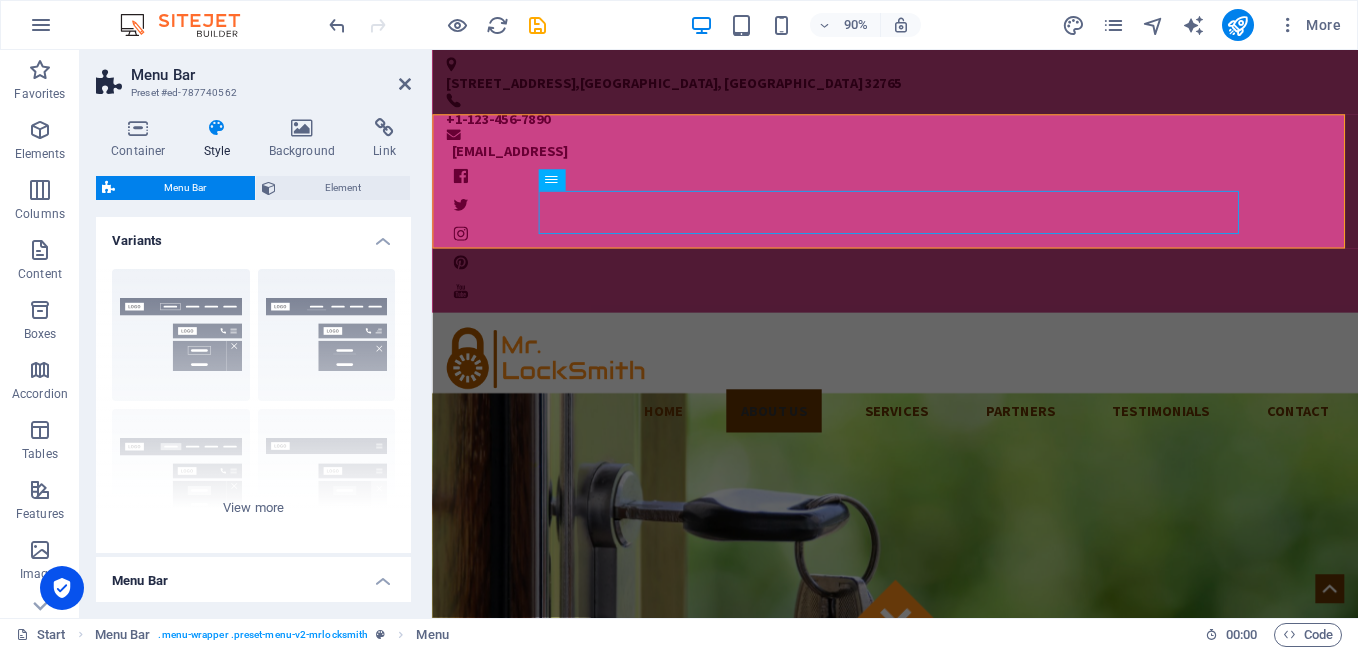 click on "Menu Bar" at bounding box center [253, 575] 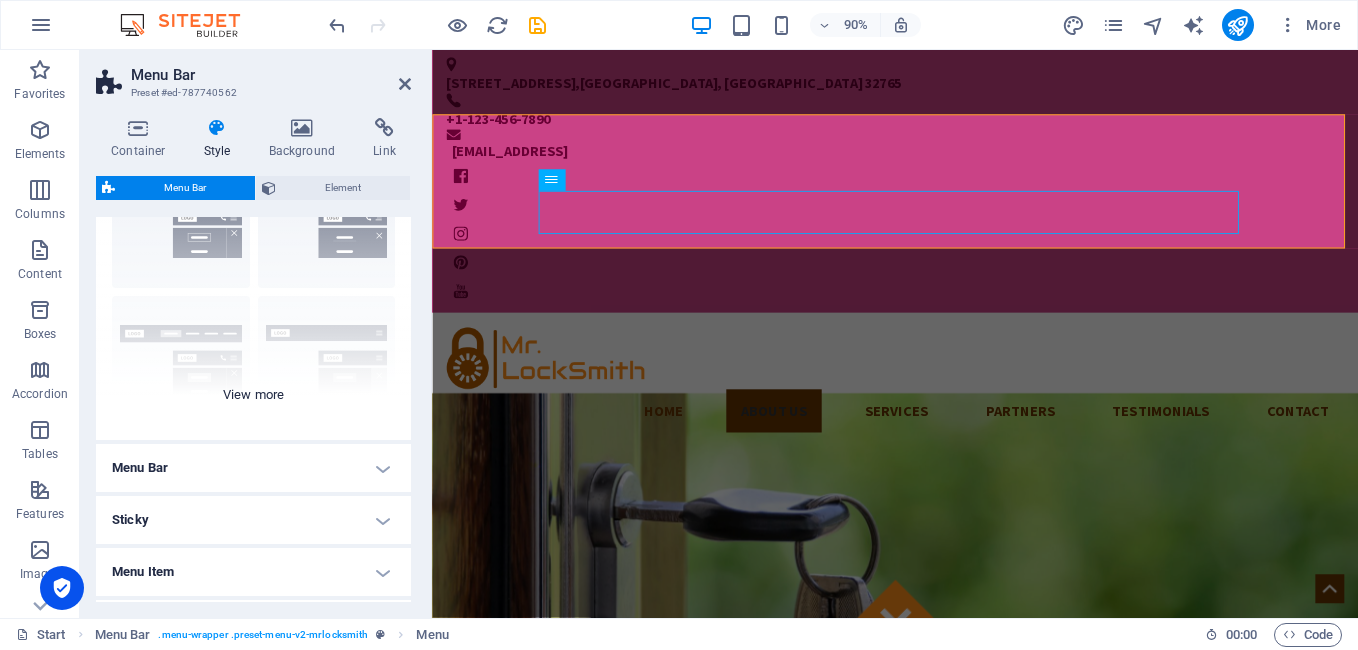 scroll, scrollTop: 0, scrollLeft: 0, axis: both 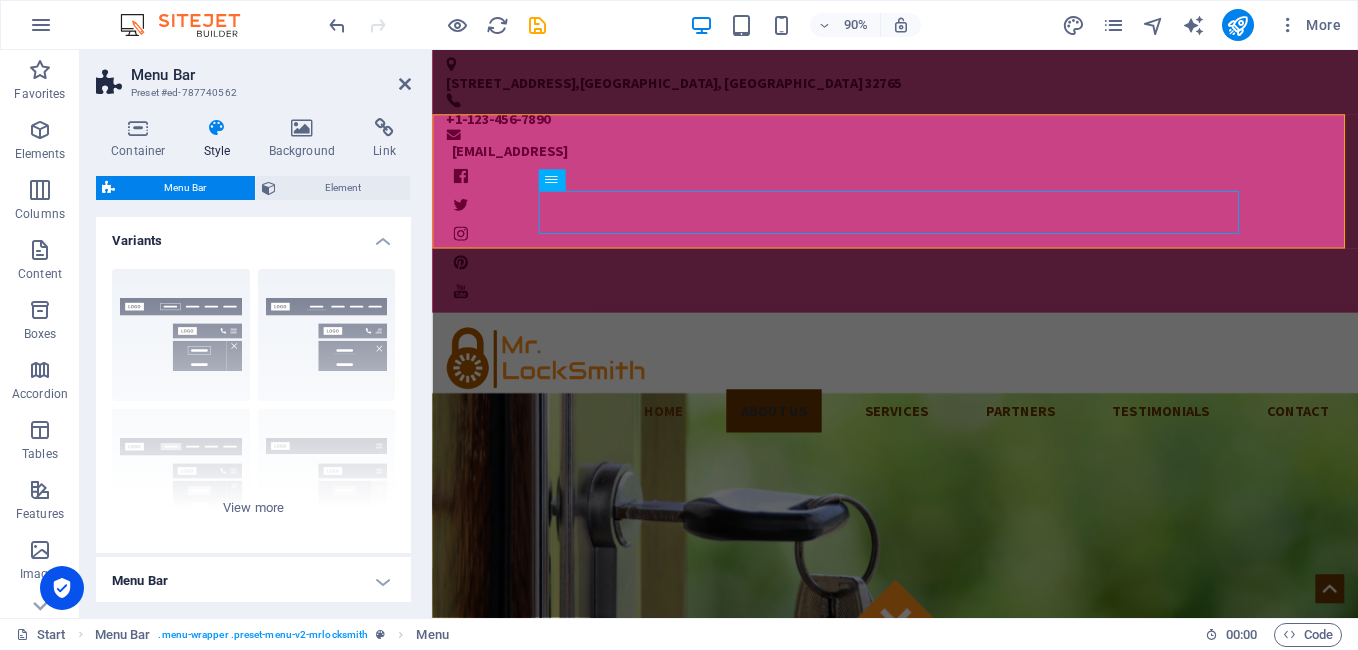 click on "Variants" at bounding box center (253, 235) 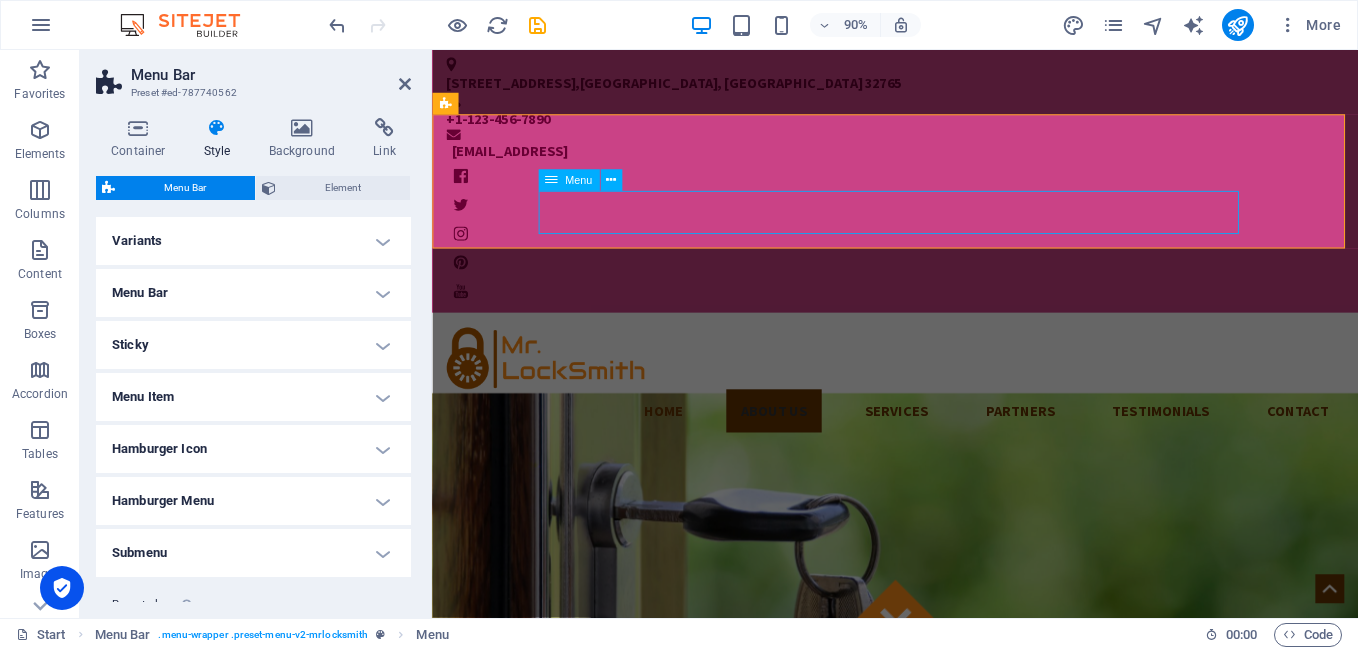 click on "Home About us Services Partners Testimonials Contact" at bounding box center (946, 451) 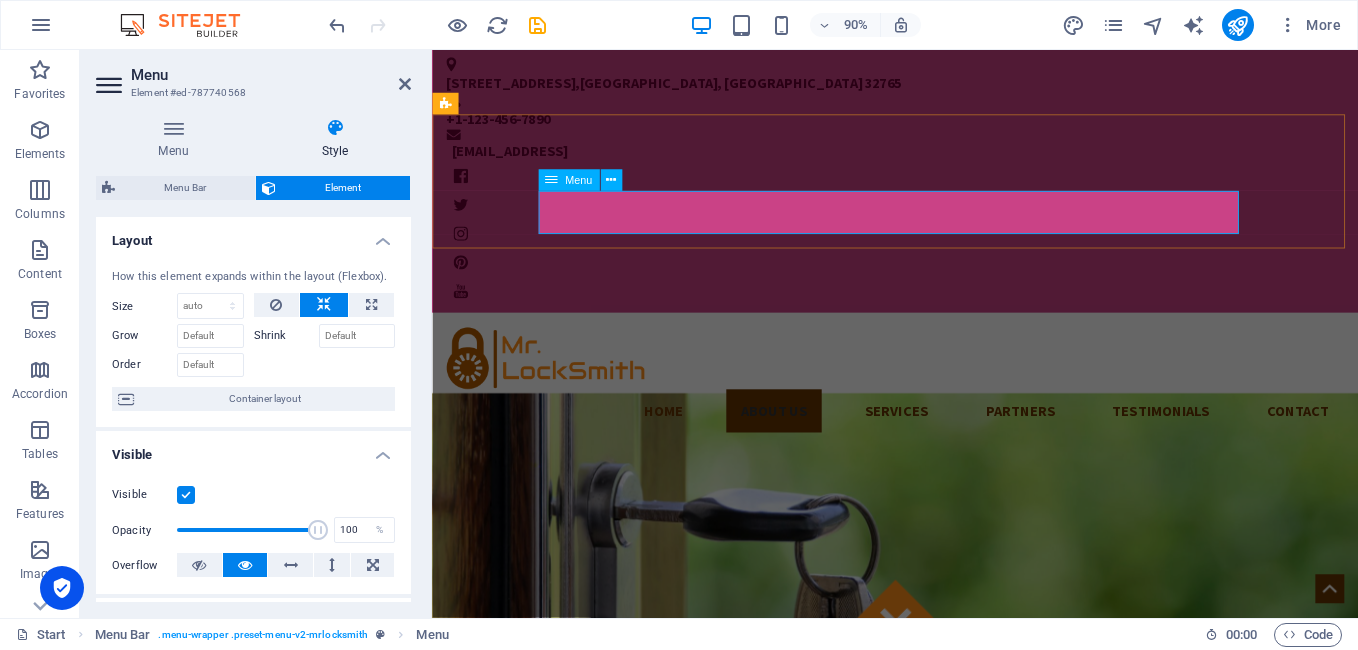 click on "Home About us Services Partners Testimonials Contact" at bounding box center (946, 451) 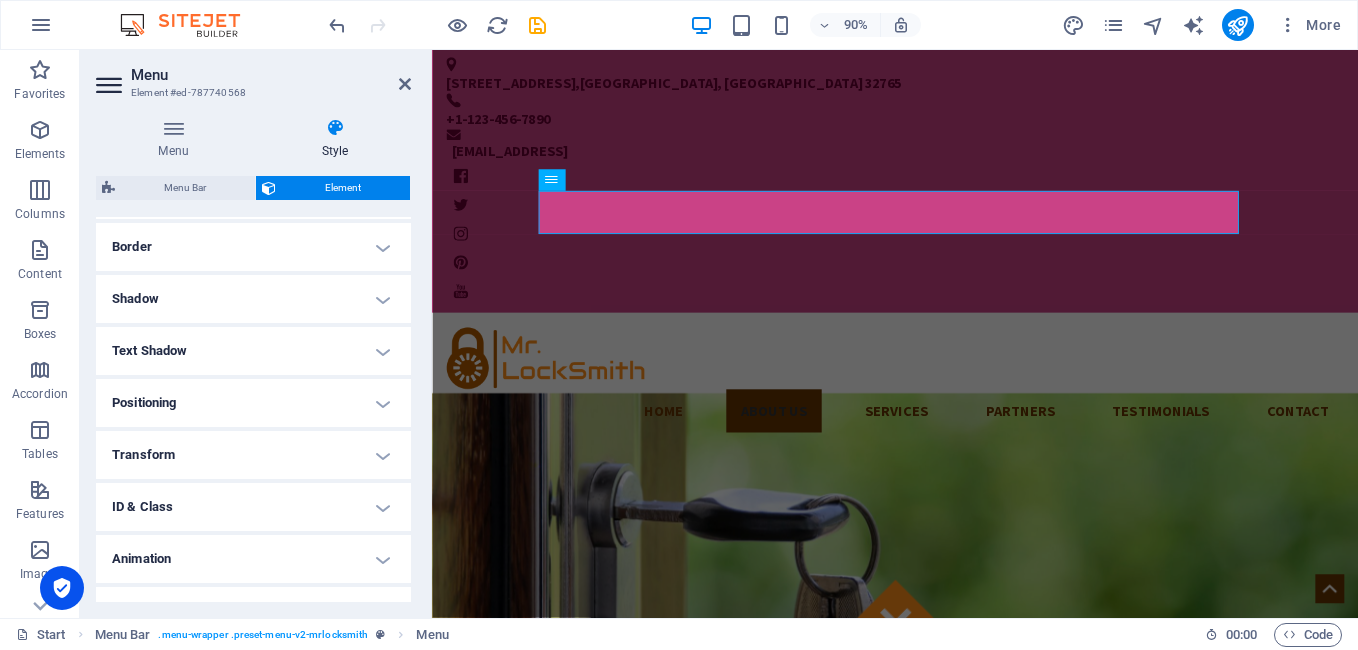 scroll, scrollTop: 429, scrollLeft: 0, axis: vertical 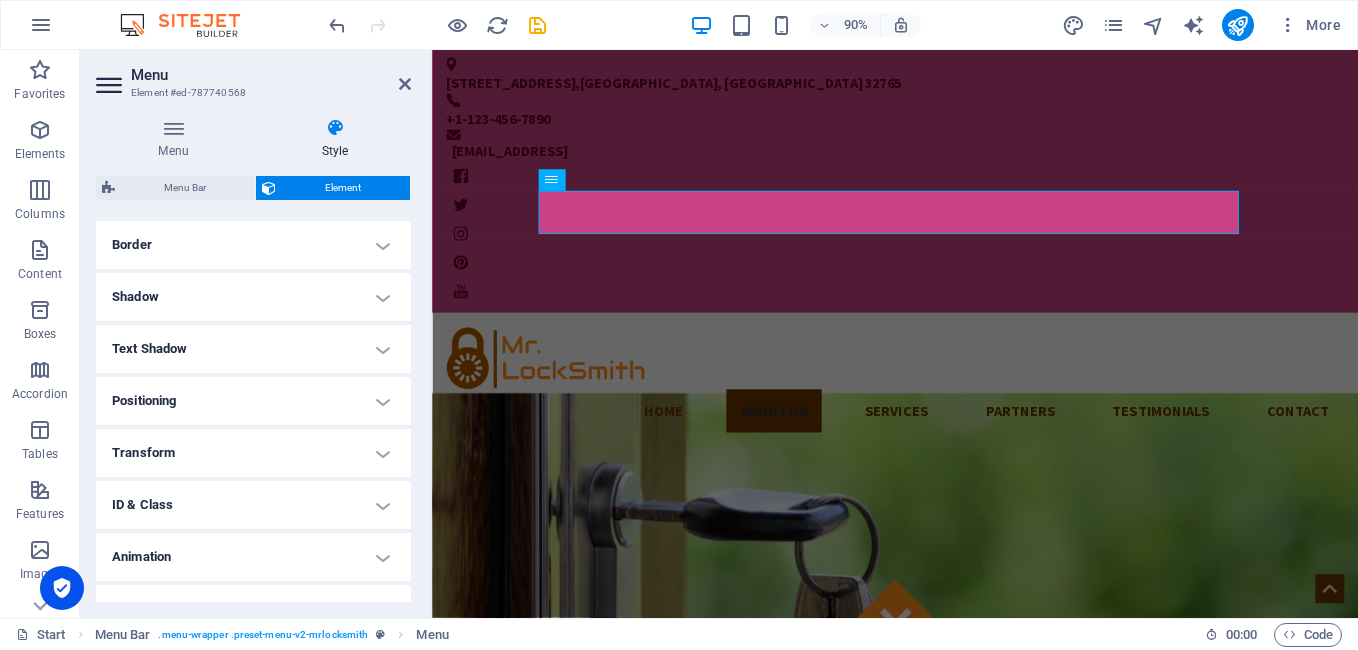 click on "Text Shadow" at bounding box center [253, 349] 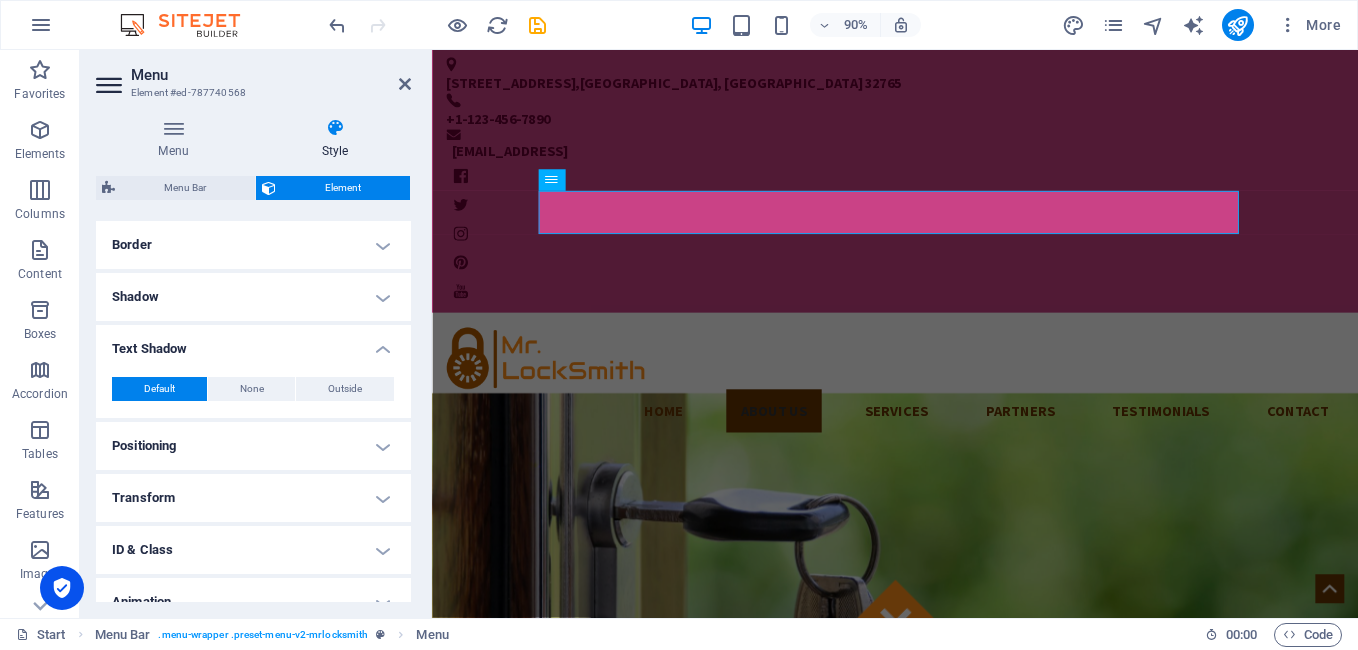 click on "Text Shadow" at bounding box center [253, 343] 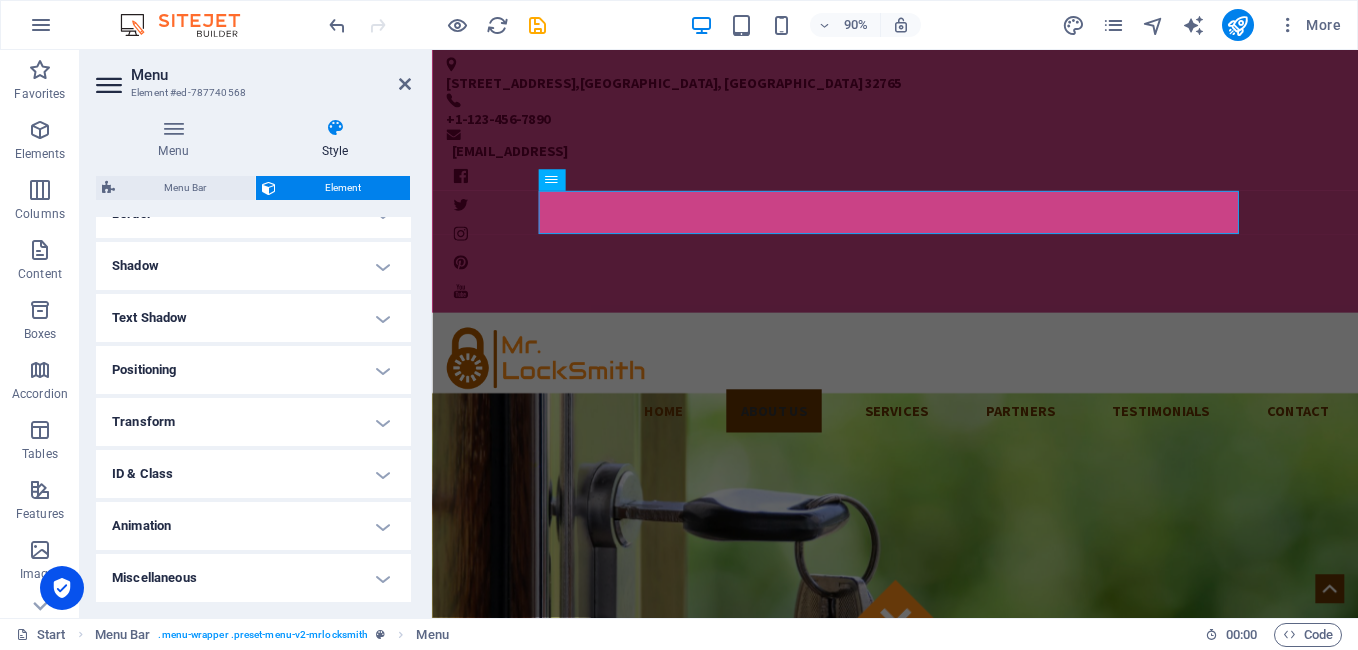 scroll, scrollTop: 0, scrollLeft: 0, axis: both 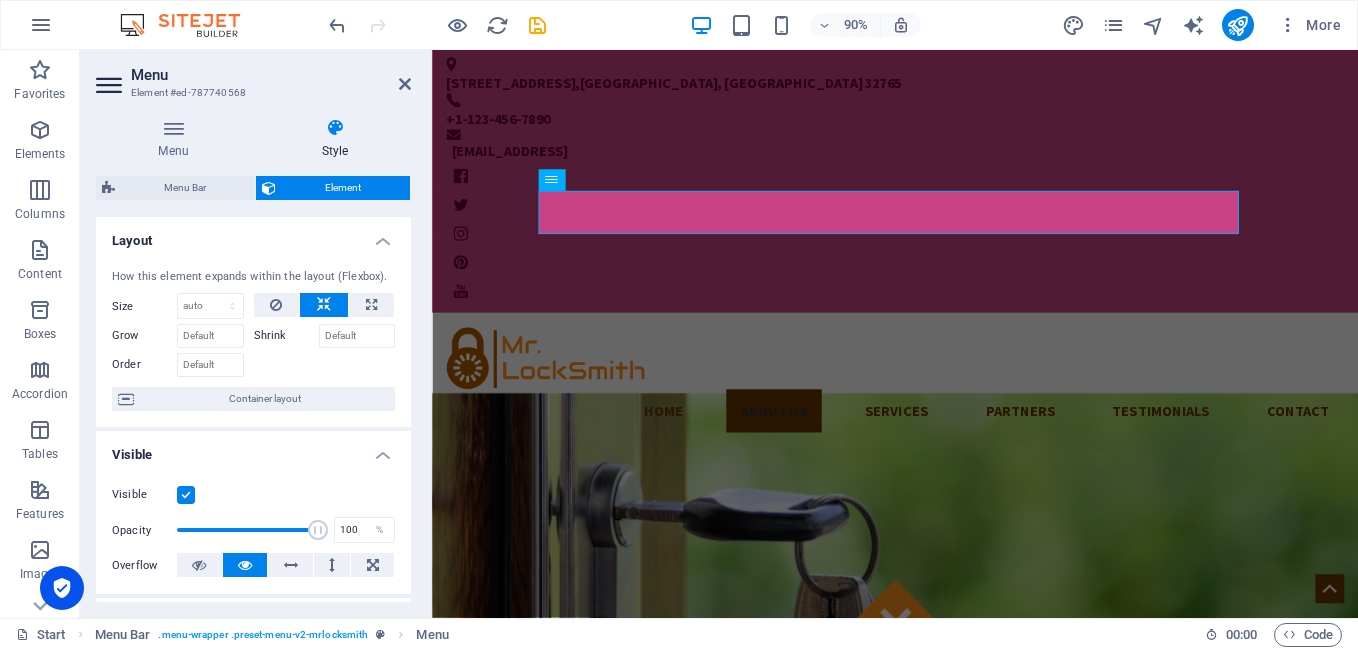 click on "Layout" at bounding box center (253, 235) 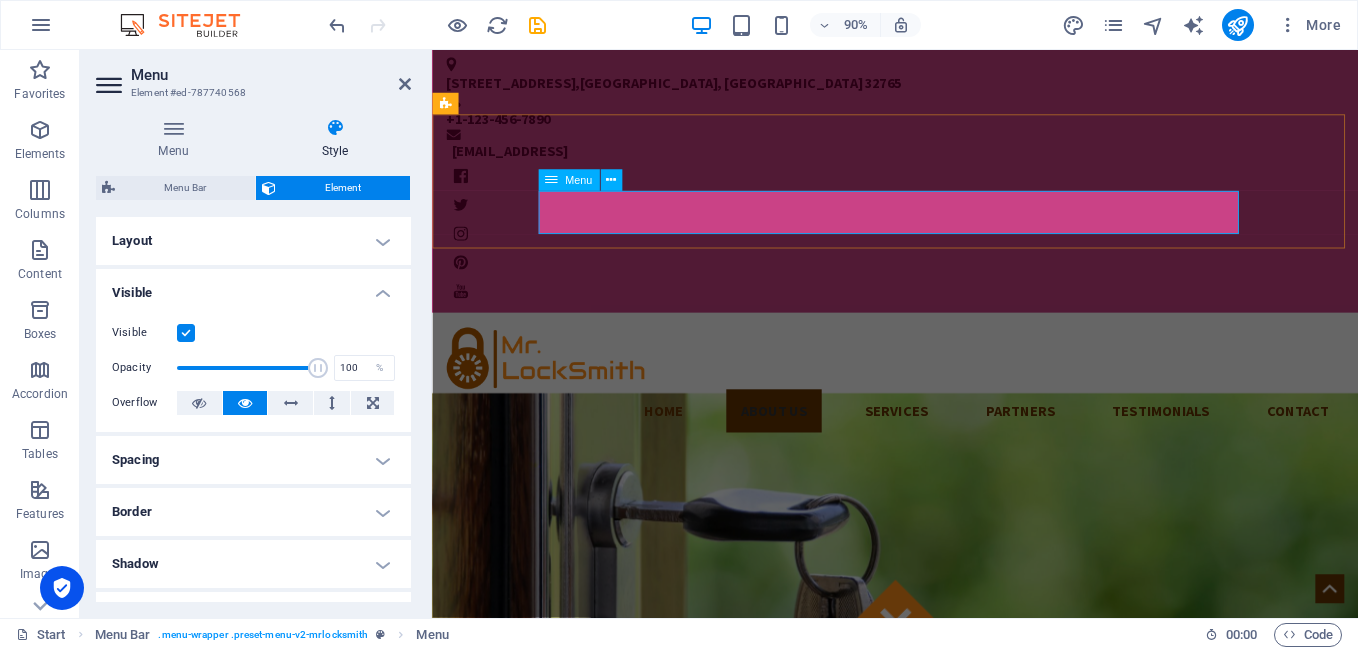 click on "Home About us Services Partners Testimonials Contact" at bounding box center [946, 451] 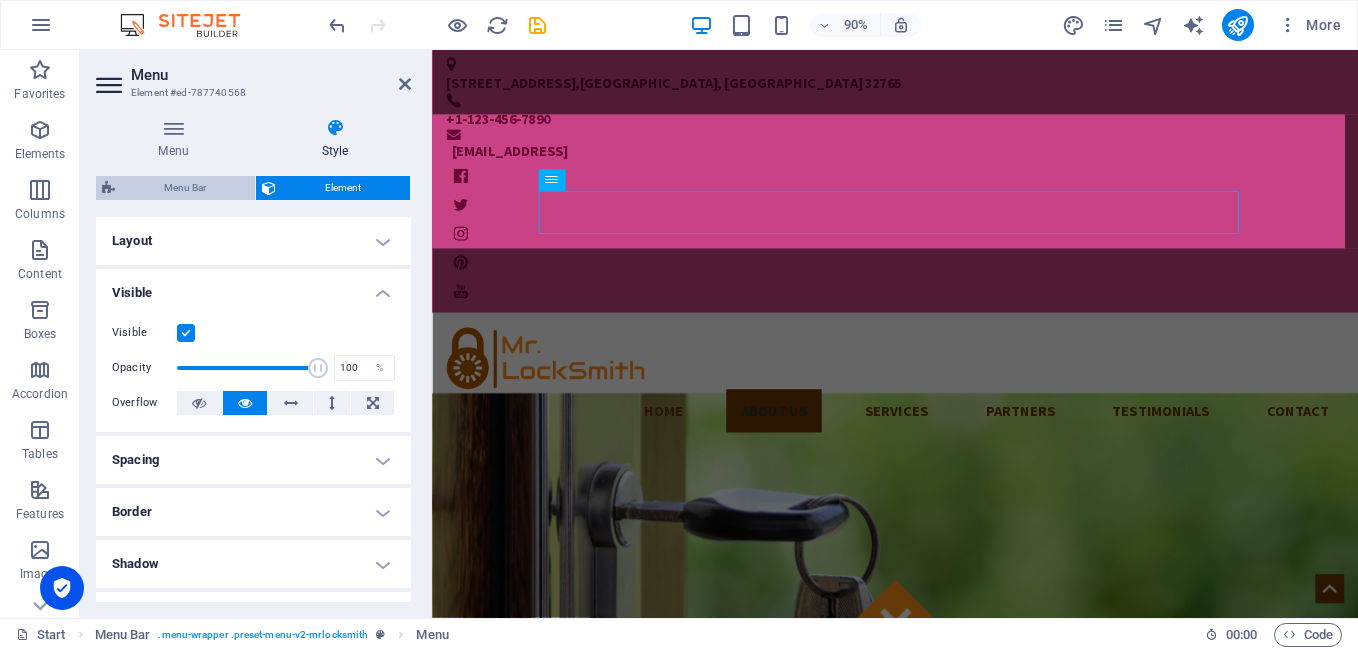 click on "Menu Bar" at bounding box center (185, 188) 